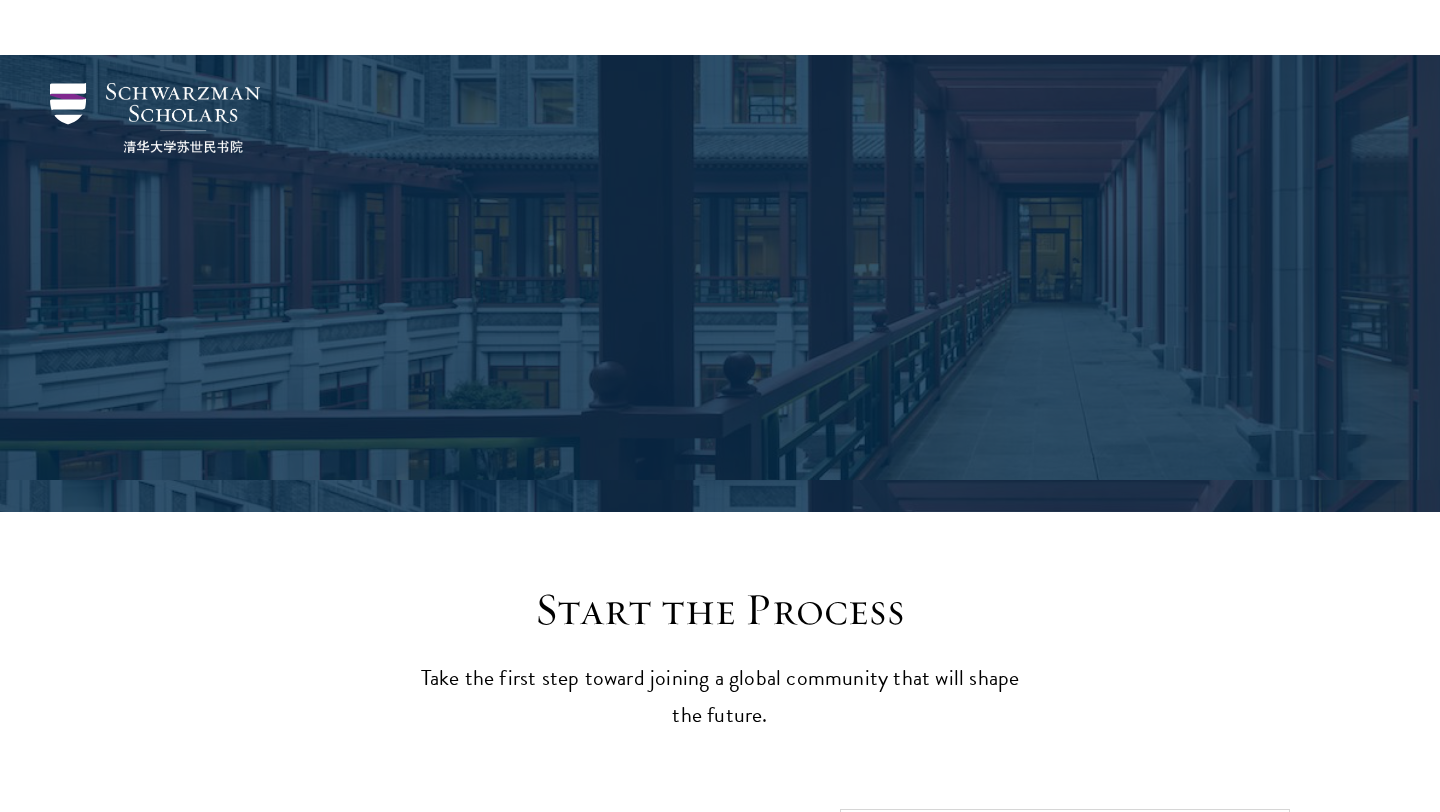 scroll, scrollTop: 247, scrollLeft: 0, axis: vertical 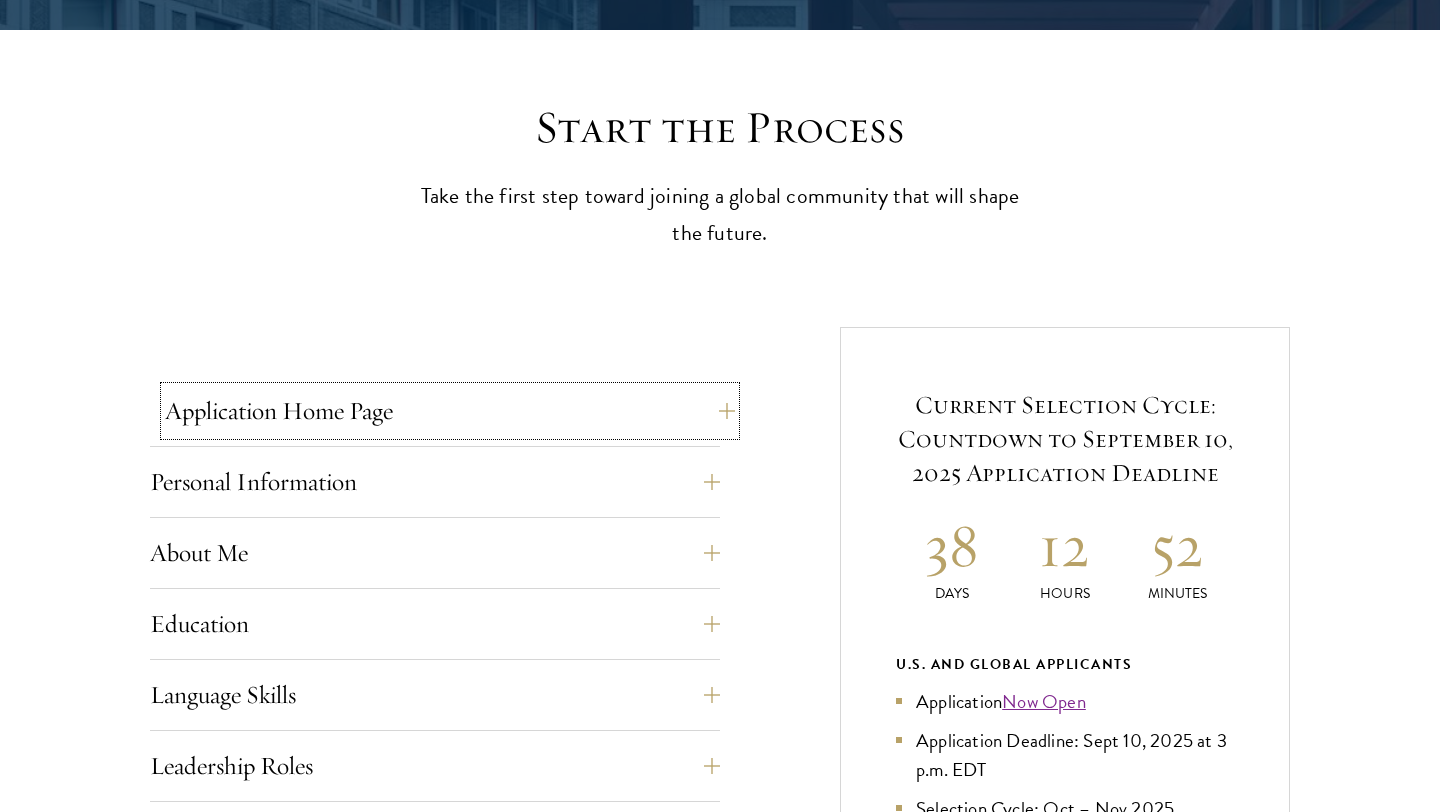 click on "Application Home Page" at bounding box center (450, 411) 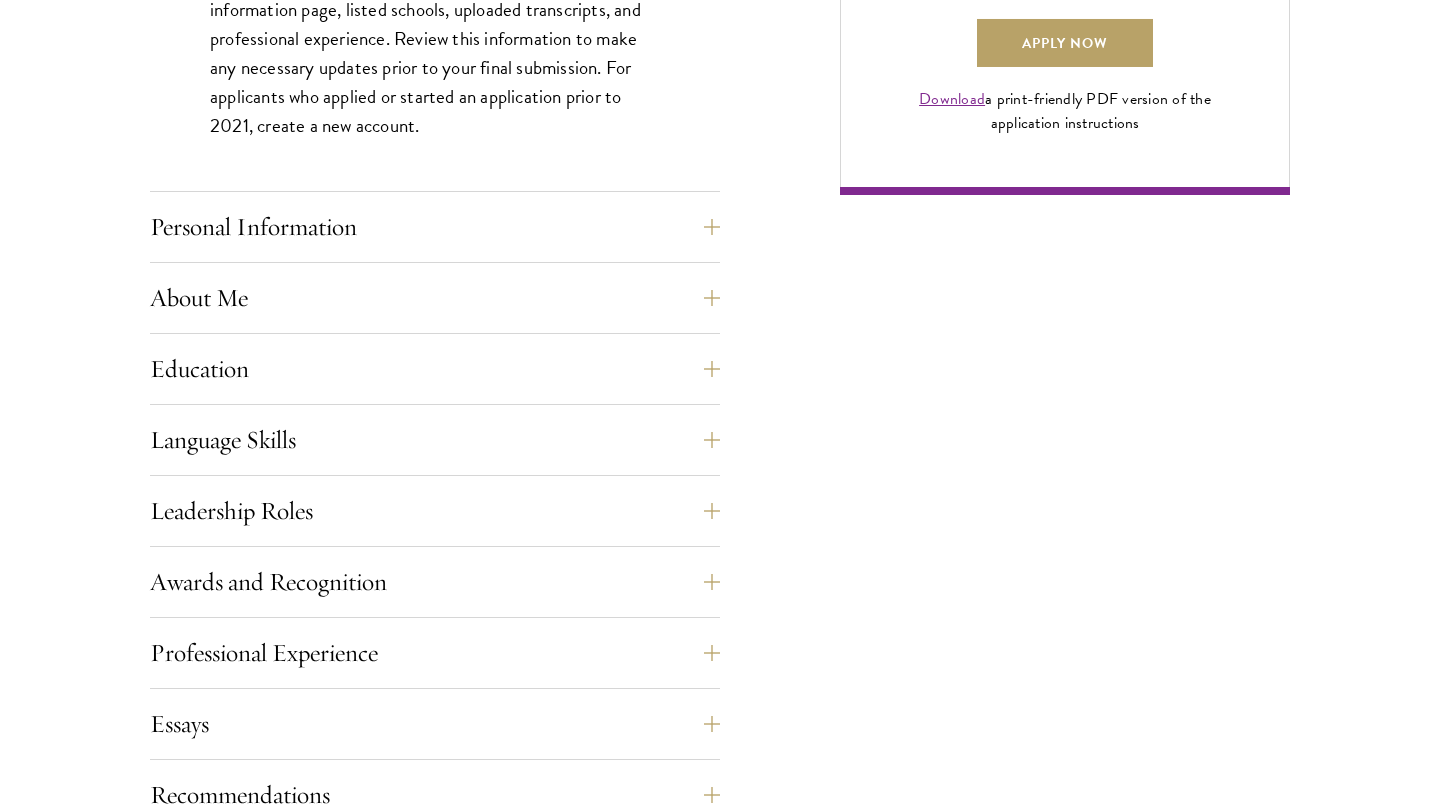 scroll, scrollTop: 1657, scrollLeft: 0, axis: vertical 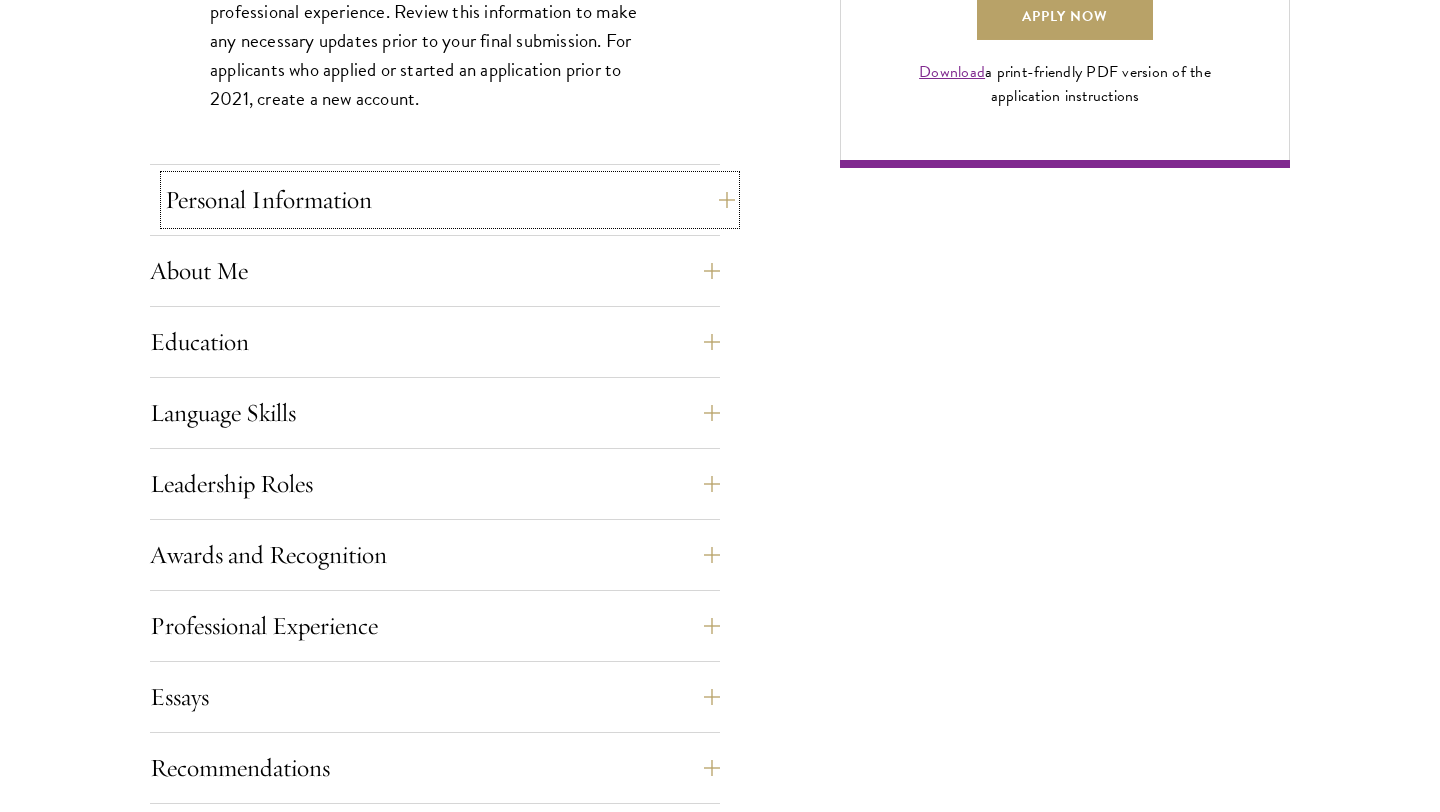 click on "Personal Information" at bounding box center [450, 200] 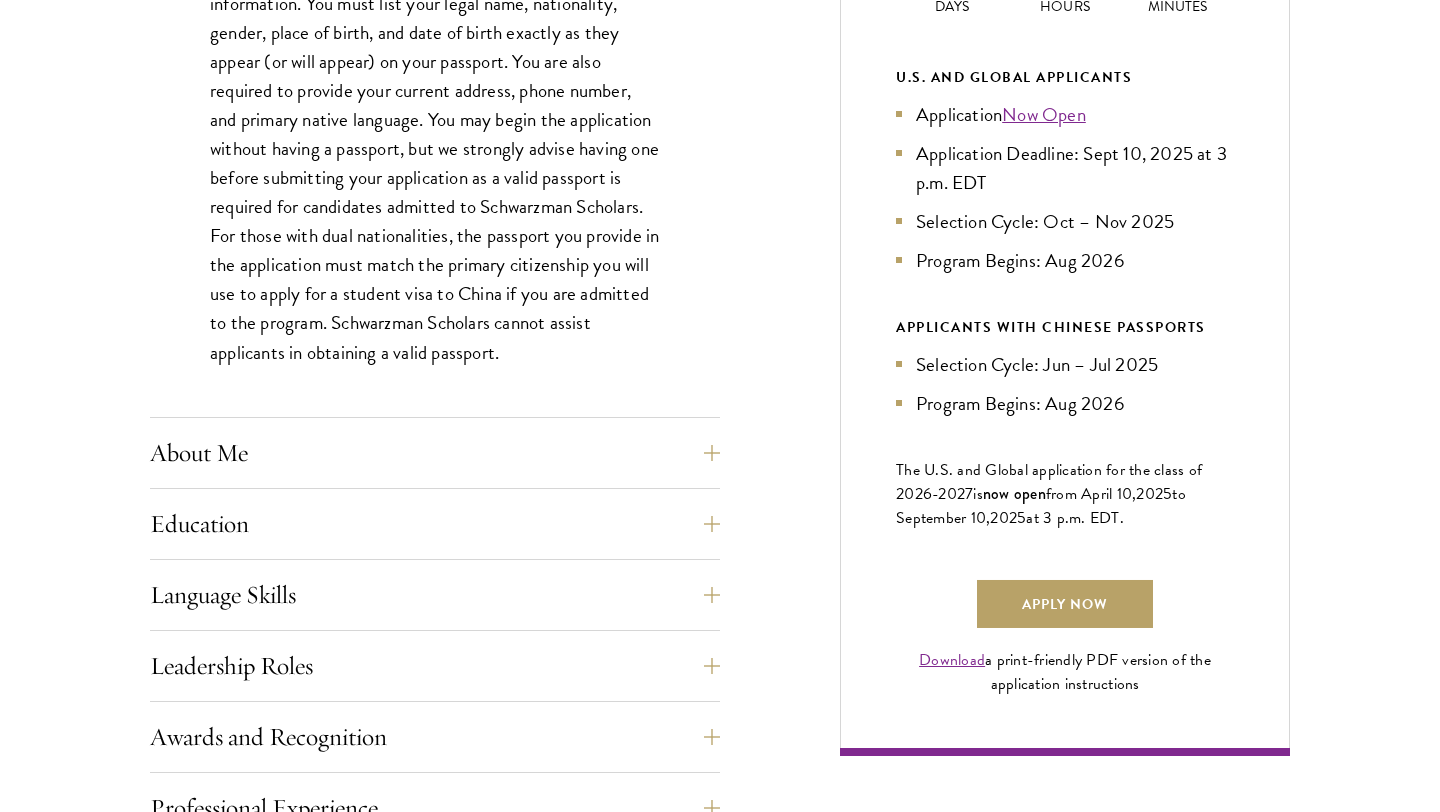 scroll, scrollTop: 1083, scrollLeft: 0, axis: vertical 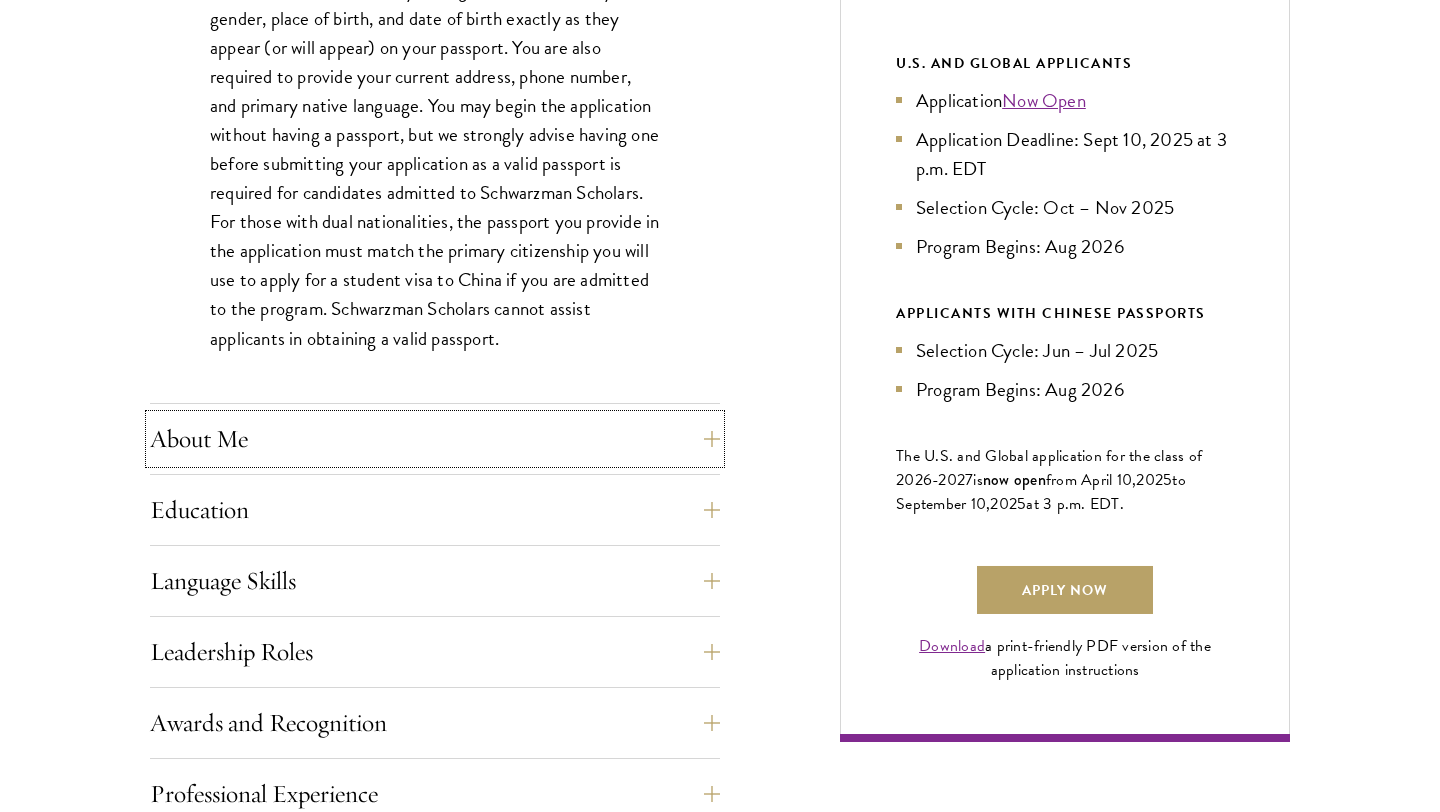 click on "About Me" at bounding box center [435, 439] 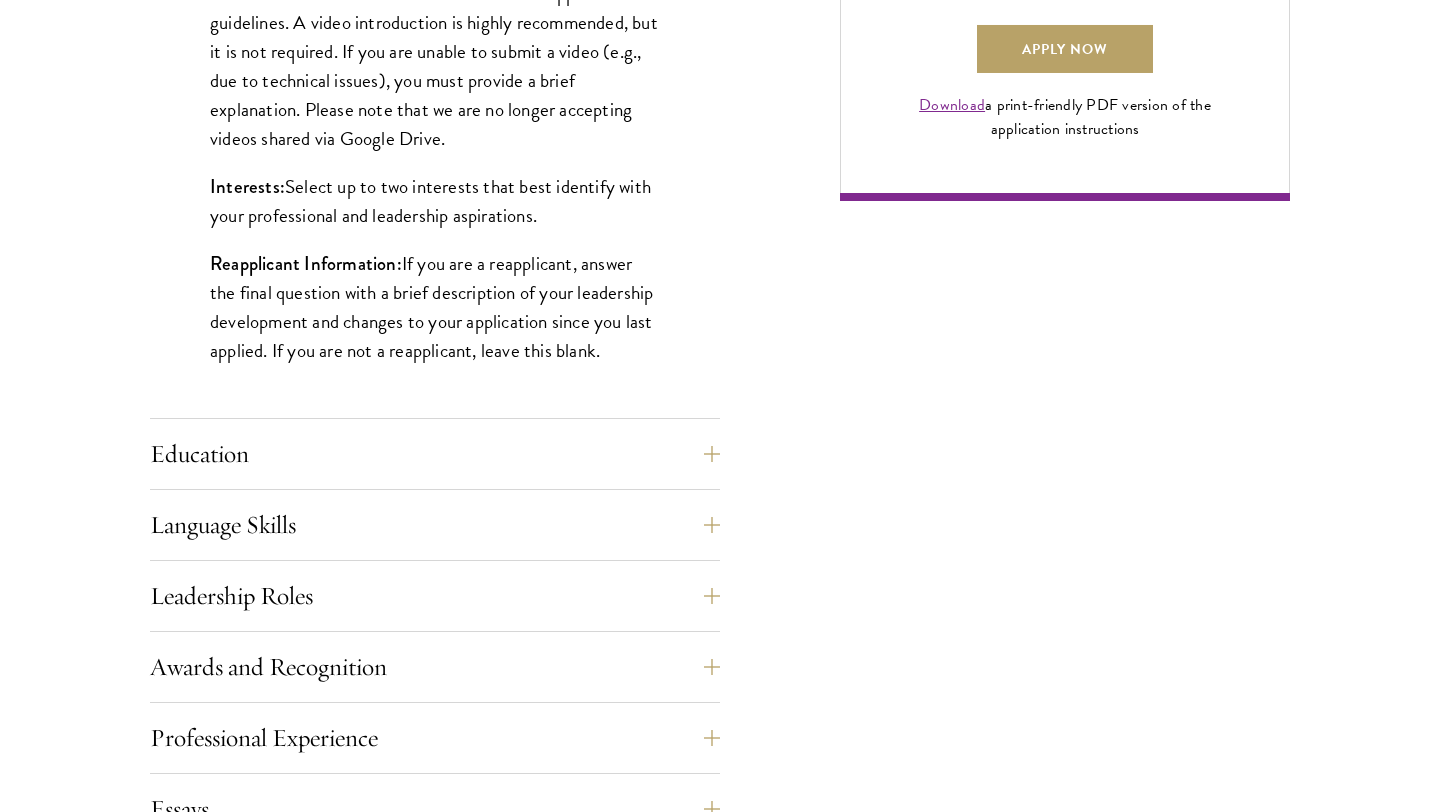 scroll, scrollTop: 1630, scrollLeft: 0, axis: vertical 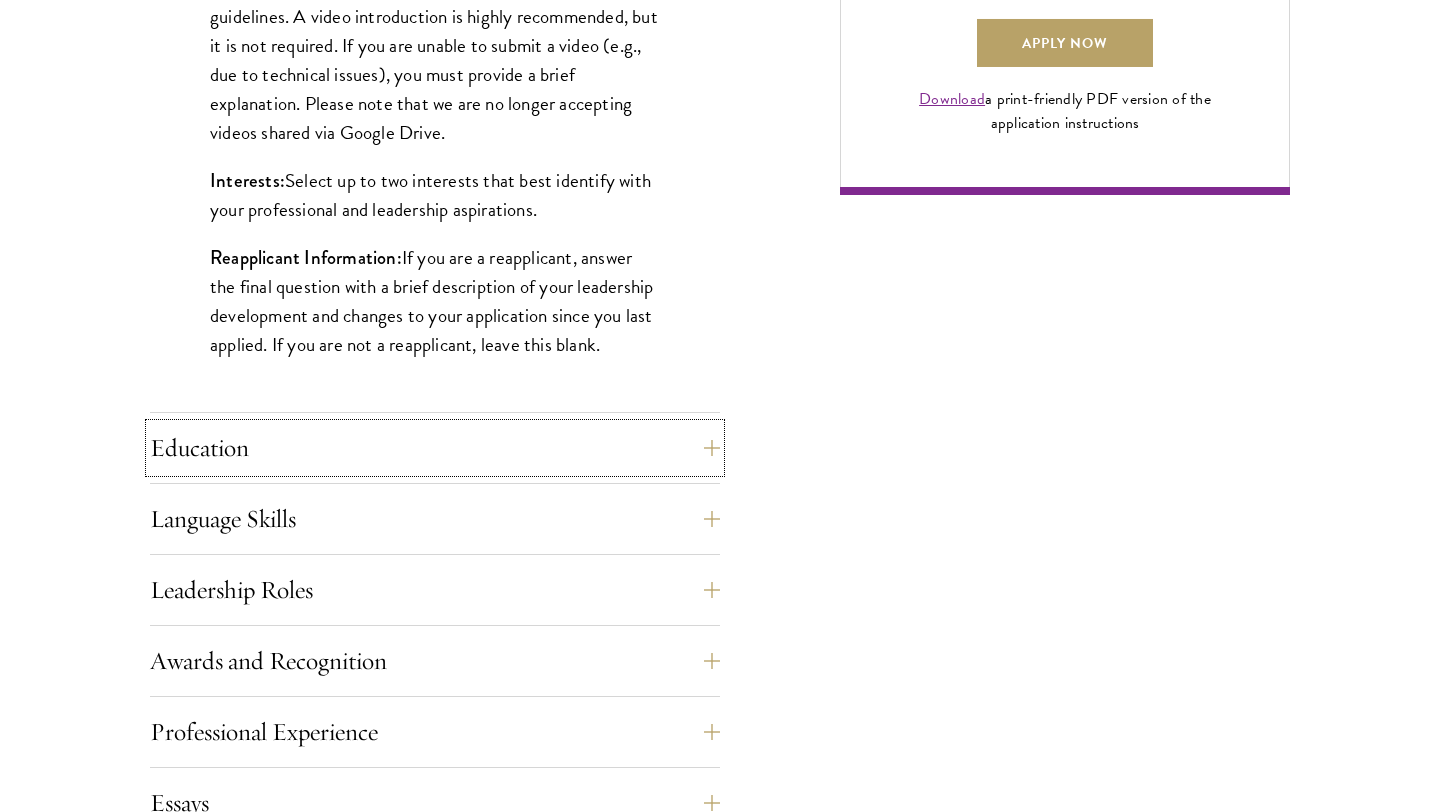 click on "Education" at bounding box center [435, 448] 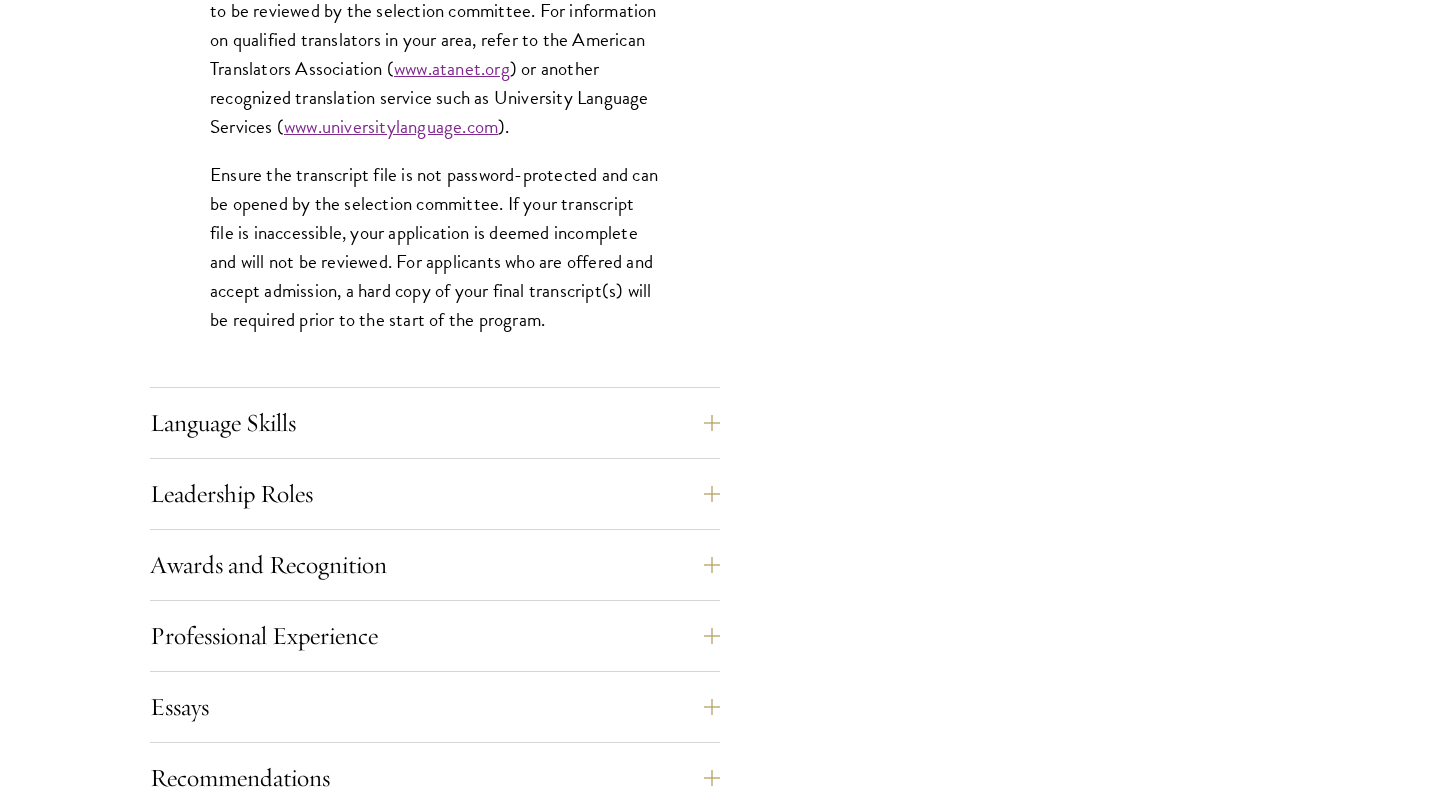 scroll, scrollTop: 3113, scrollLeft: 0, axis: vertical 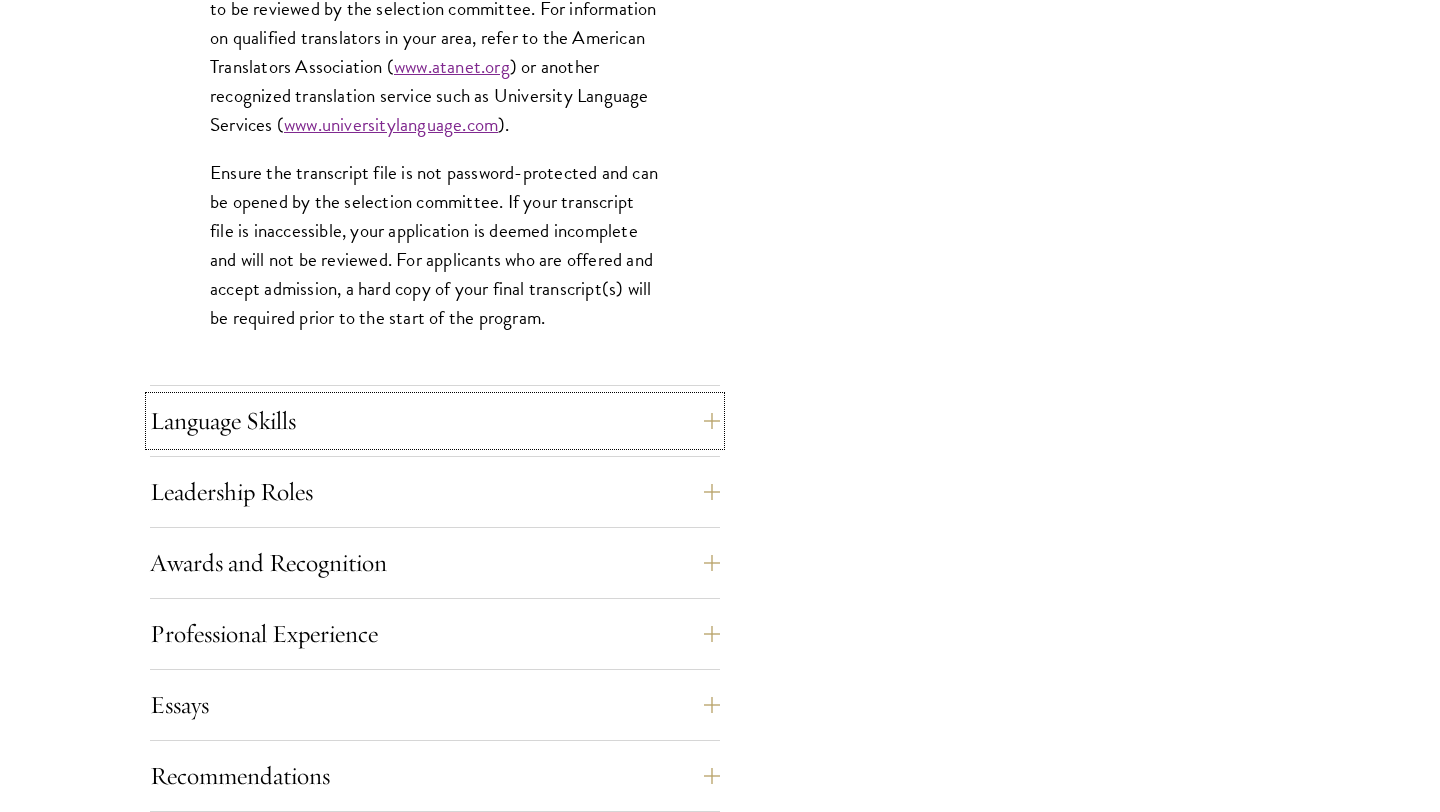 click on "Language Skills" at bounding box center (435, 421) 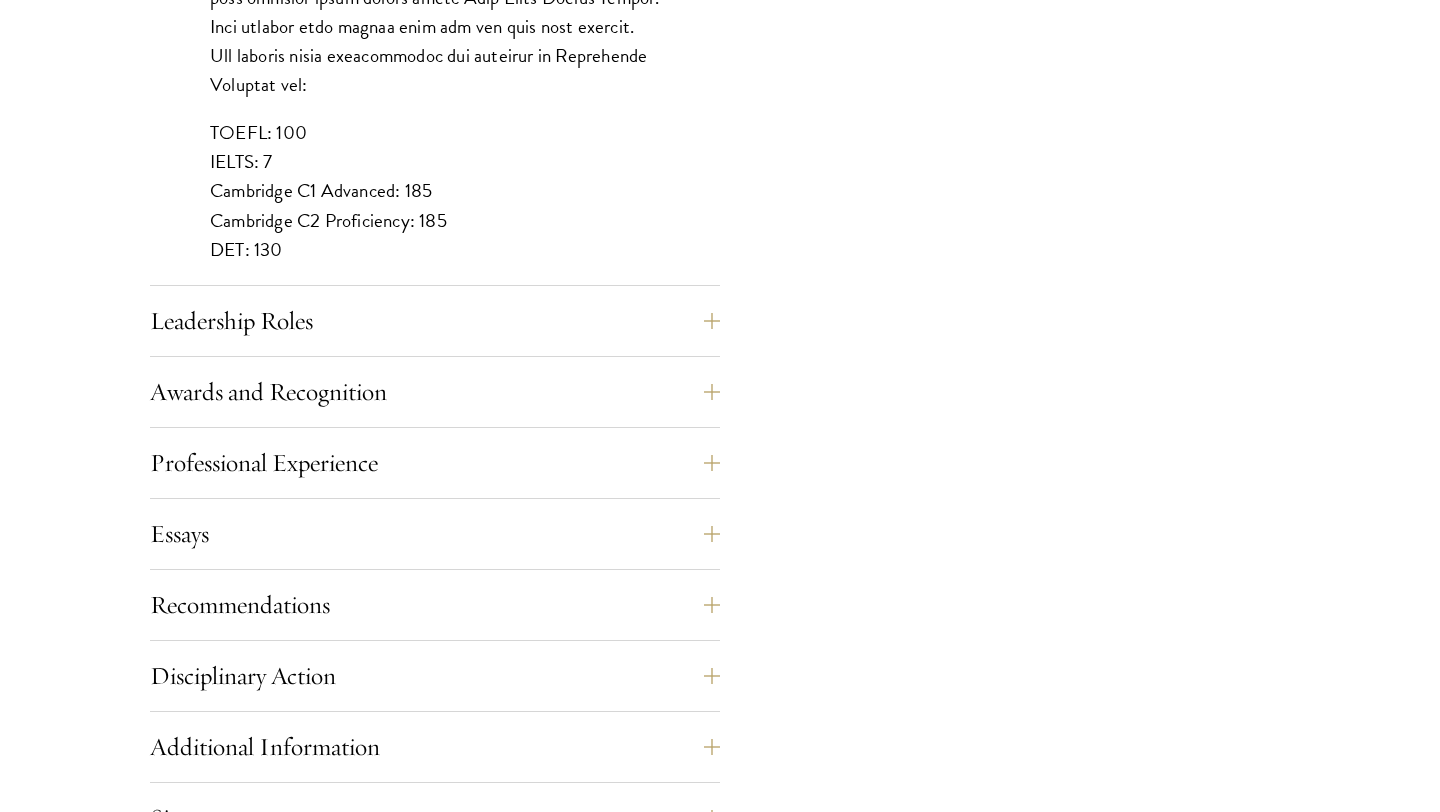 scroll, scrollTop: 1922, scrollLeft: 0, axis: vertical 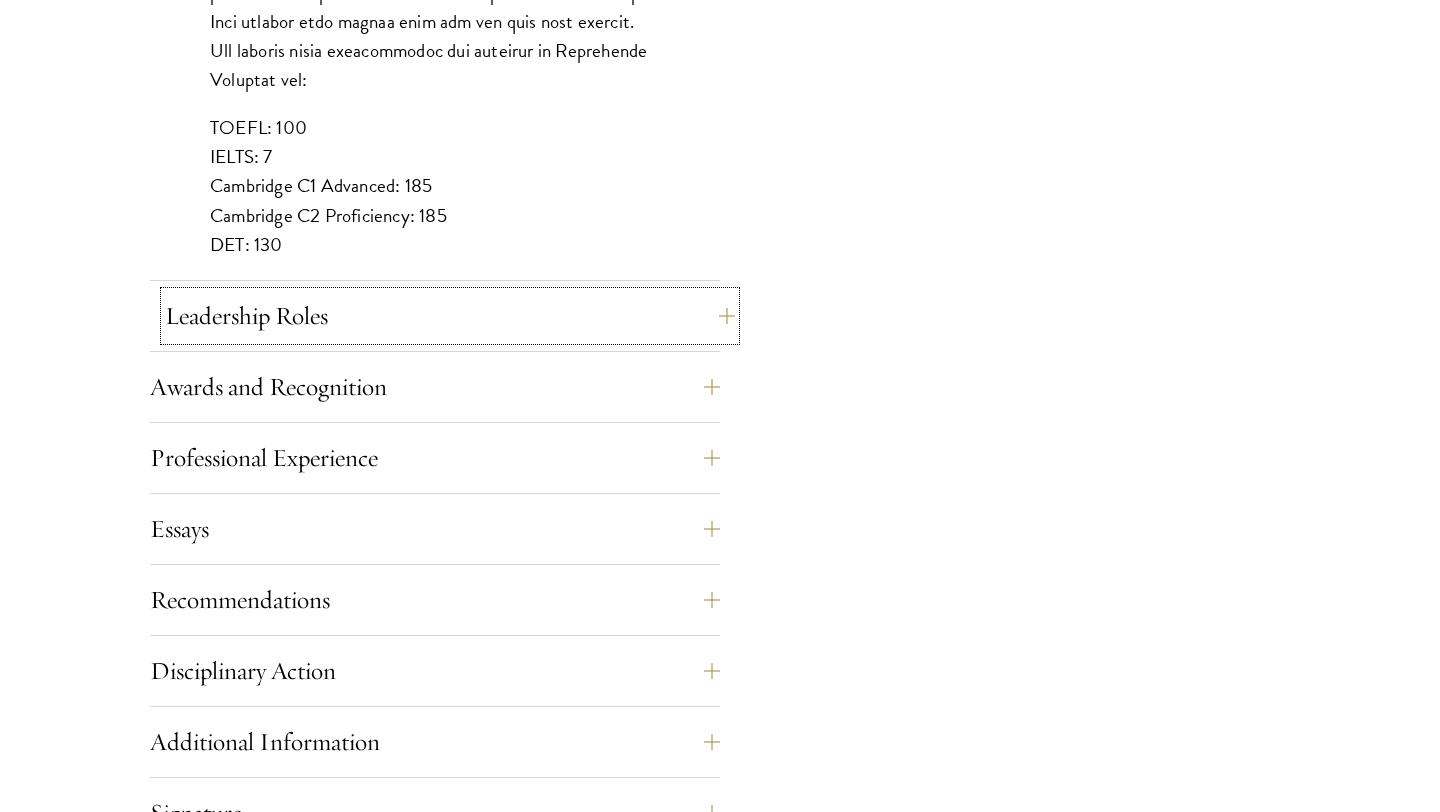 click on "Leadership Roles" at bounding box center (450, 316) 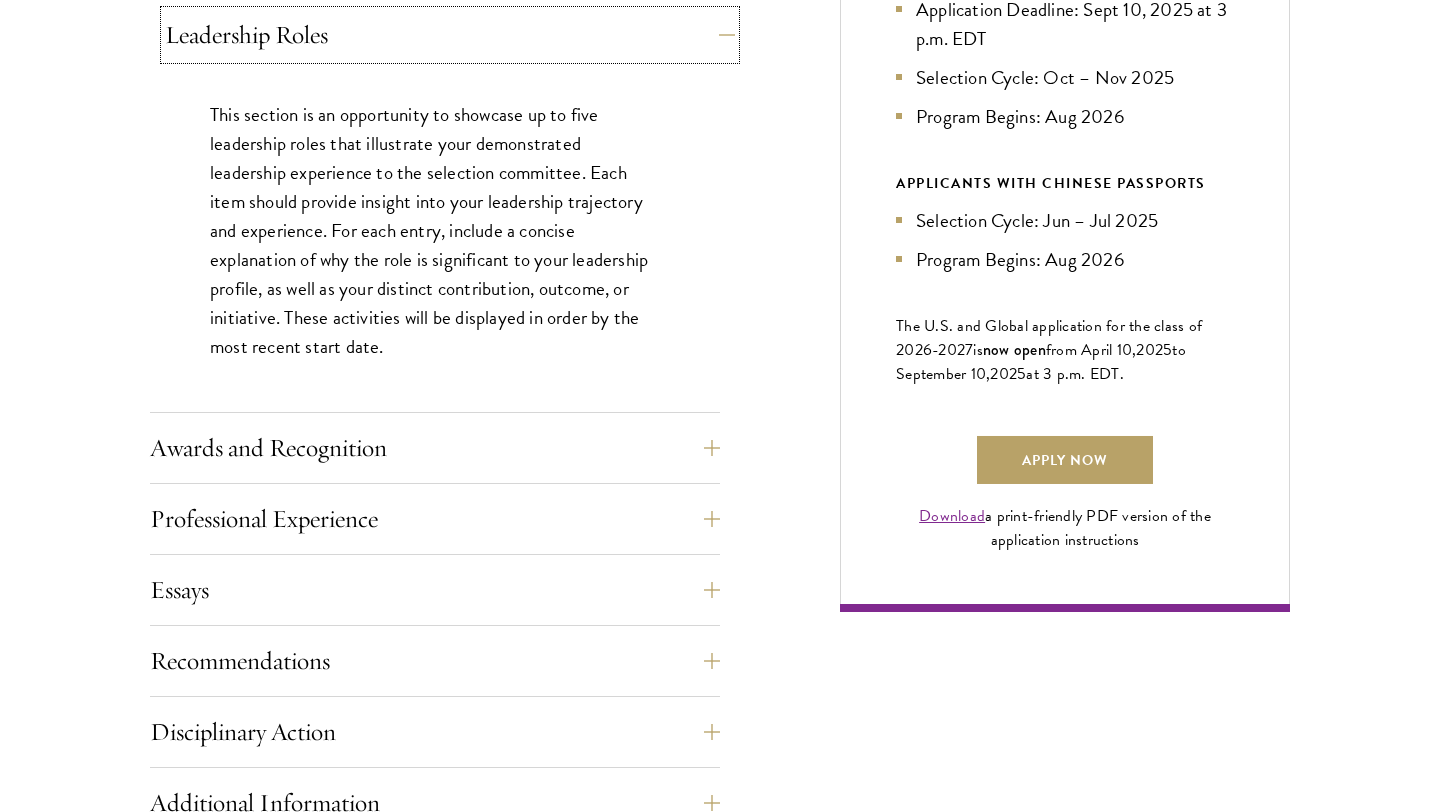 scroll, scrollTop: 1228, scrollLeft: 0, axis: vertical 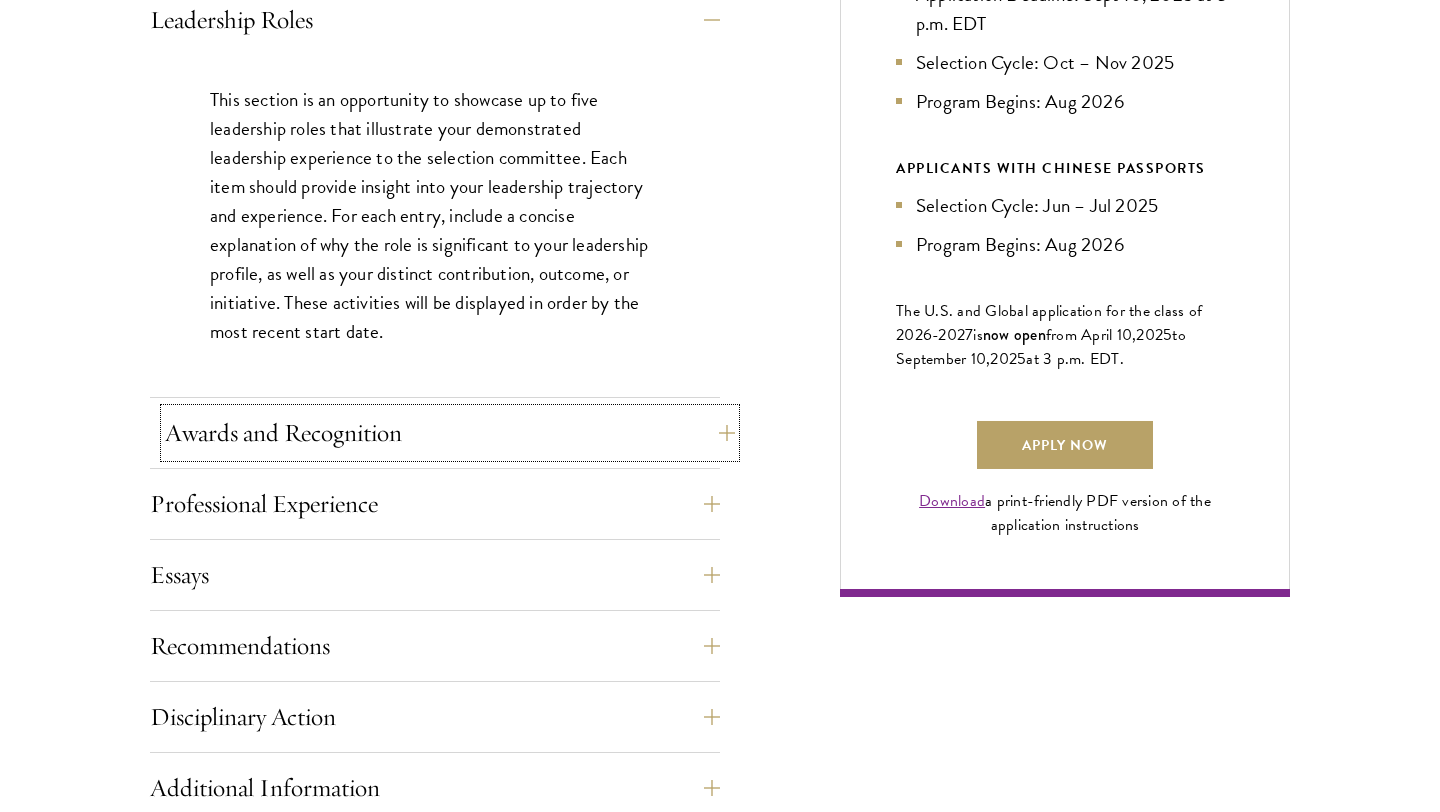 click on "Awards and Recognition" at bounding box center (450, 433) 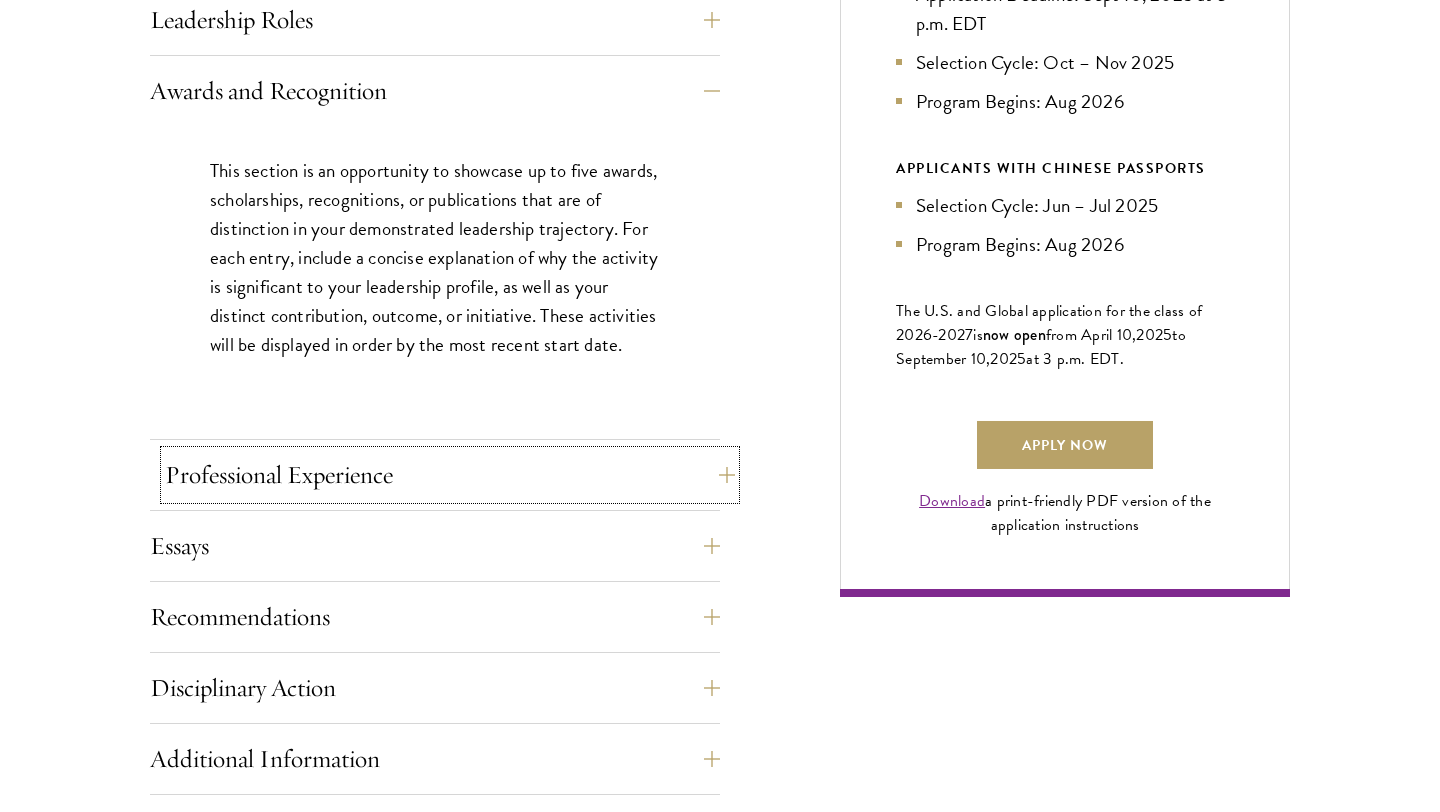 click on "Professional Experience" at bounding box center [450, 475] 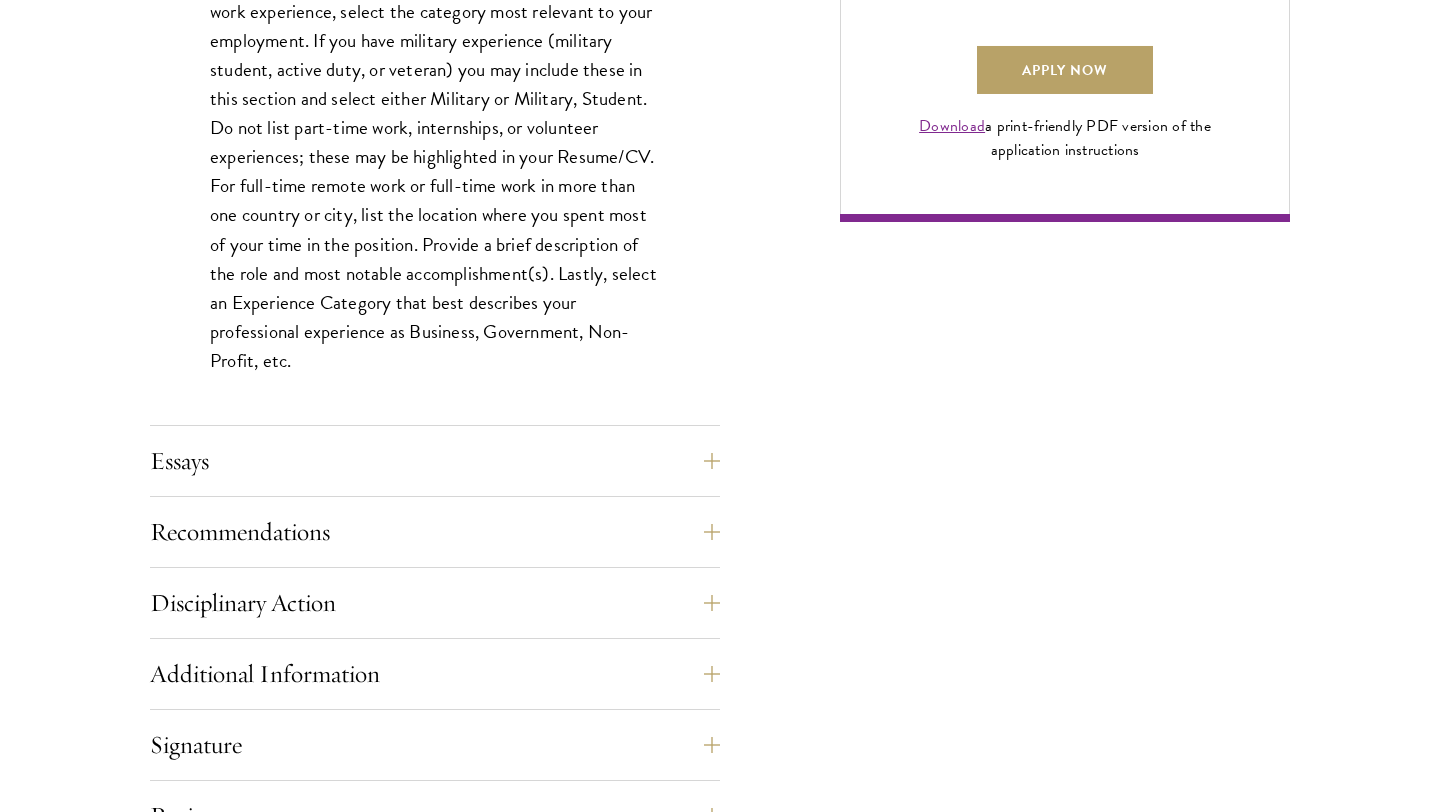 scroll, scrollTop: 1604, scrollLeft: 0, axis: vertical 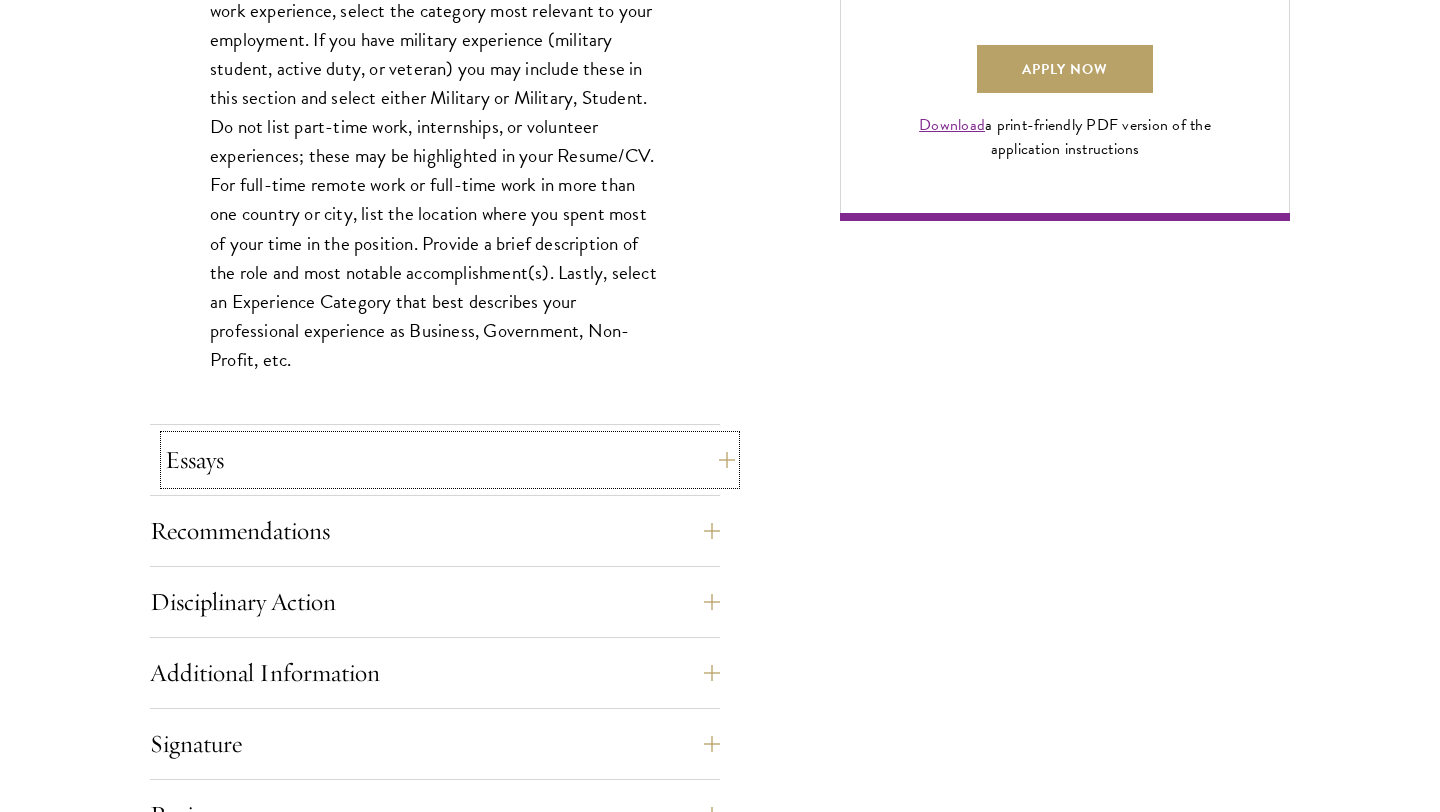 click on "Essays" at bounding box center [450, 460] 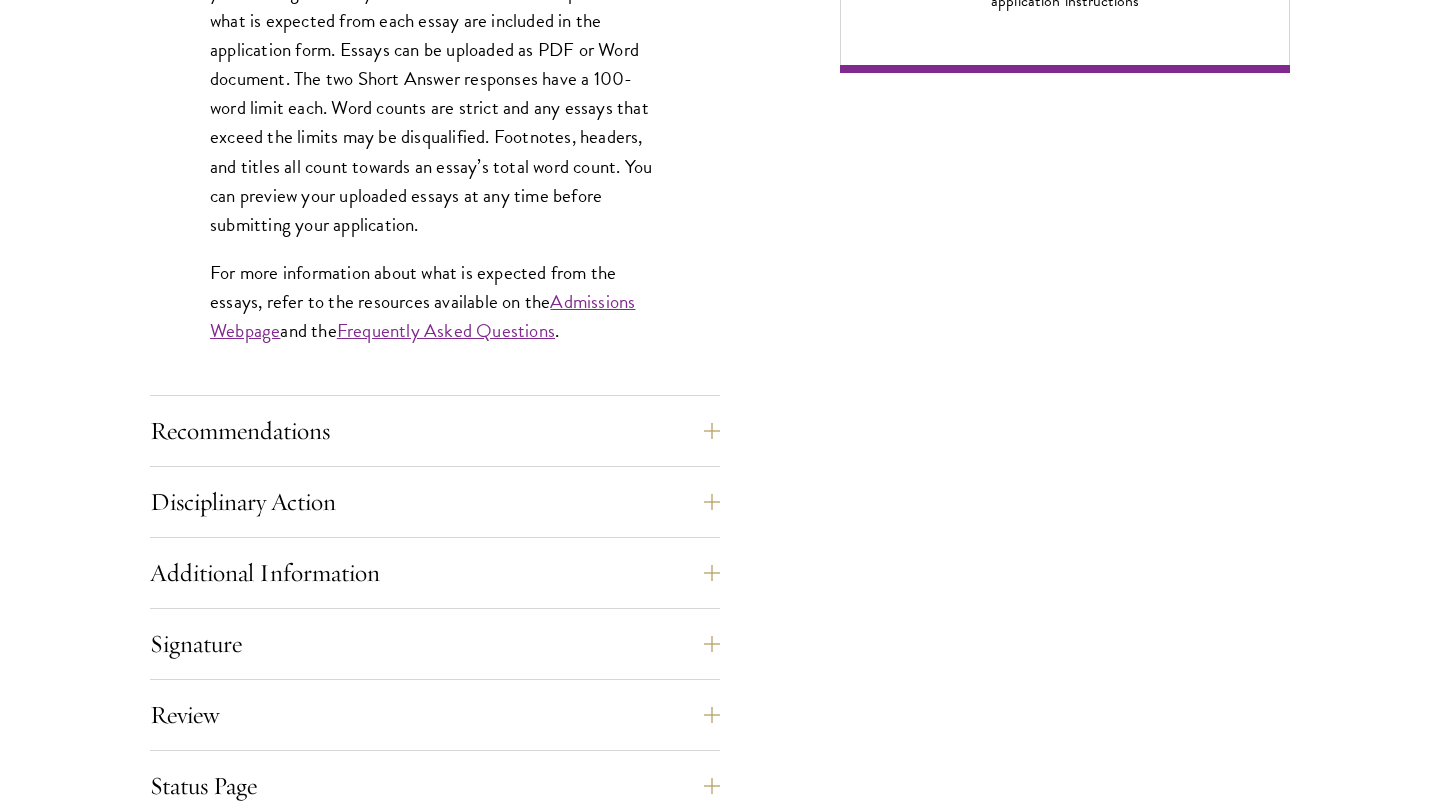 scroll, scrollTop: 1753, scrollLeft: 0, axis: vertical 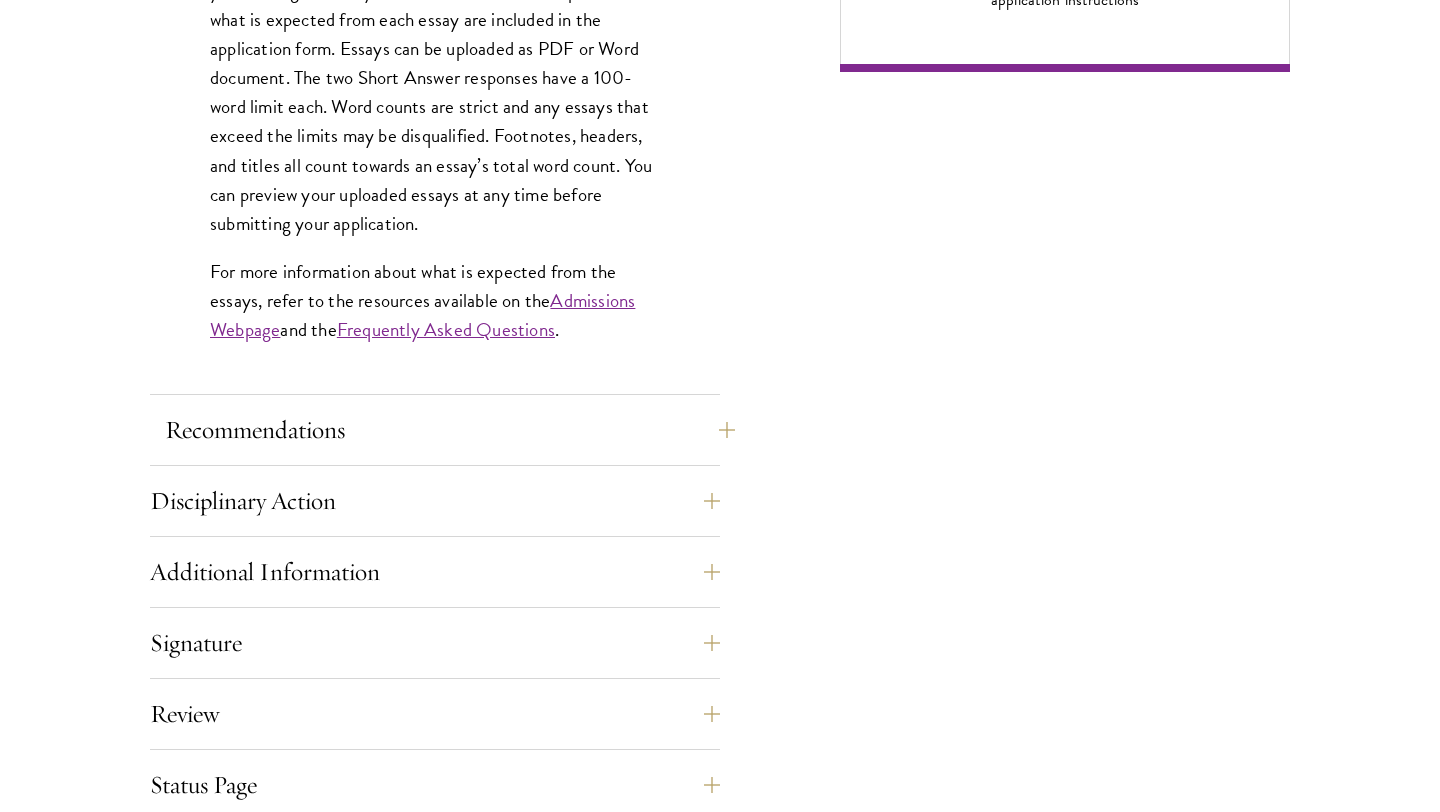 click on "Recommendations" at bounding box center [450, 430] 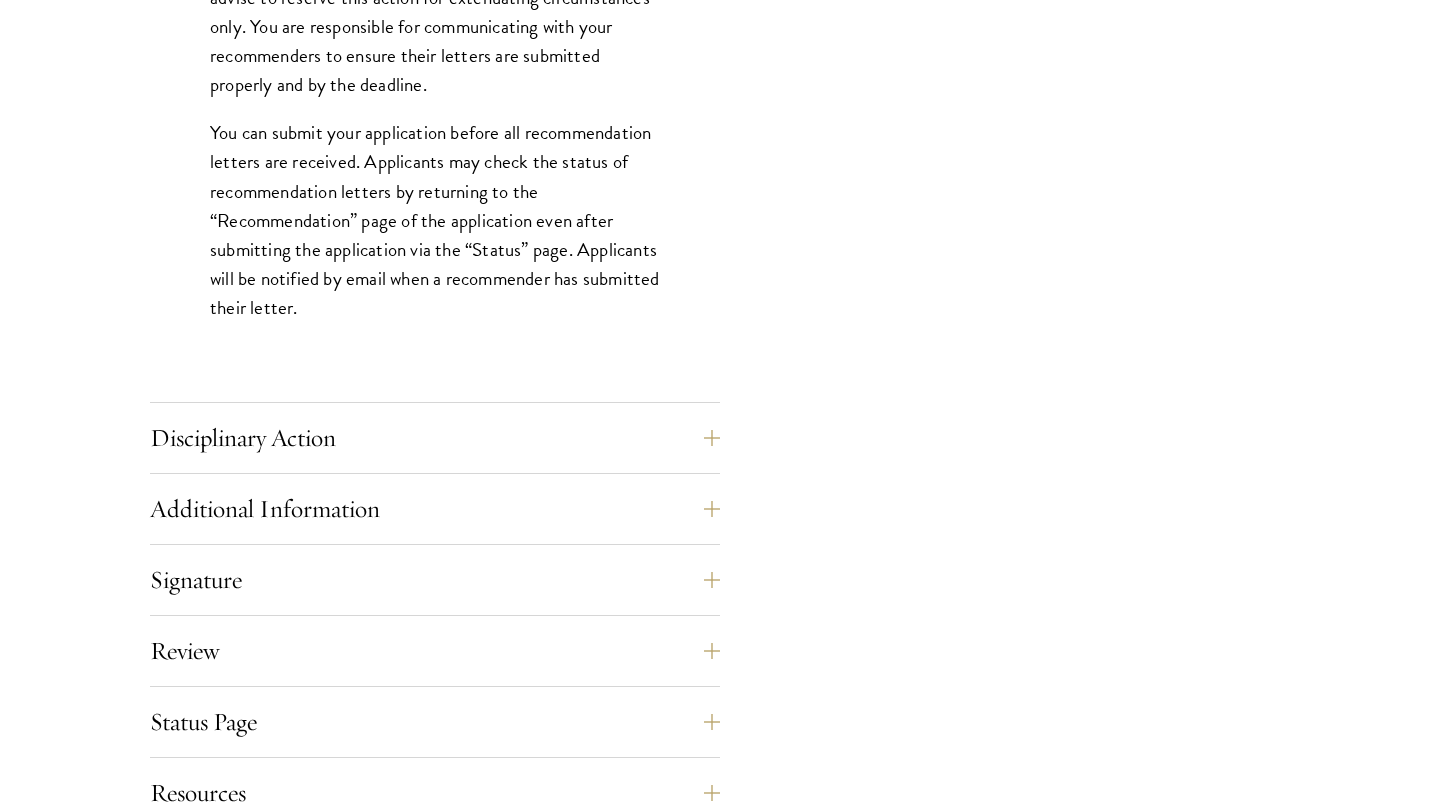 scroll, scrollTop: 2808, scrollLeft: 0, axis: vertical 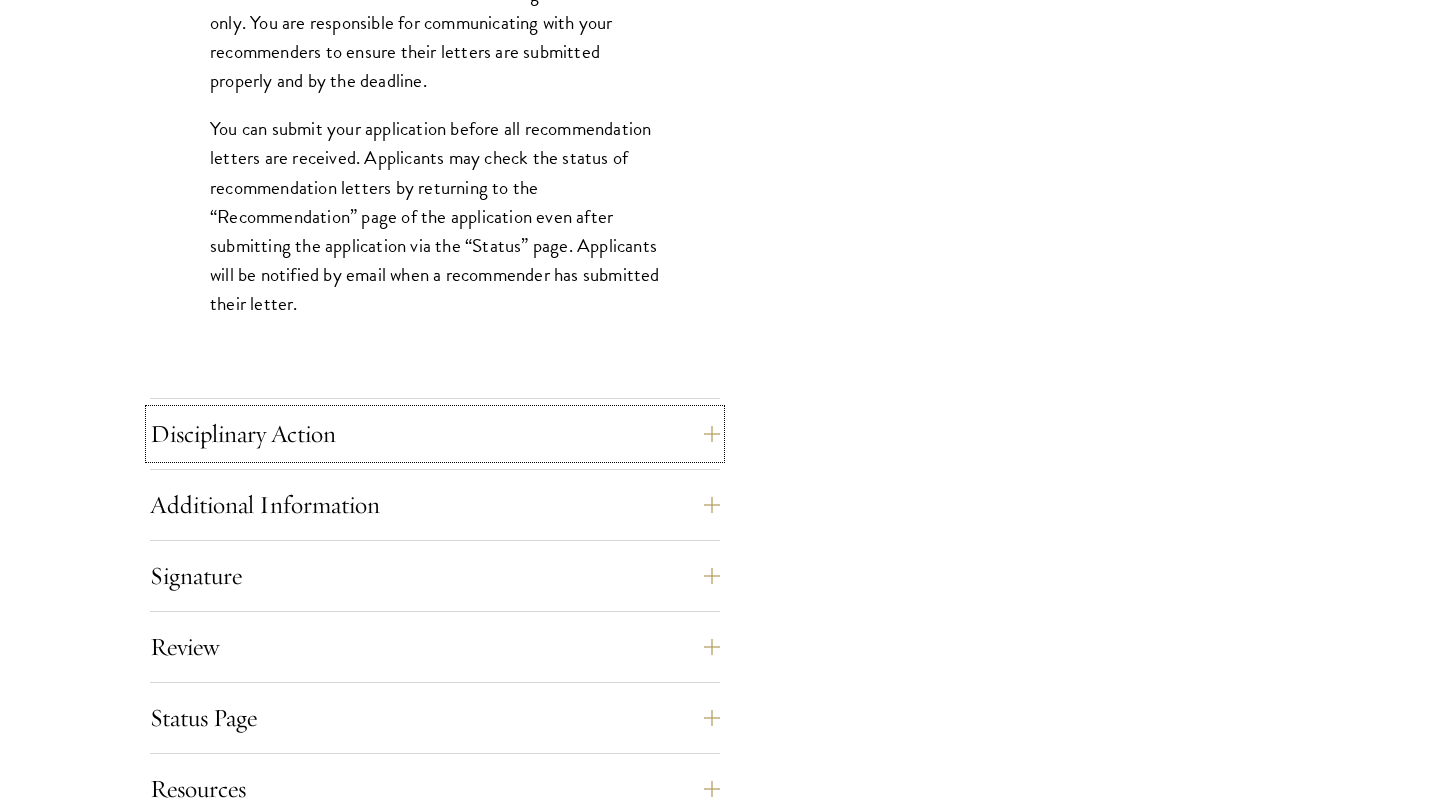 click on "Disciplinary Action" at bounding box center [435, 434] 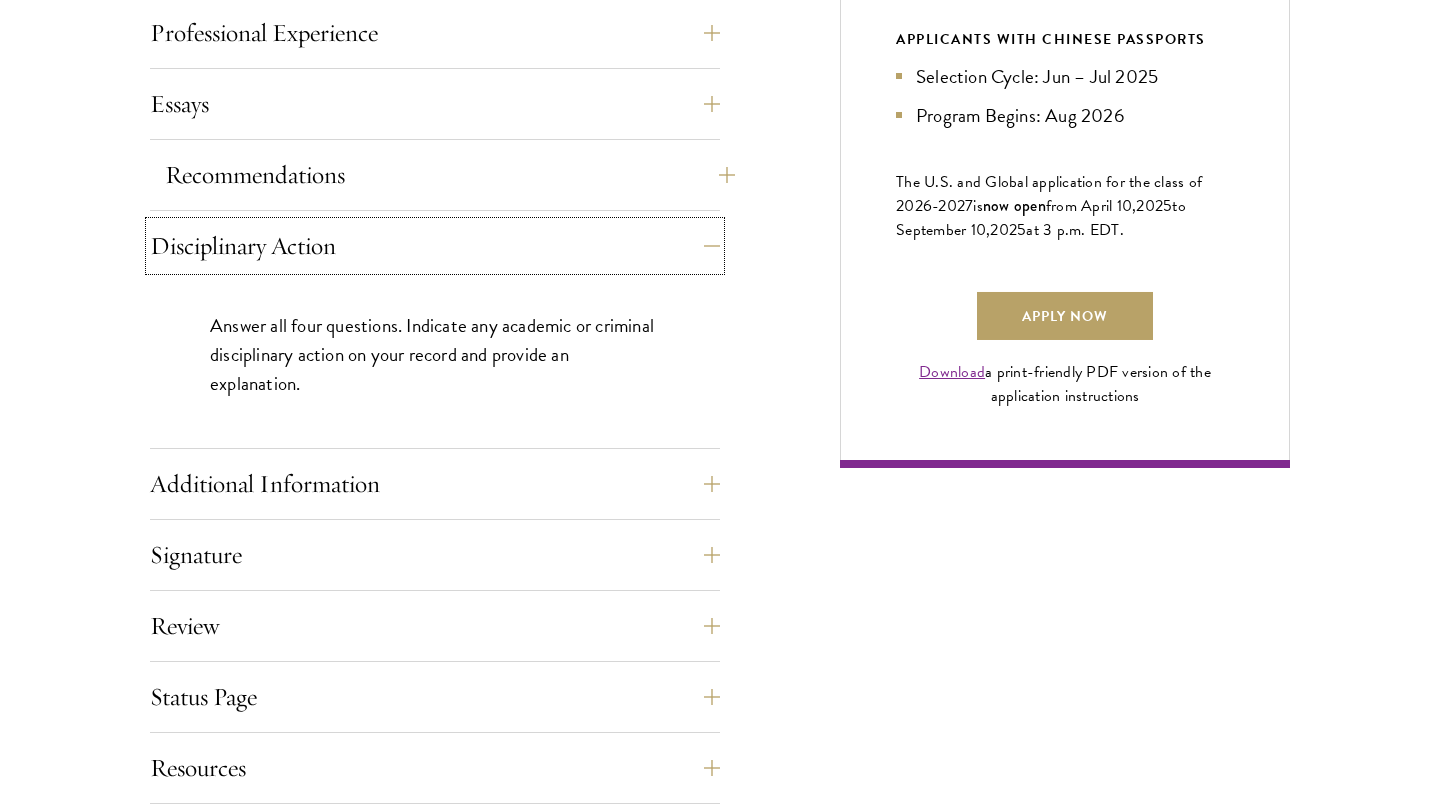 scroll, scrollTop: 1359, scrollLeft: 0, axis: vertical 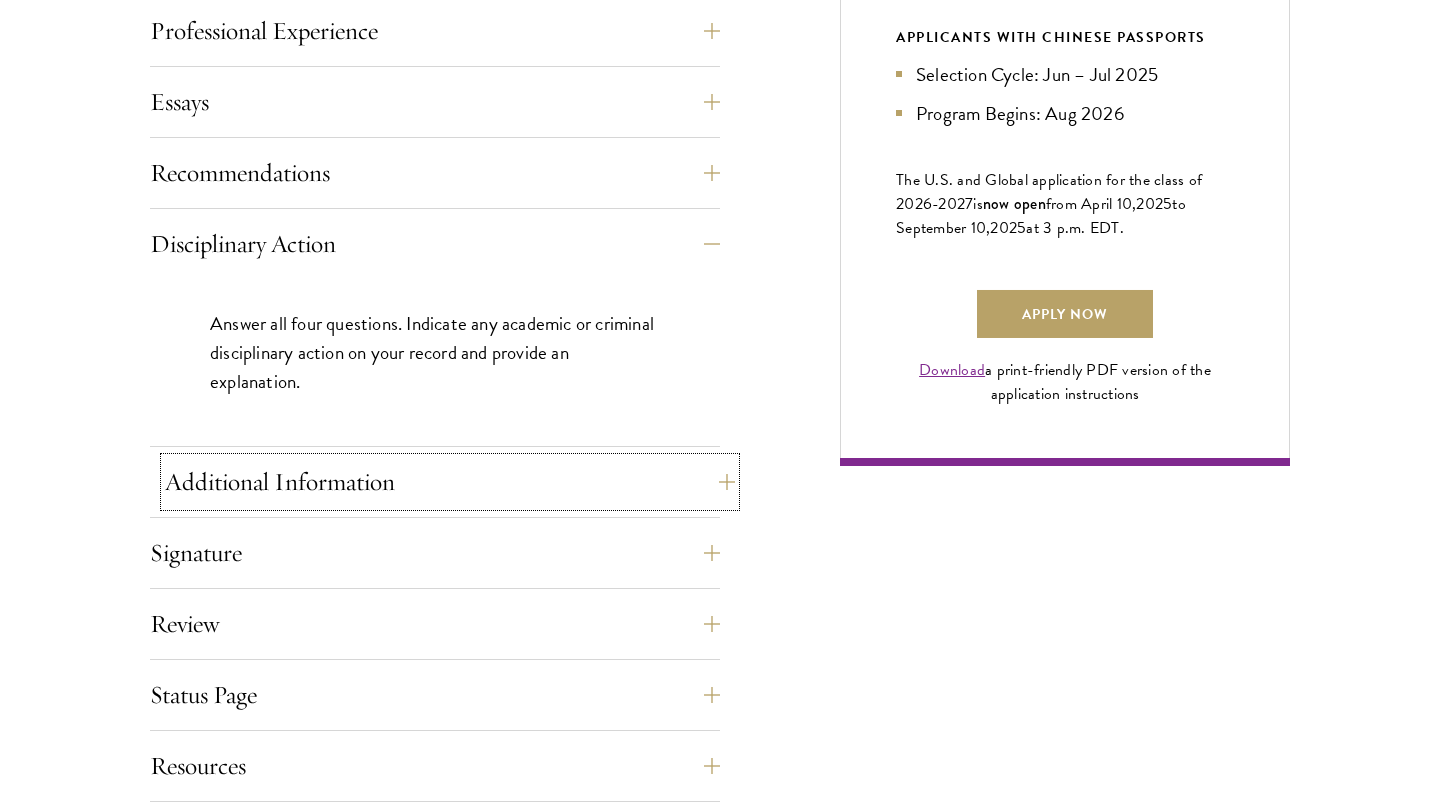 click on "Additional Information" at bounding box center (450, 482) 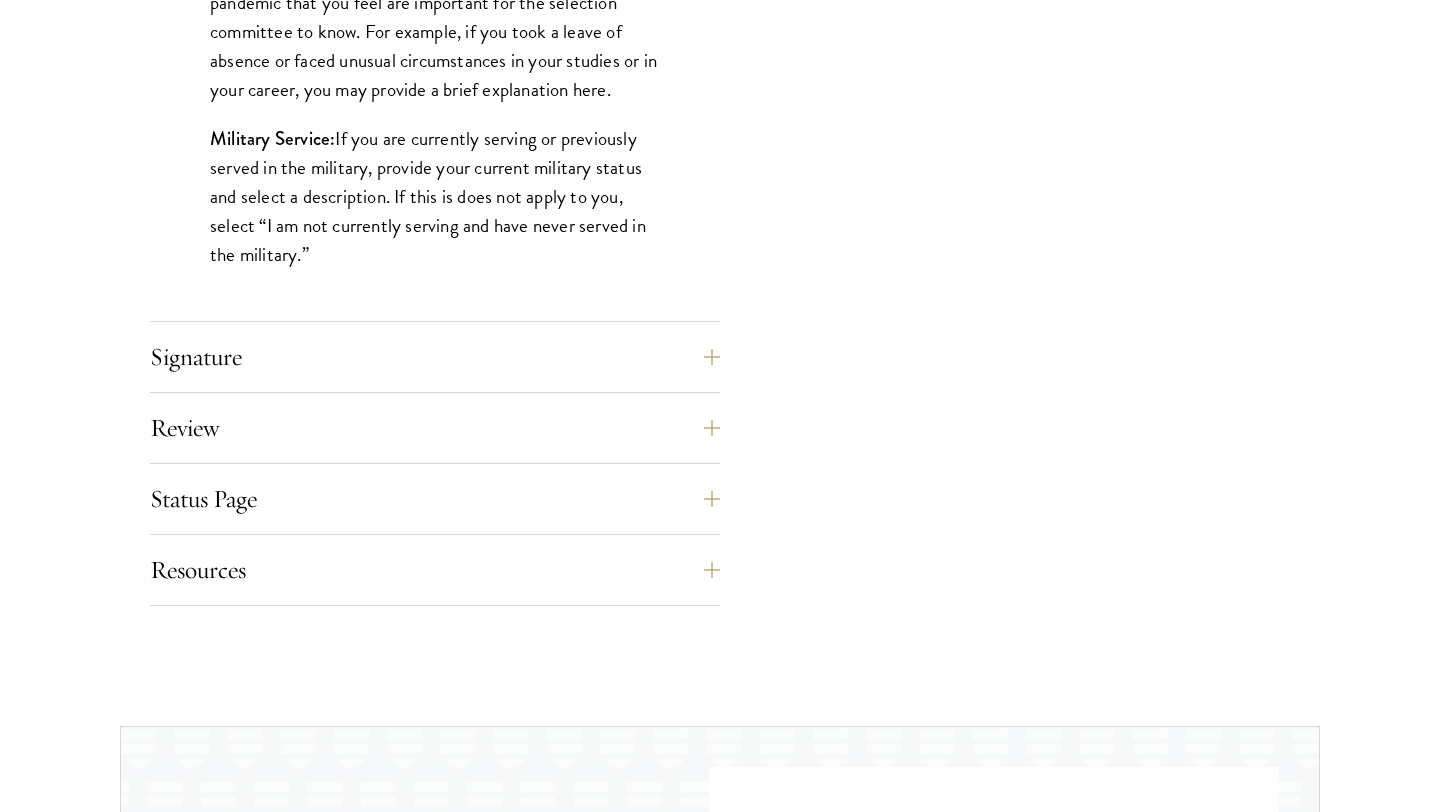scroll, scrollTop: 2046, scrollLeft: 0, axis: vertical 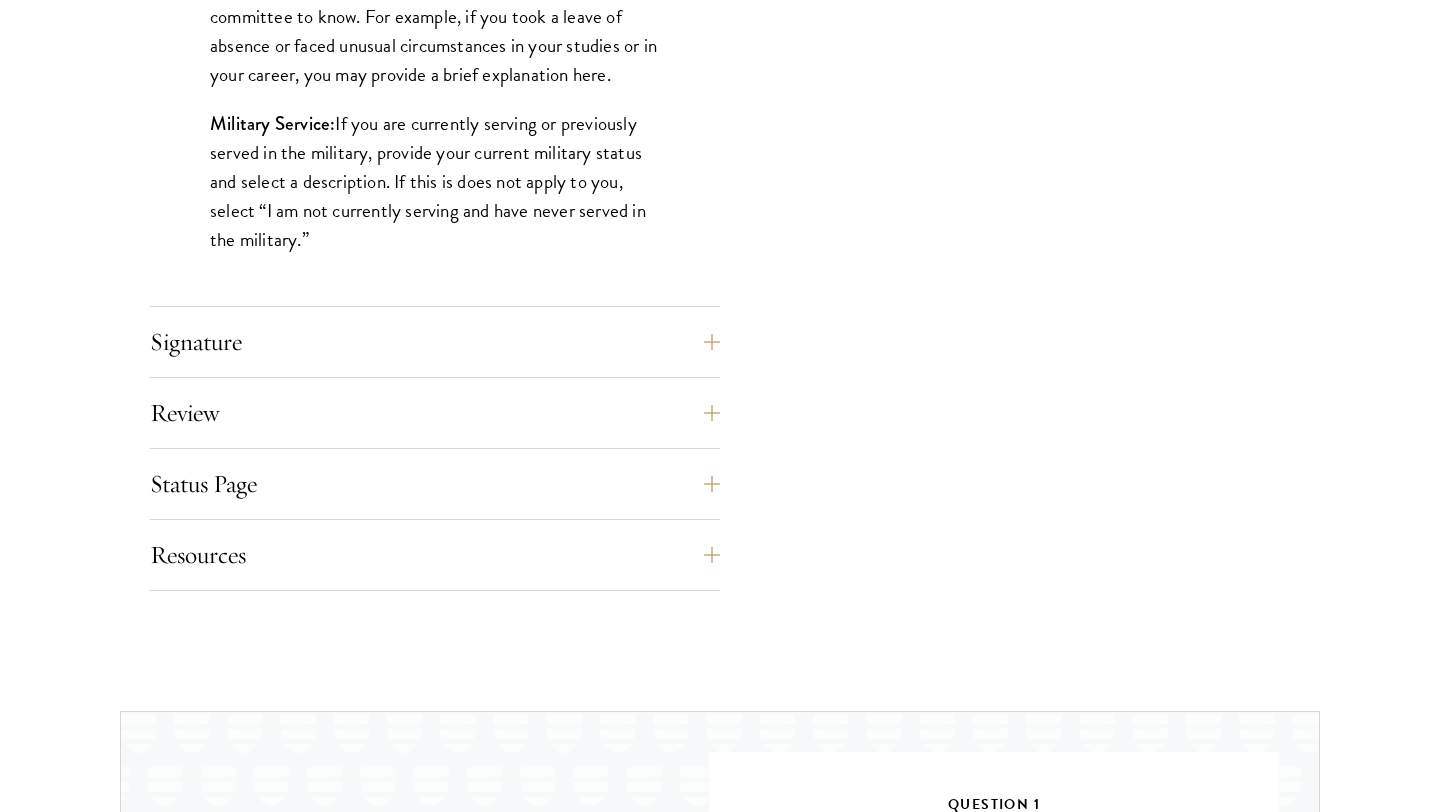click on "Application Home Page
The online application form must be completed in English. All requirements must be submitted electronically; we do not accept materials via email or mail.
To begin, create an account to start a new application. The email address provided to create your account will be used for all correspondence about your admissions status. After creating an account, a system-generated email will be sent to you with a temporary PIN to activate your account. If you do not receive this email immediately, check your spam/junk folders. Add  [EMAIL]  to your safe senders list.
Once you have created an account, click “Start New Application” to begin your application. You do not have to complete your application in one sitting; you may access and continue your work as frequently as needed before final submission. To save your work, click on the “Continue” button.
Personal Information
." at bounding box center (720, -323) 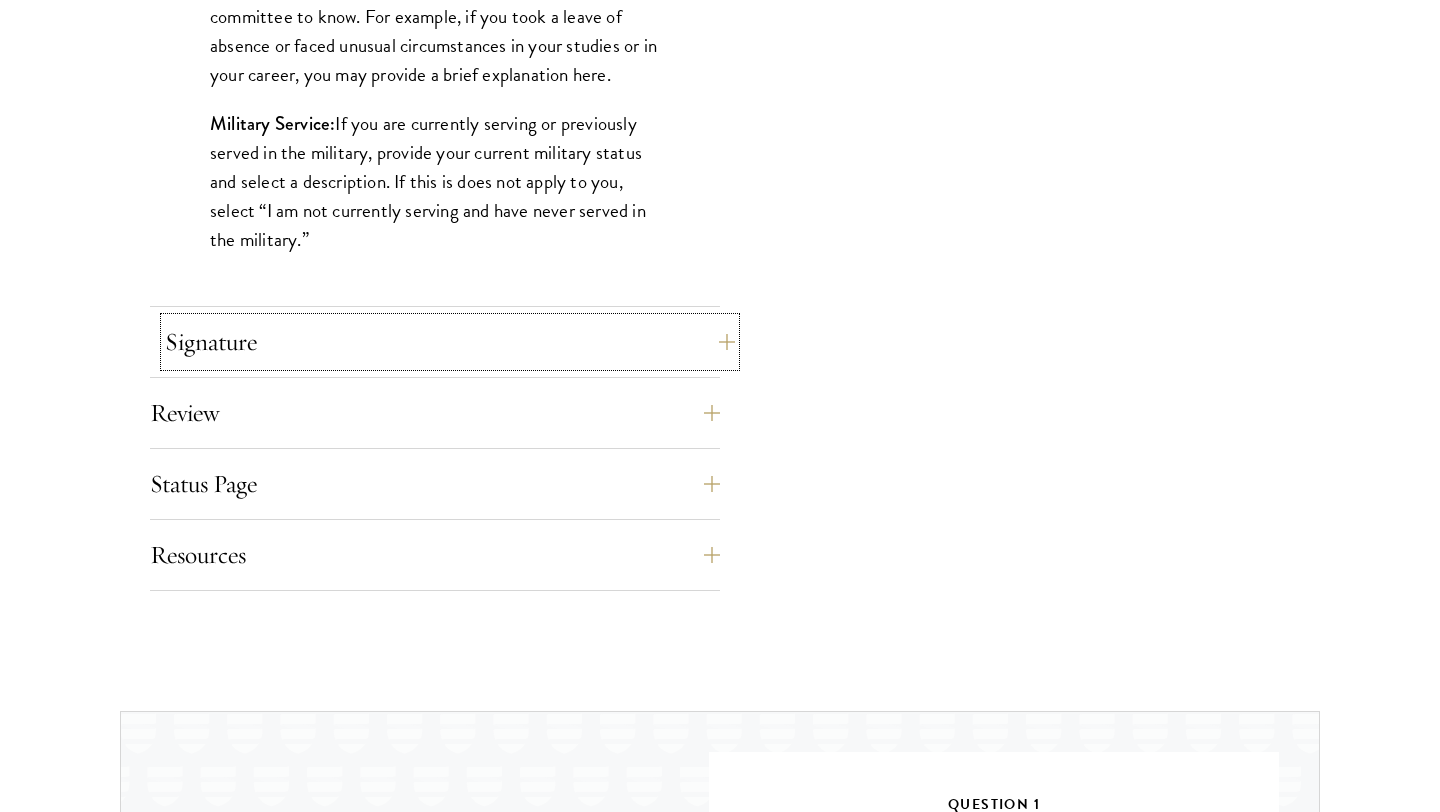 click on "Signature" at bounding box center [450, 342] 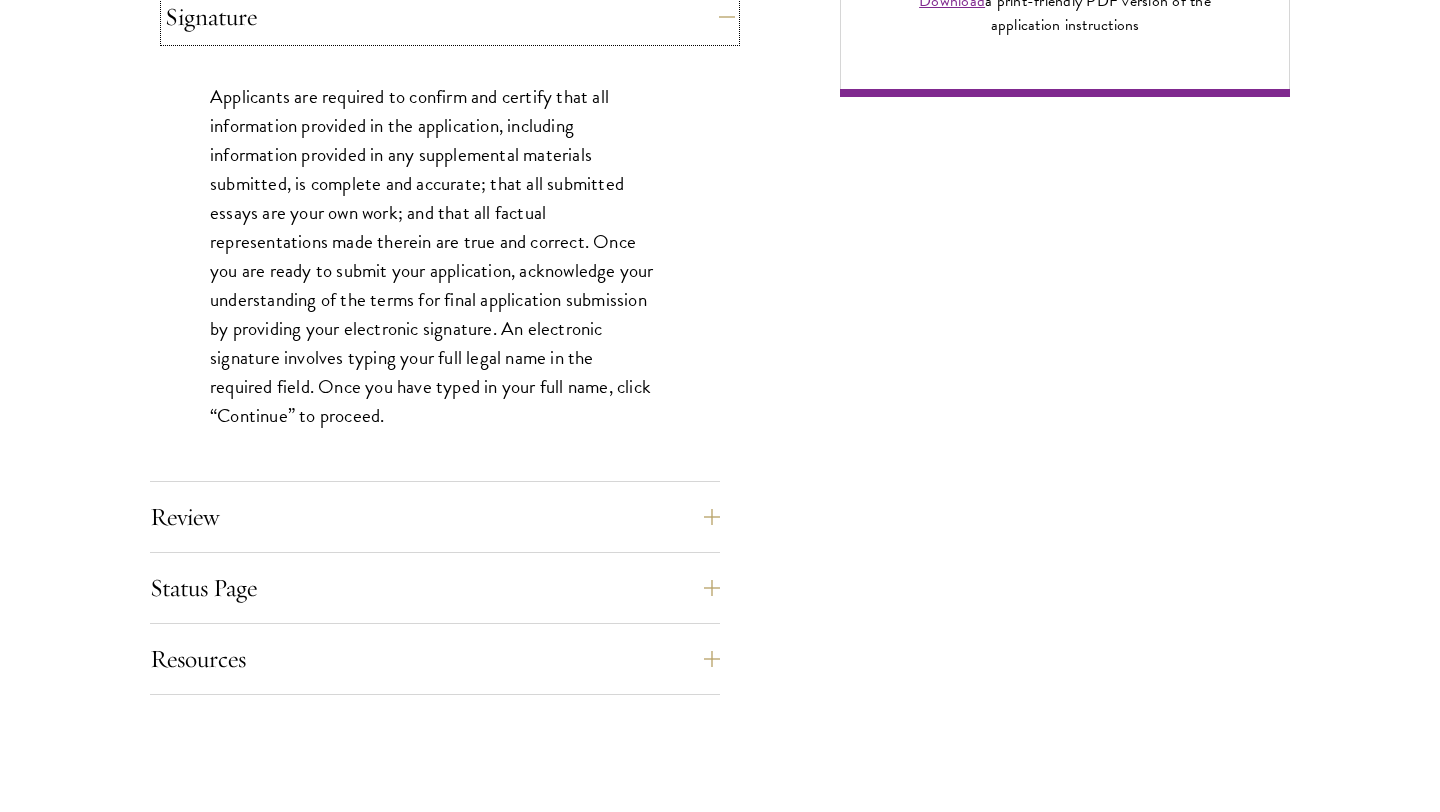 scroll, scrollTop: 1752, scrollLeft: 0, axis: vertical 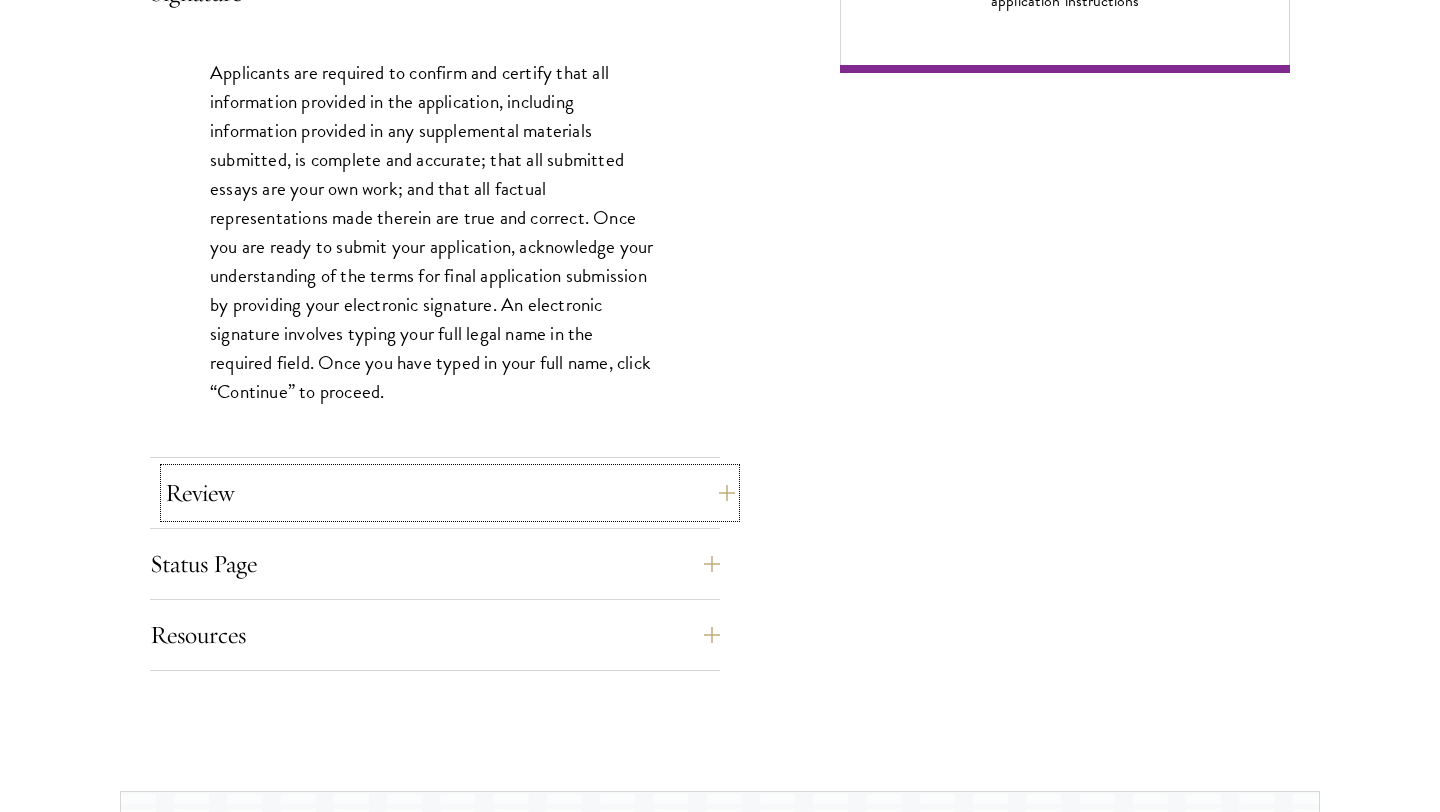 click on "Review" at bounding box center (450, 493) 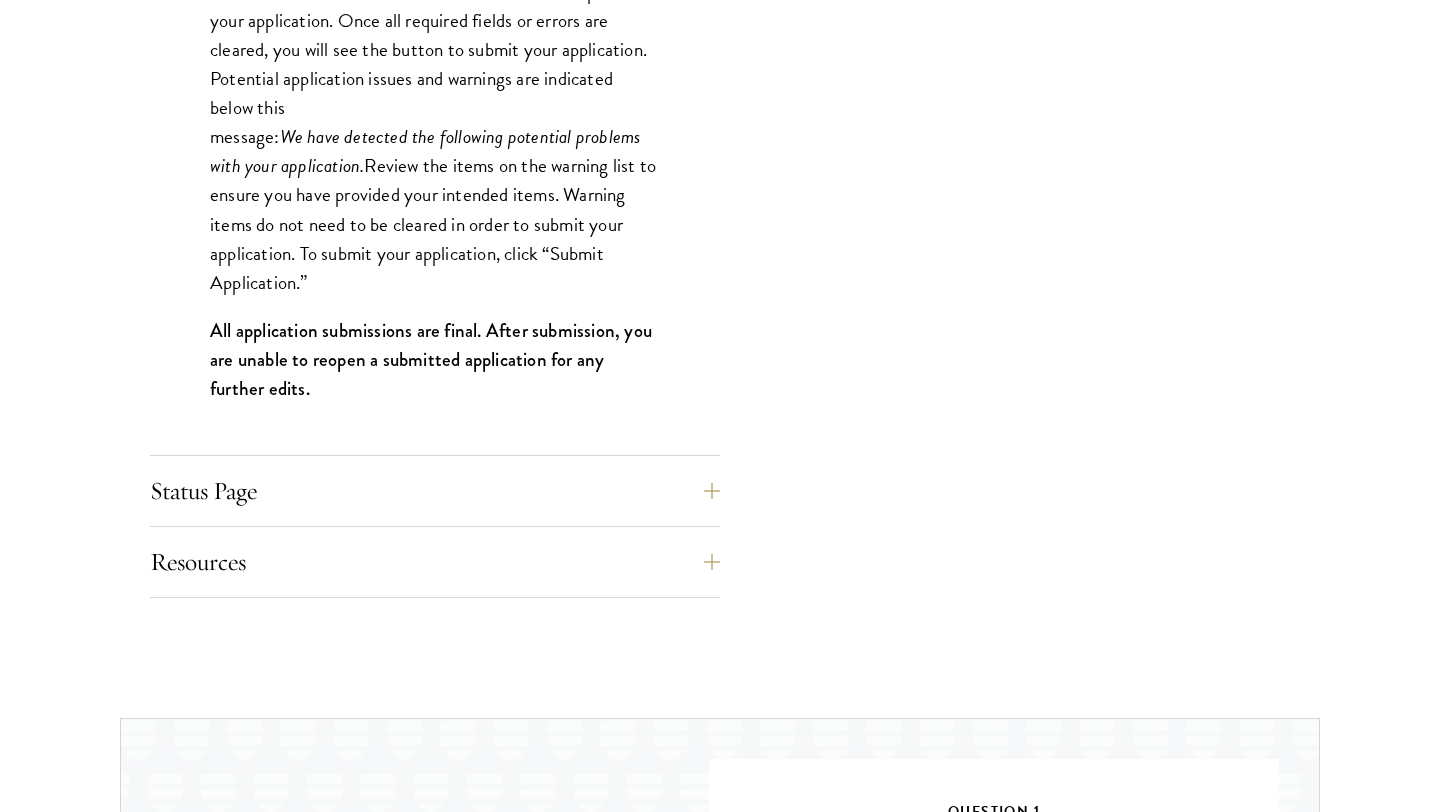 scroll, scrollTop: 2053, scrollLeft: 0, axis: vertical 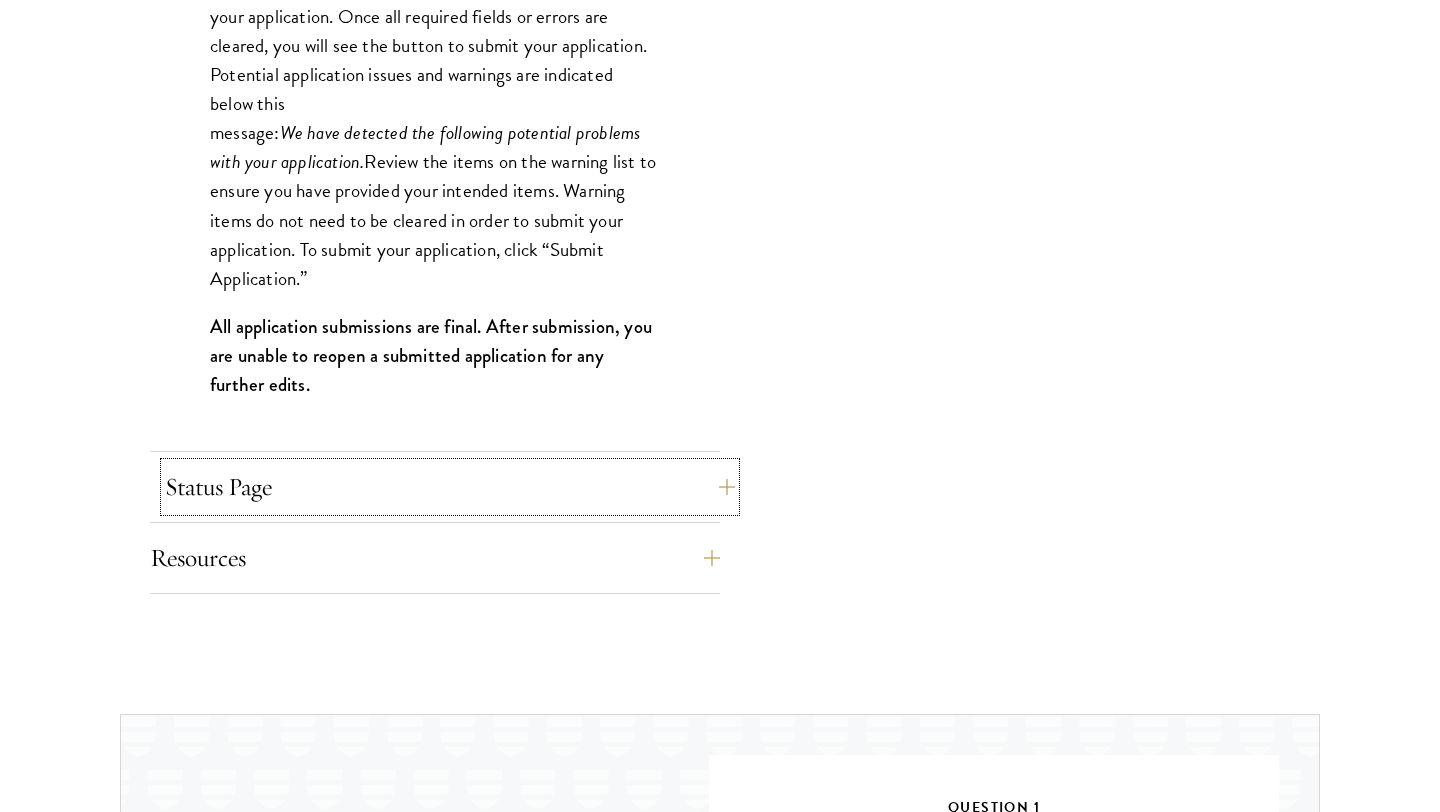 click on "Status Page" at bounding box center [450, 487] 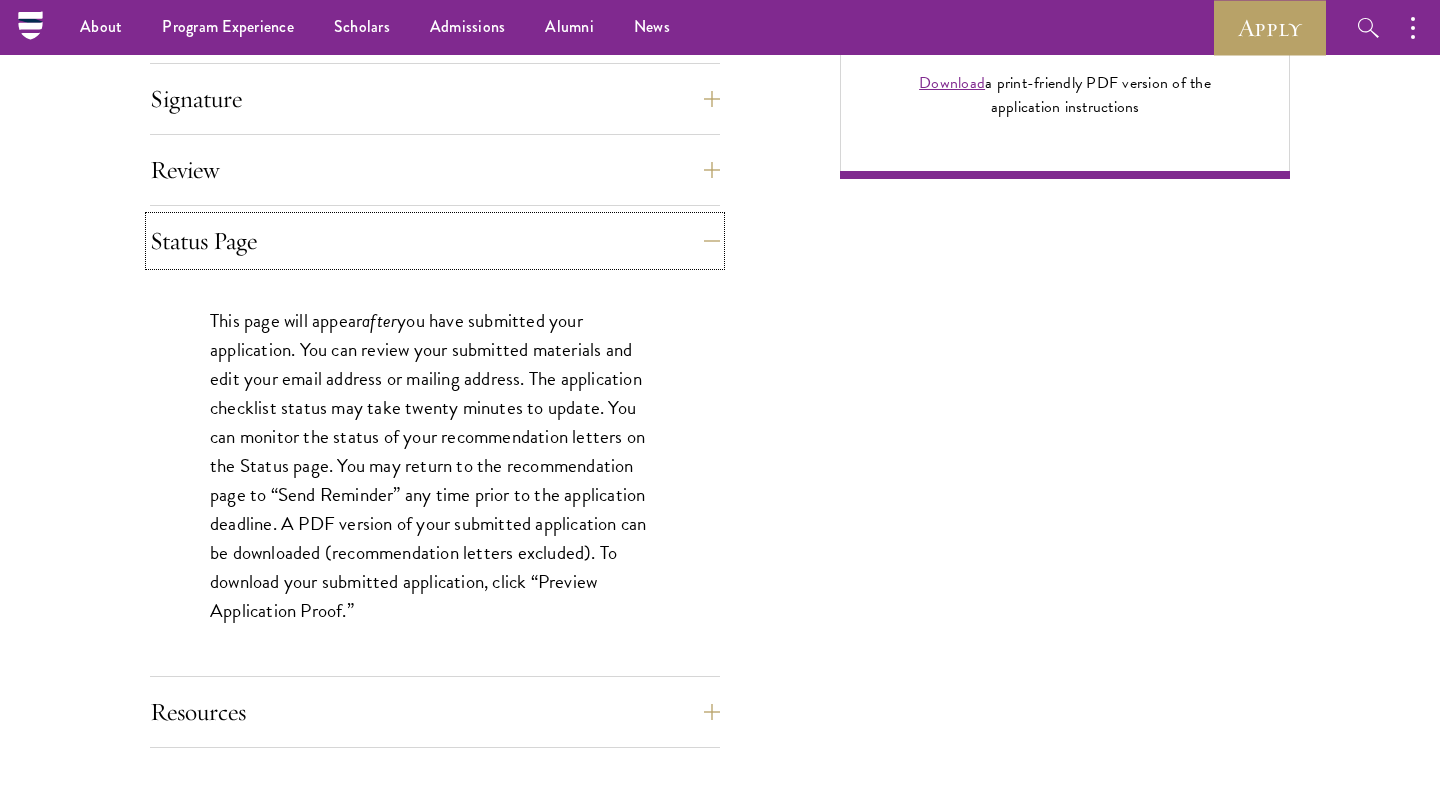 scroll, scrollTop: 1642, scrollLeft: 0, axis: vertical 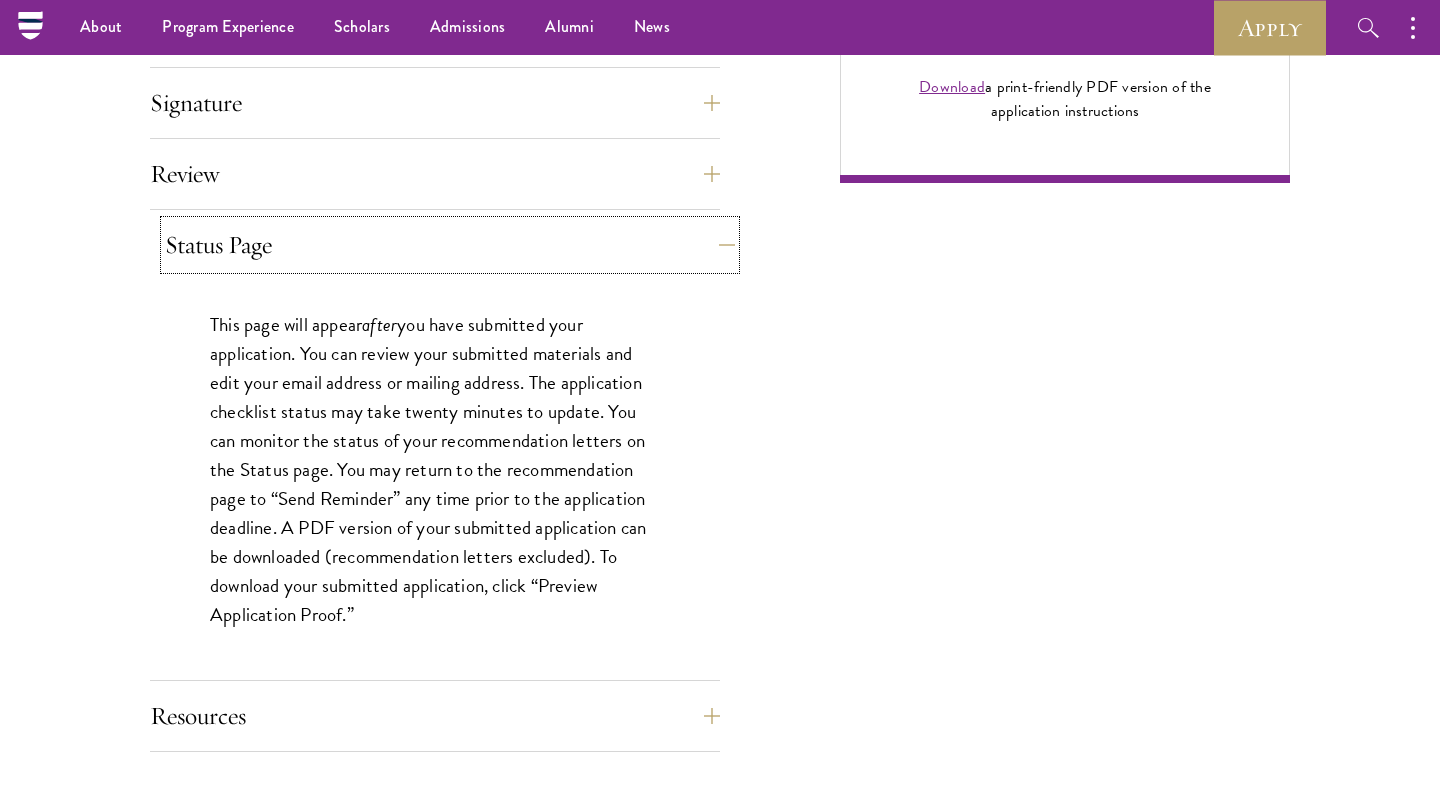 click on "Status Page" at bounding box center (450, 245) 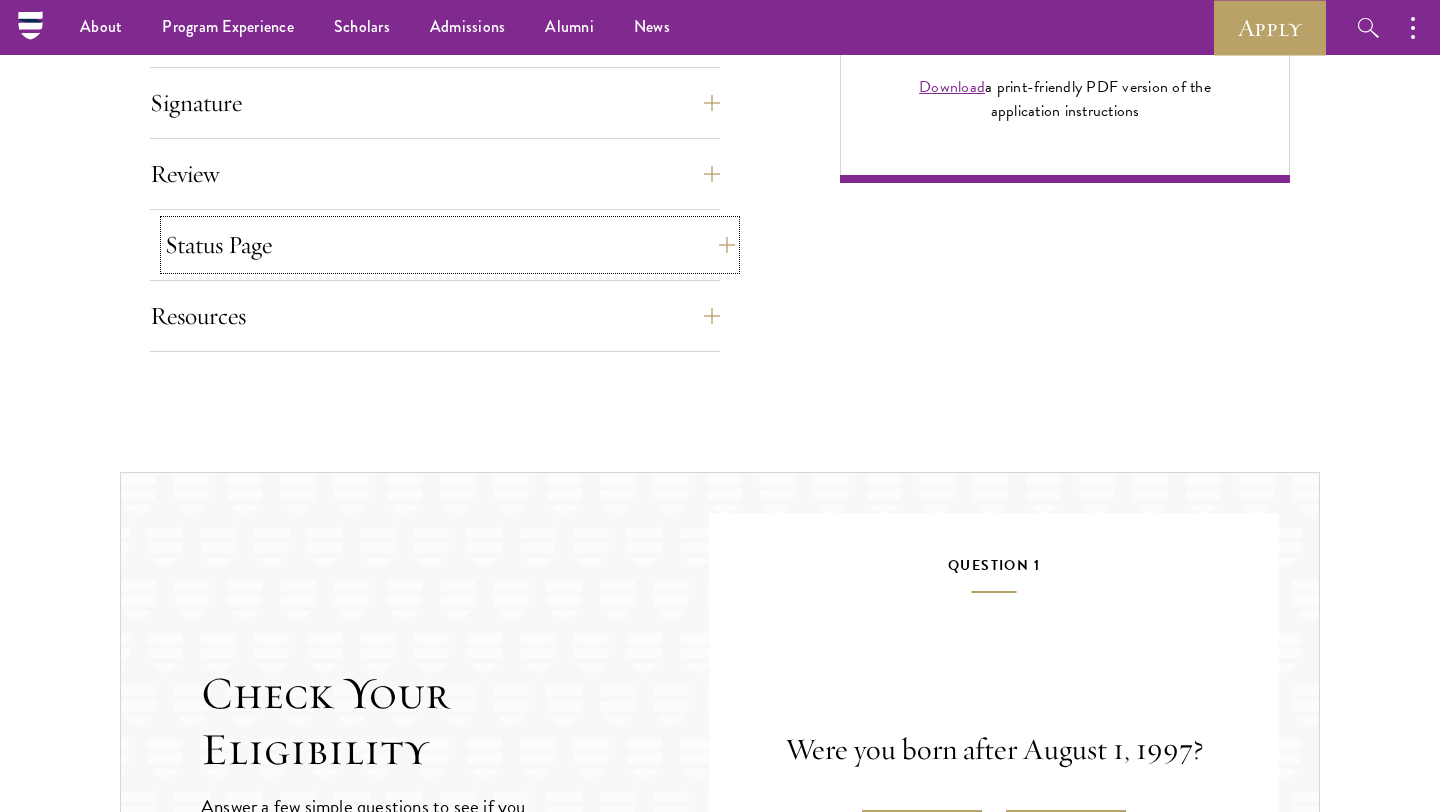 click on "Status Page" at bounding box center (450, 245) 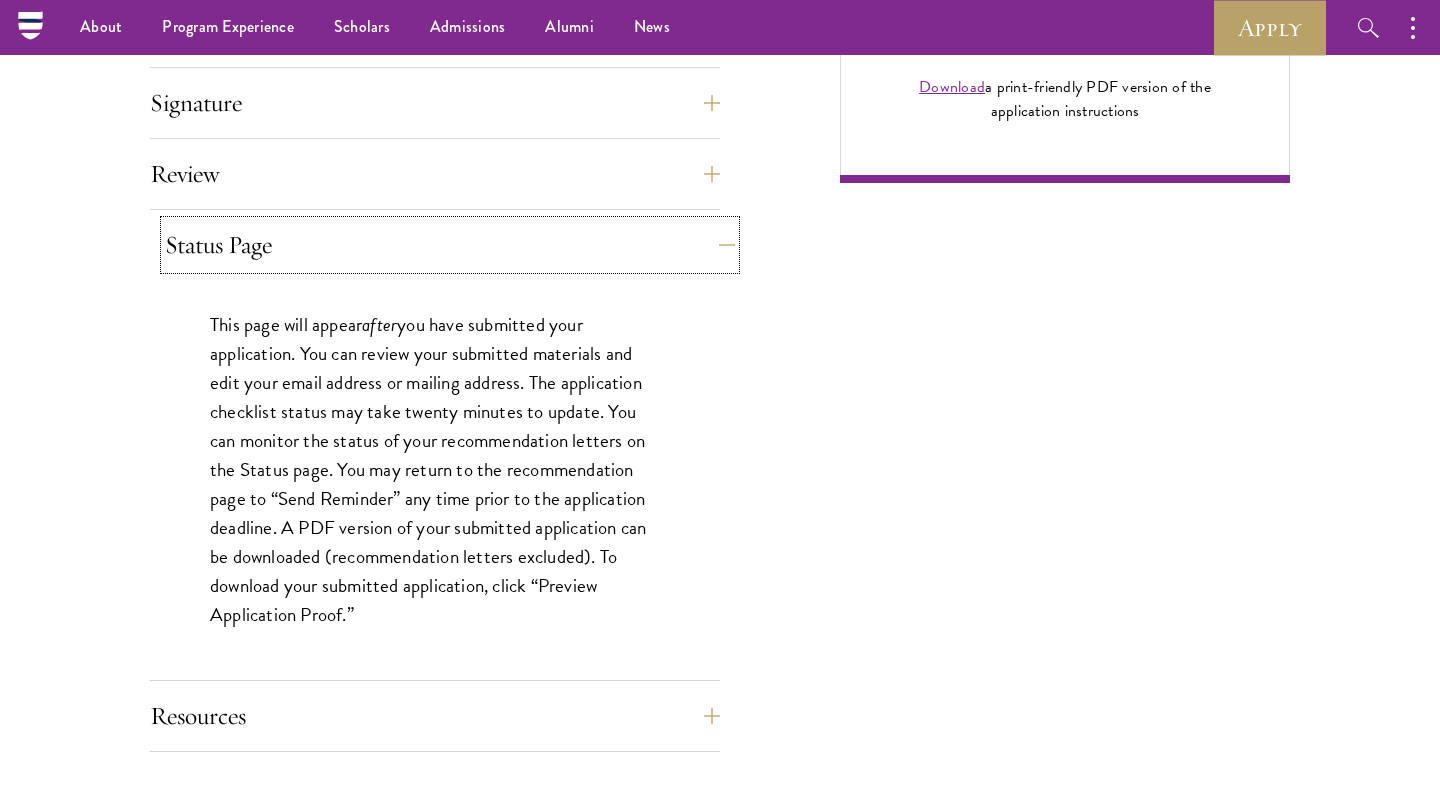 click on "Status Page" at bounding box center (450, 245) 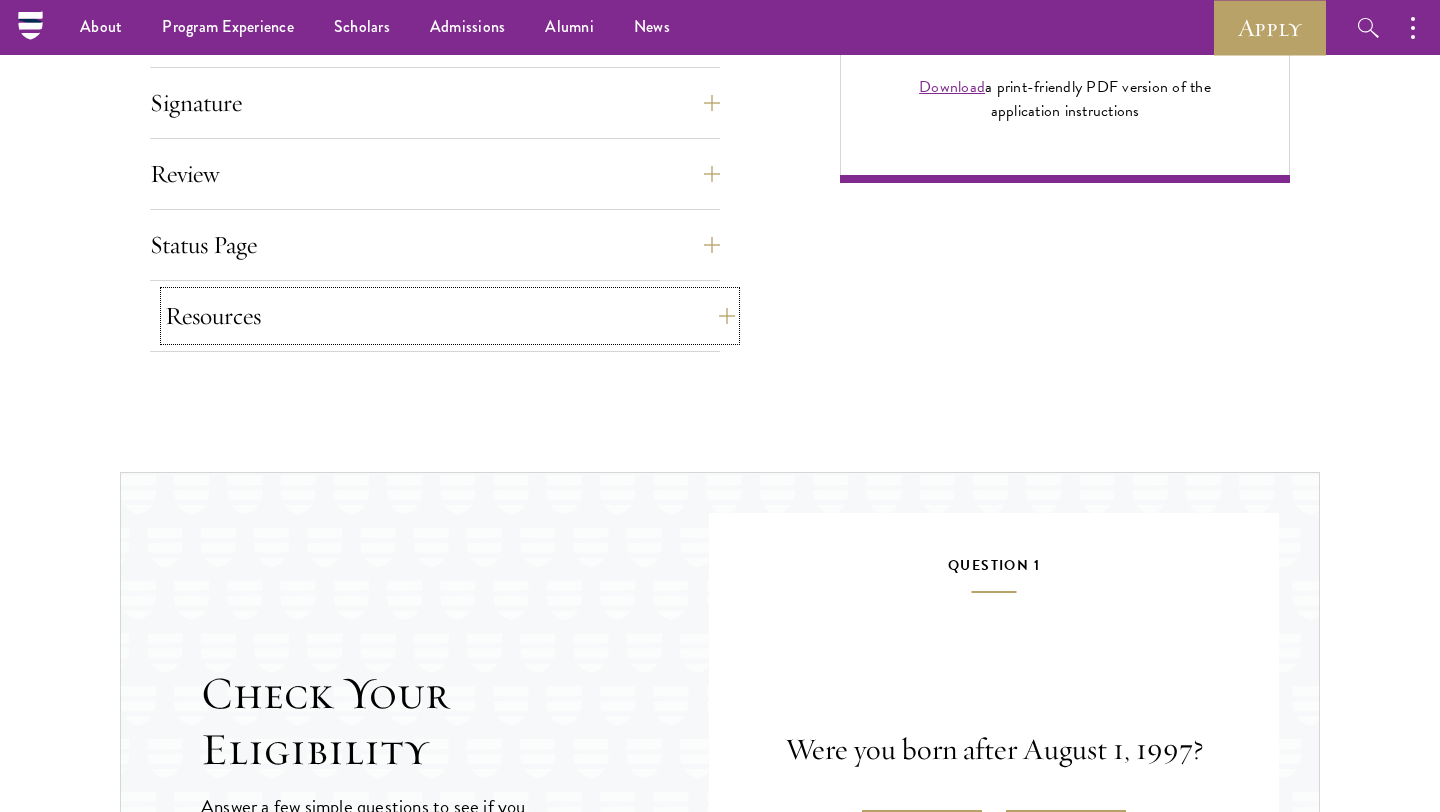 click on "Resources" at bounding box center (450, 316) 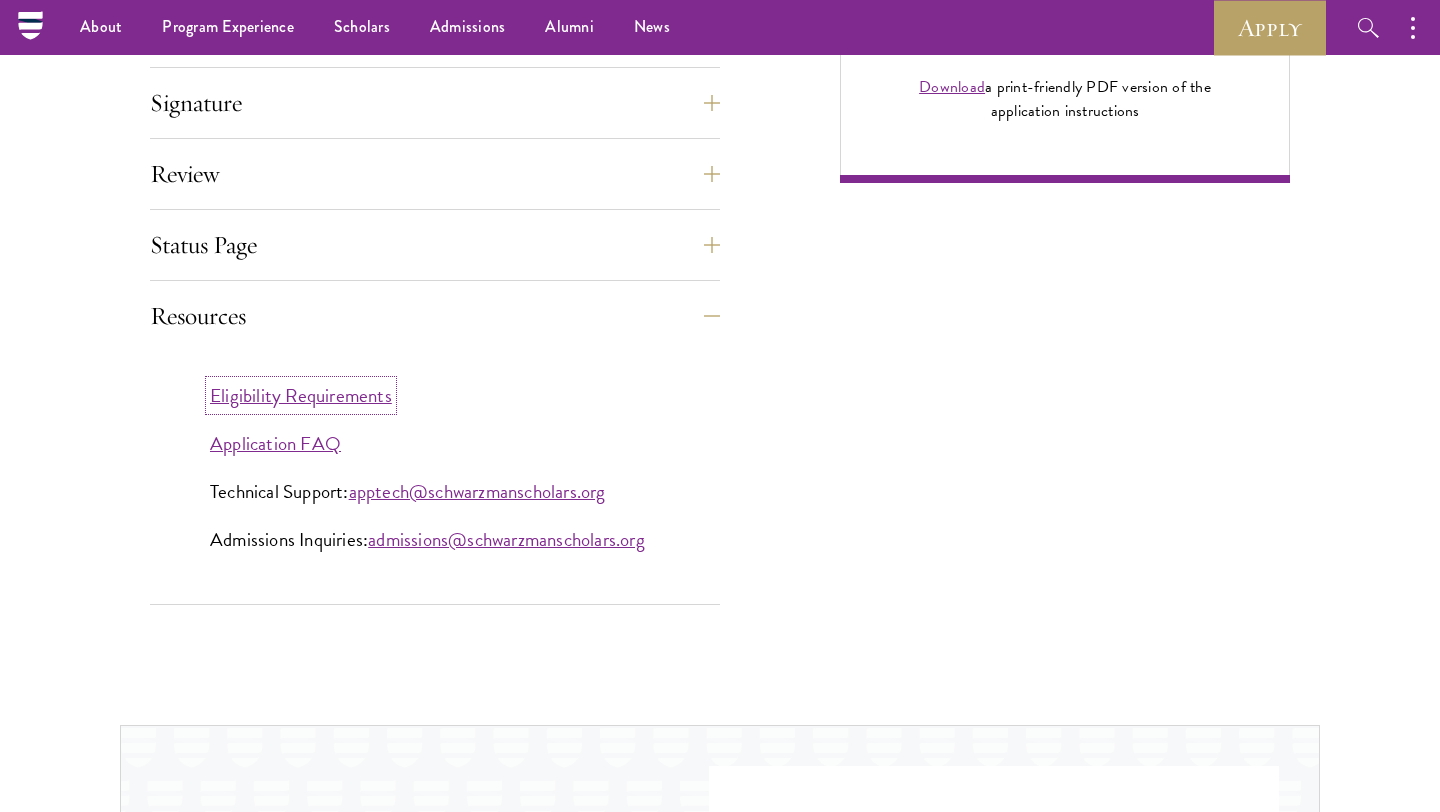 click on "Eligibility Requirements" at bounding box center (301, 395) 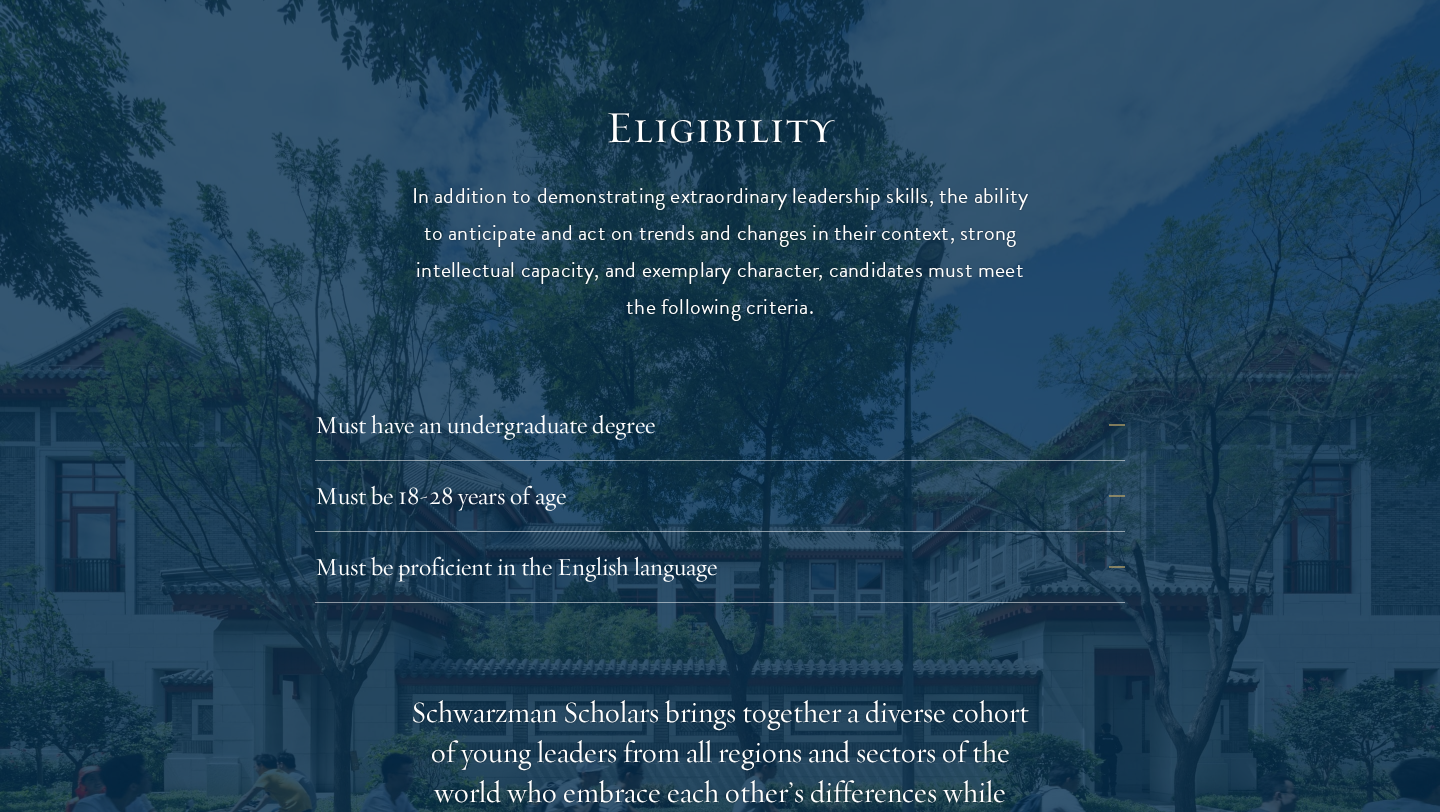 scroll, scrollTop: 0, scrollLeft: 0, axis: both 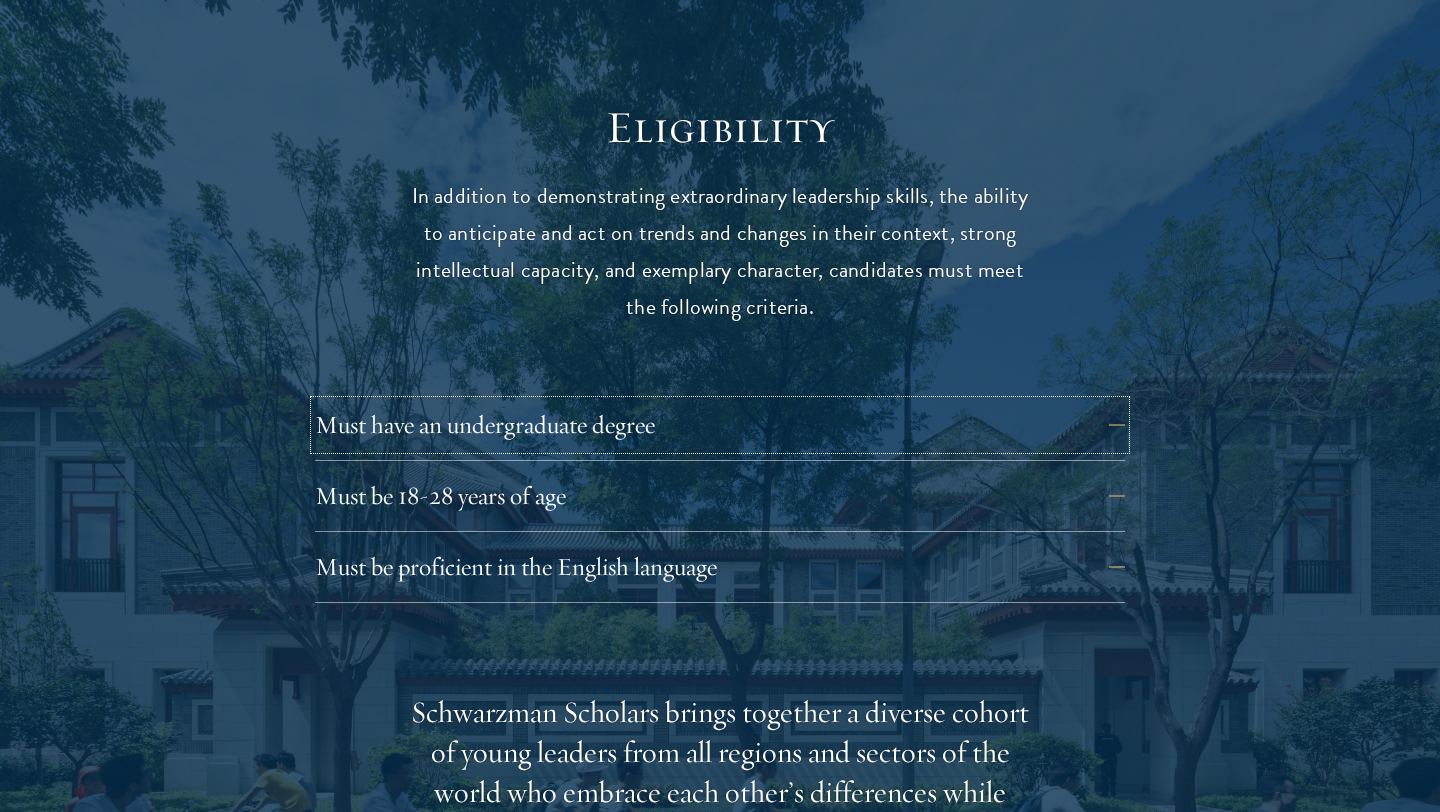 click on "Must have an undergraduate degree" at bounding box center [720, 425] 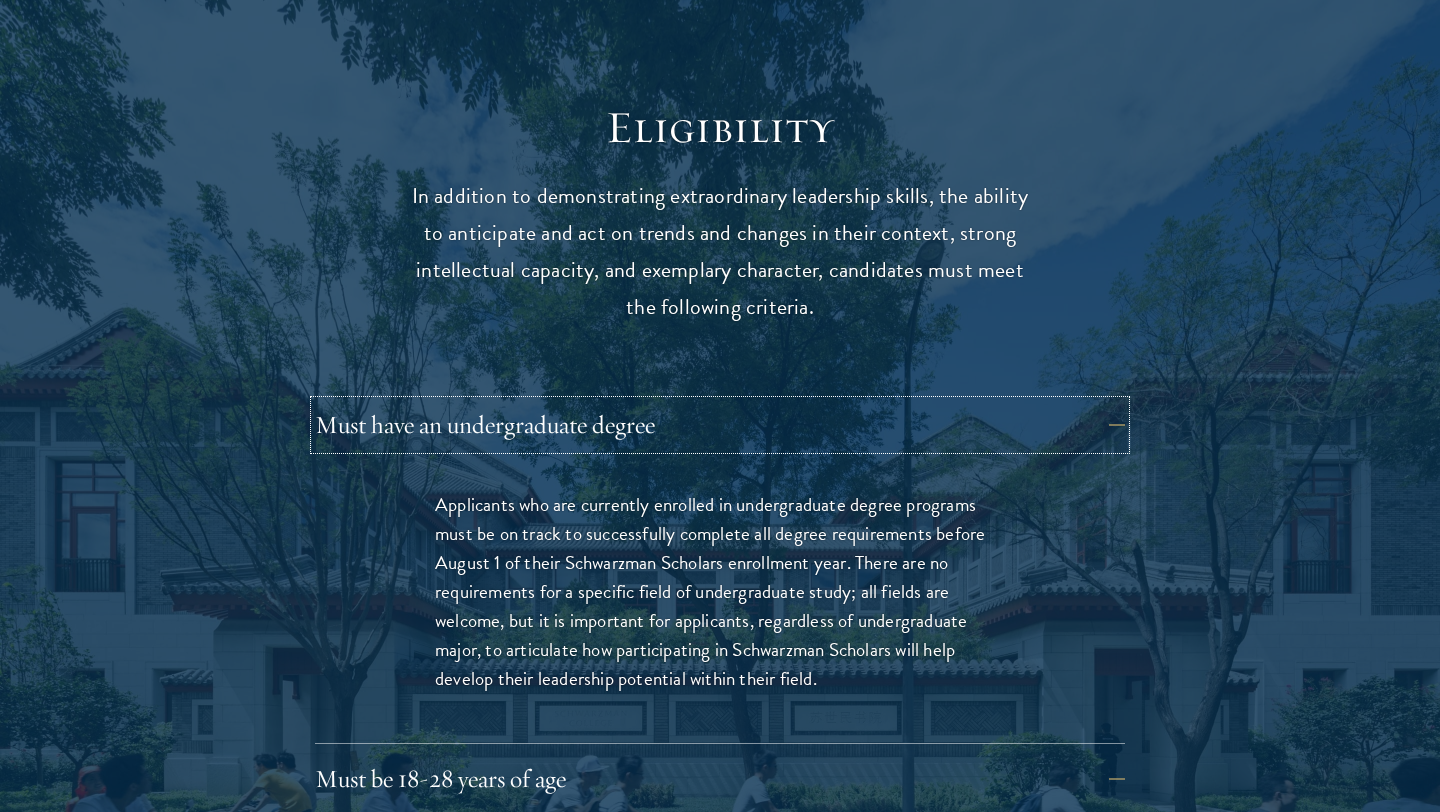 click on "Must have an undergraduate degree" at bounding box center (720, 425) 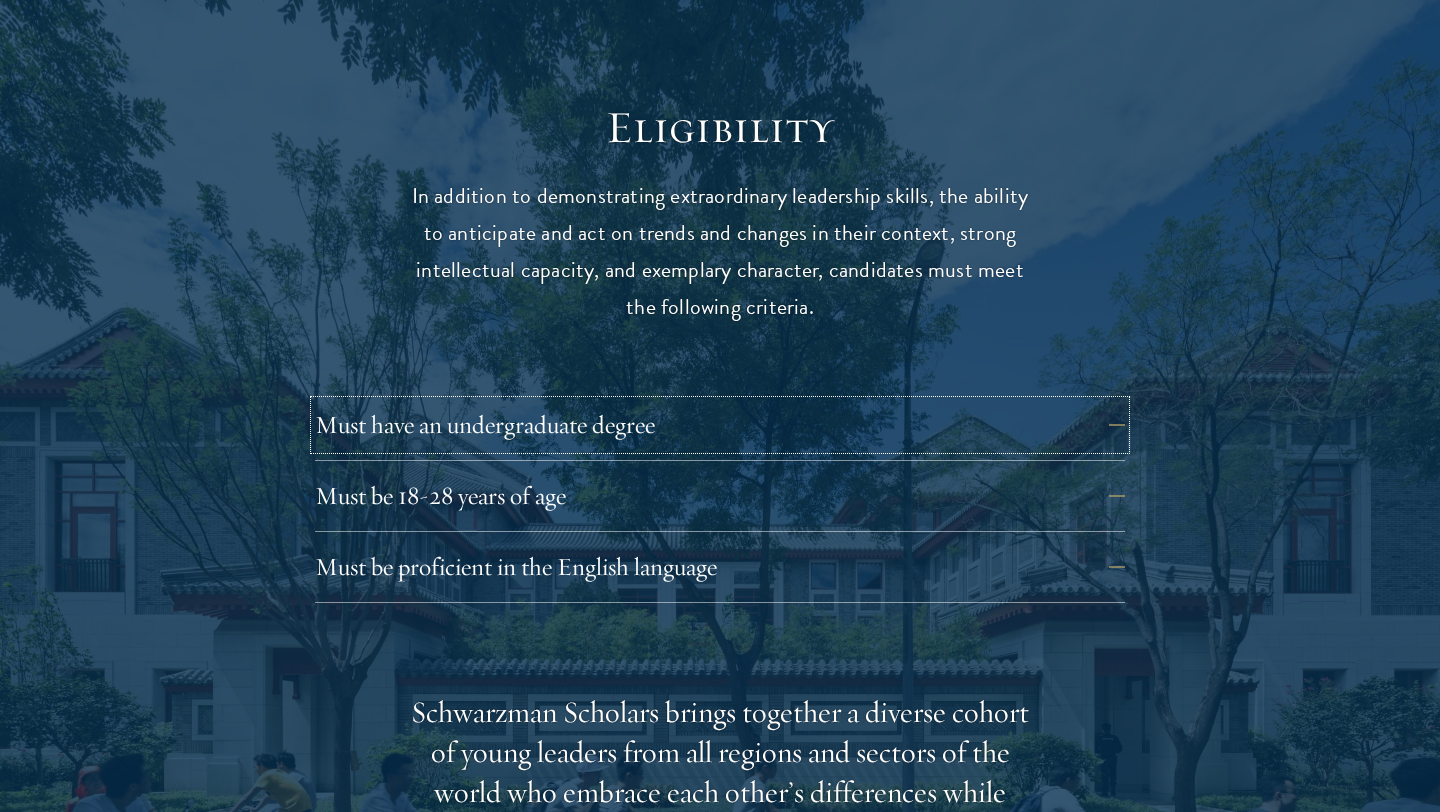 click on "Must have an undergraduate degree" at bounding box center (720, 425) 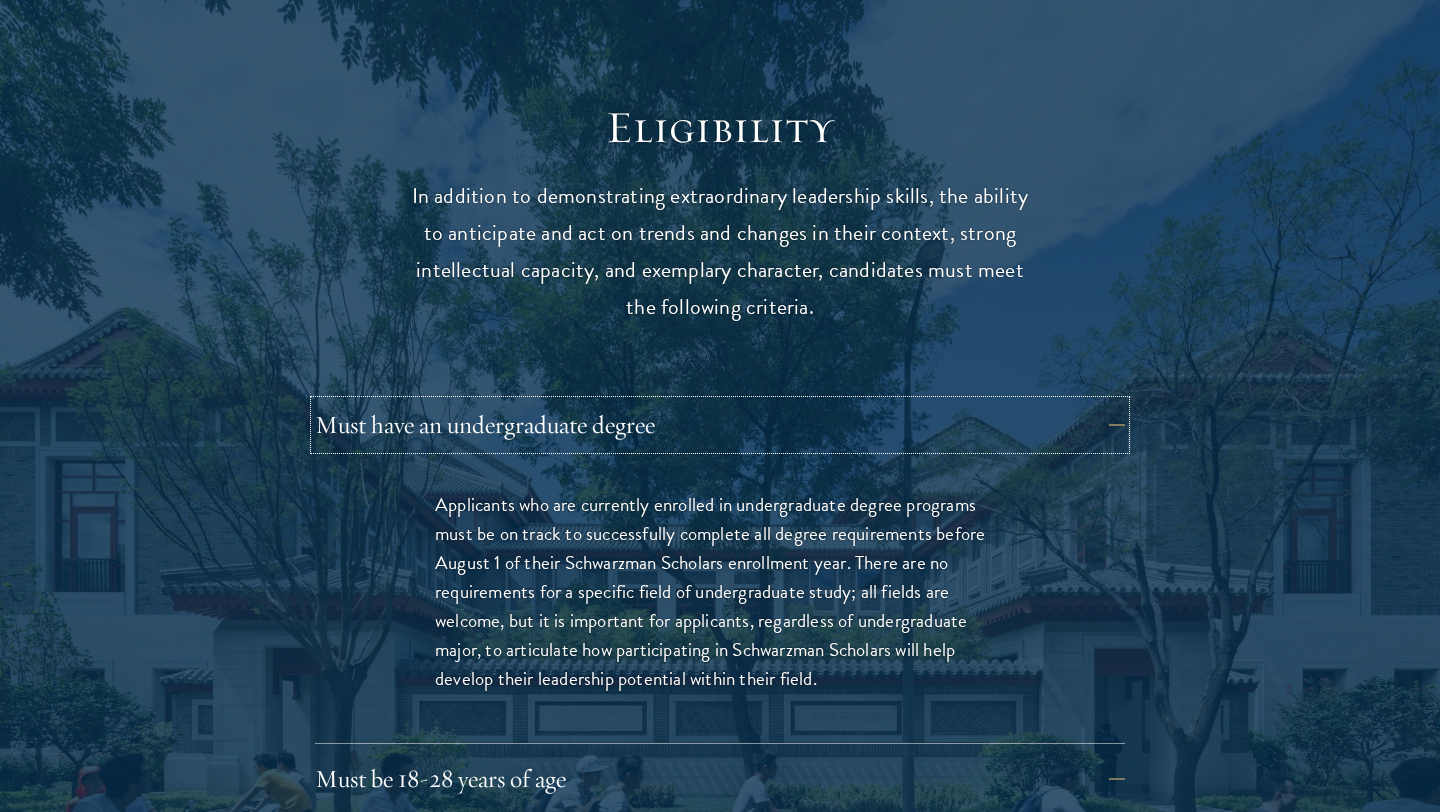 click on "Must have an undergraduate degree" at bounding box center (720, 425) 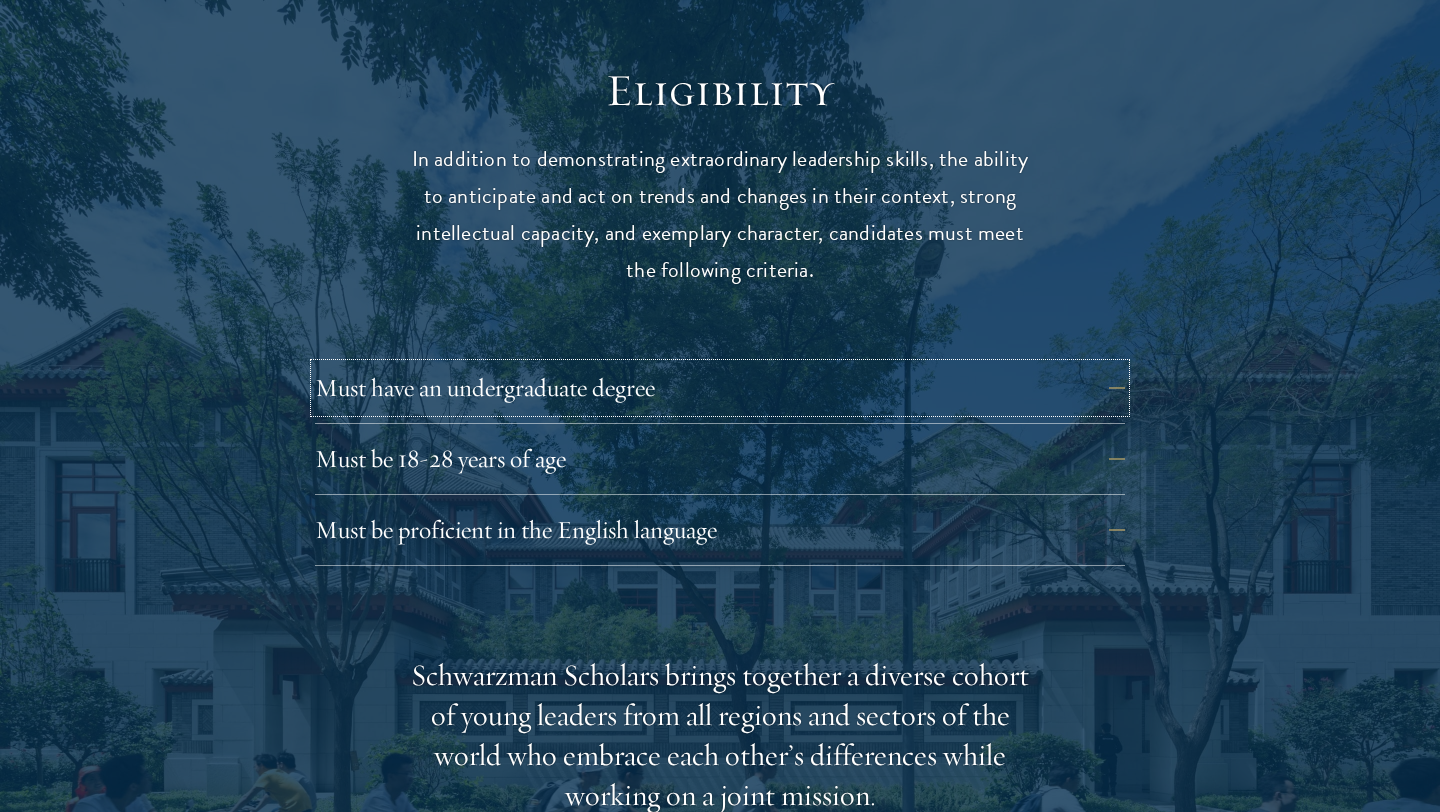 scroll, scrollTop: 2588, scrollLeft: 0, axis: vertical 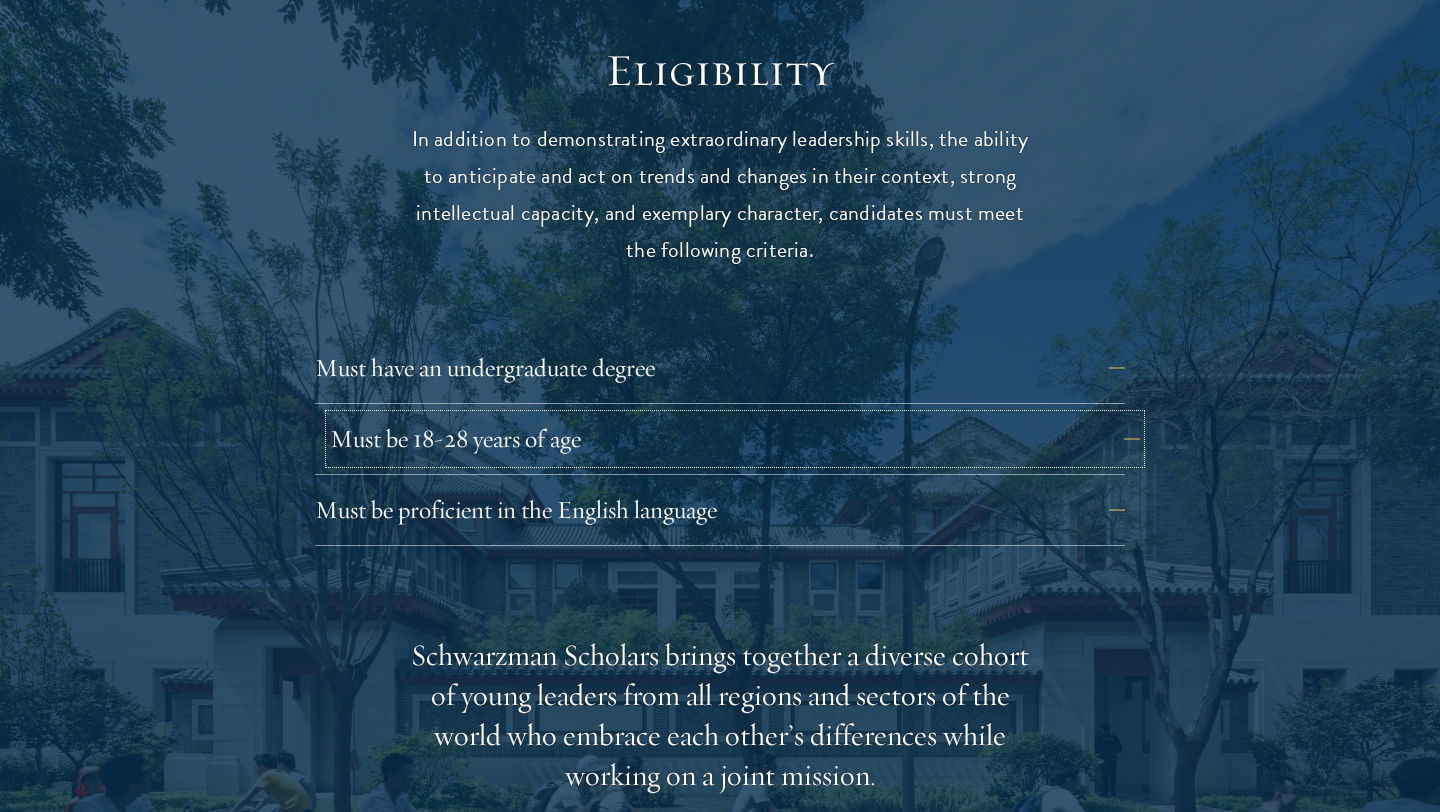 click on "Must be 18-28 years of age" at bounding box center [735, 439] 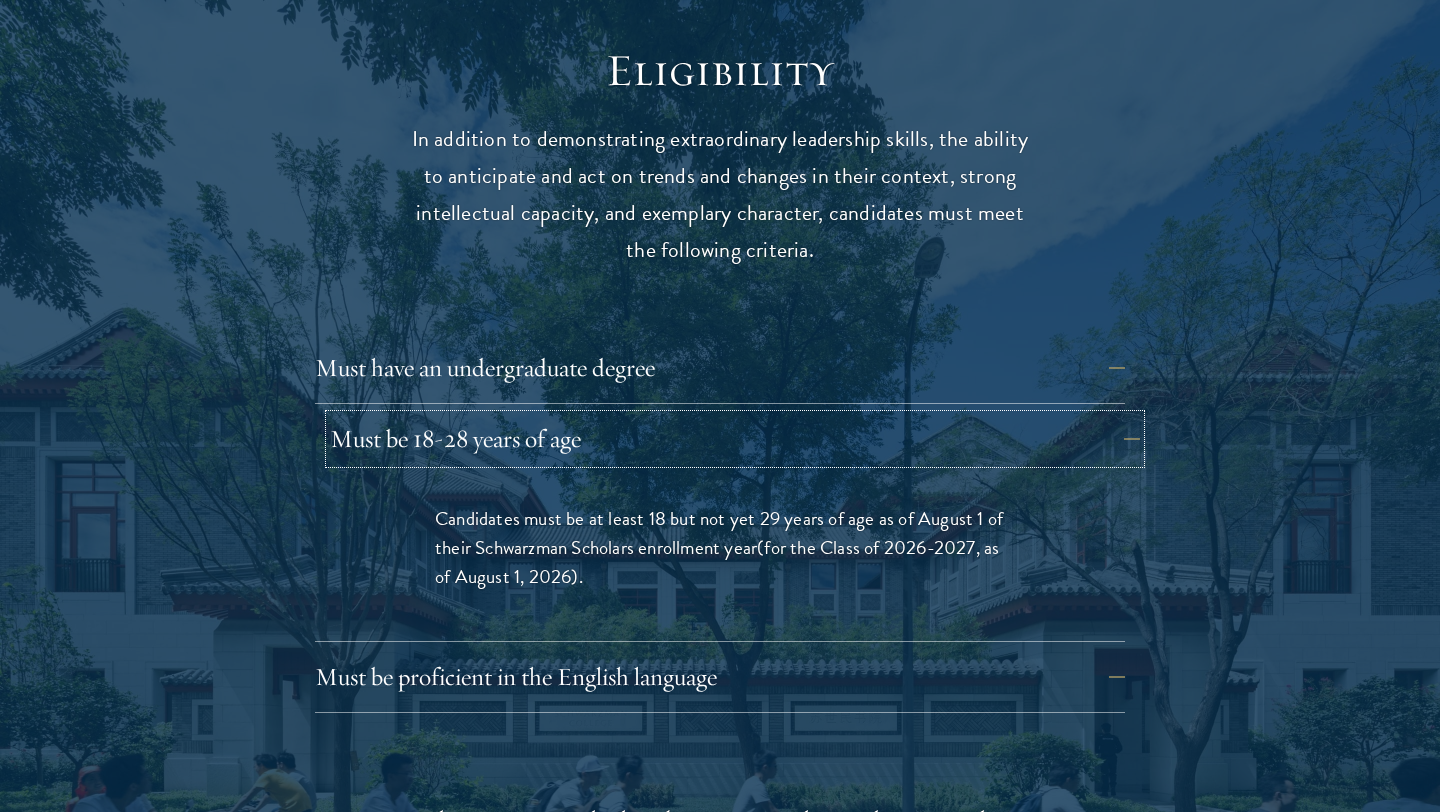 click on "Must be 18-28 years of age" at bounding box center (735, 439) 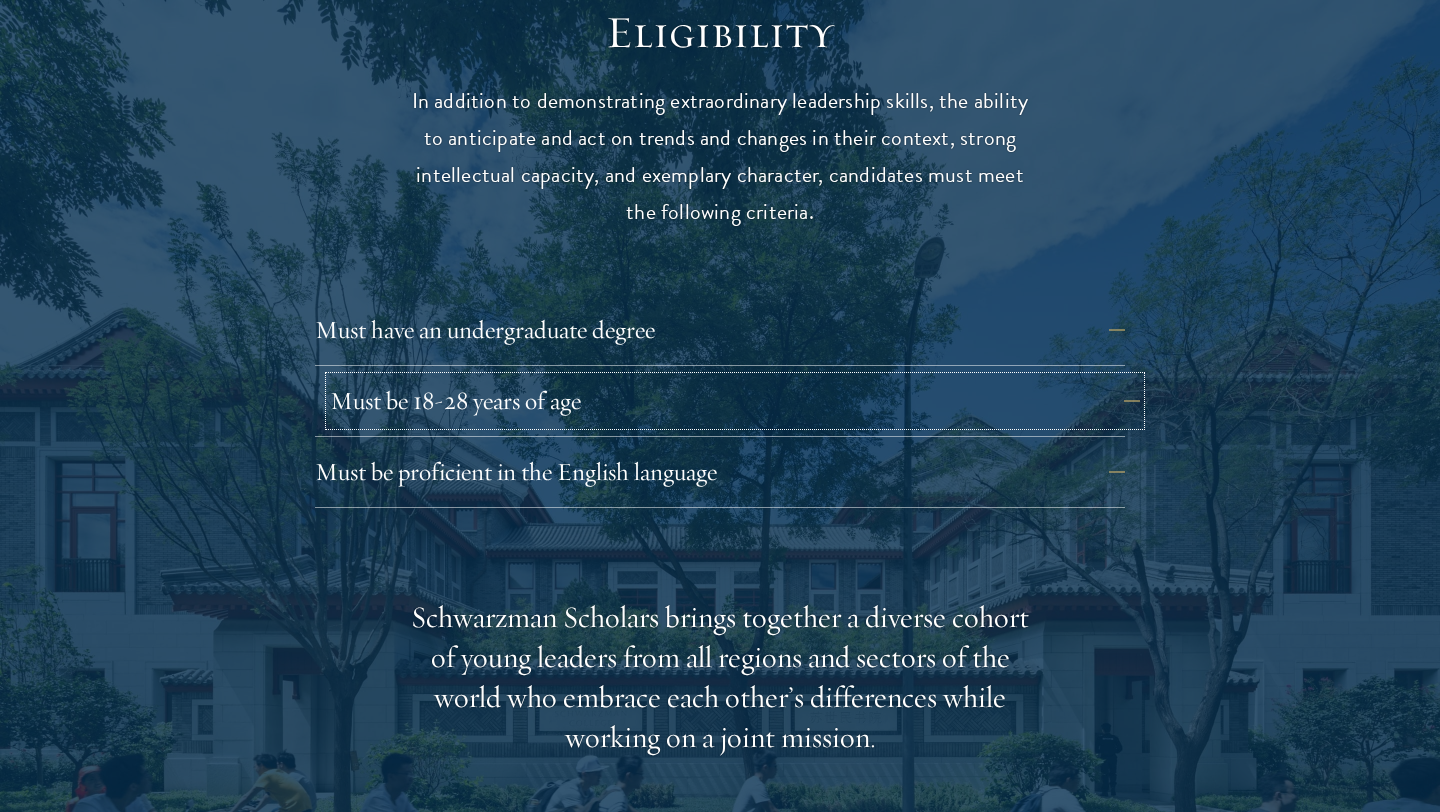 scroll, scrollTop: 2642, scrollLeft: 0, axis: vertical 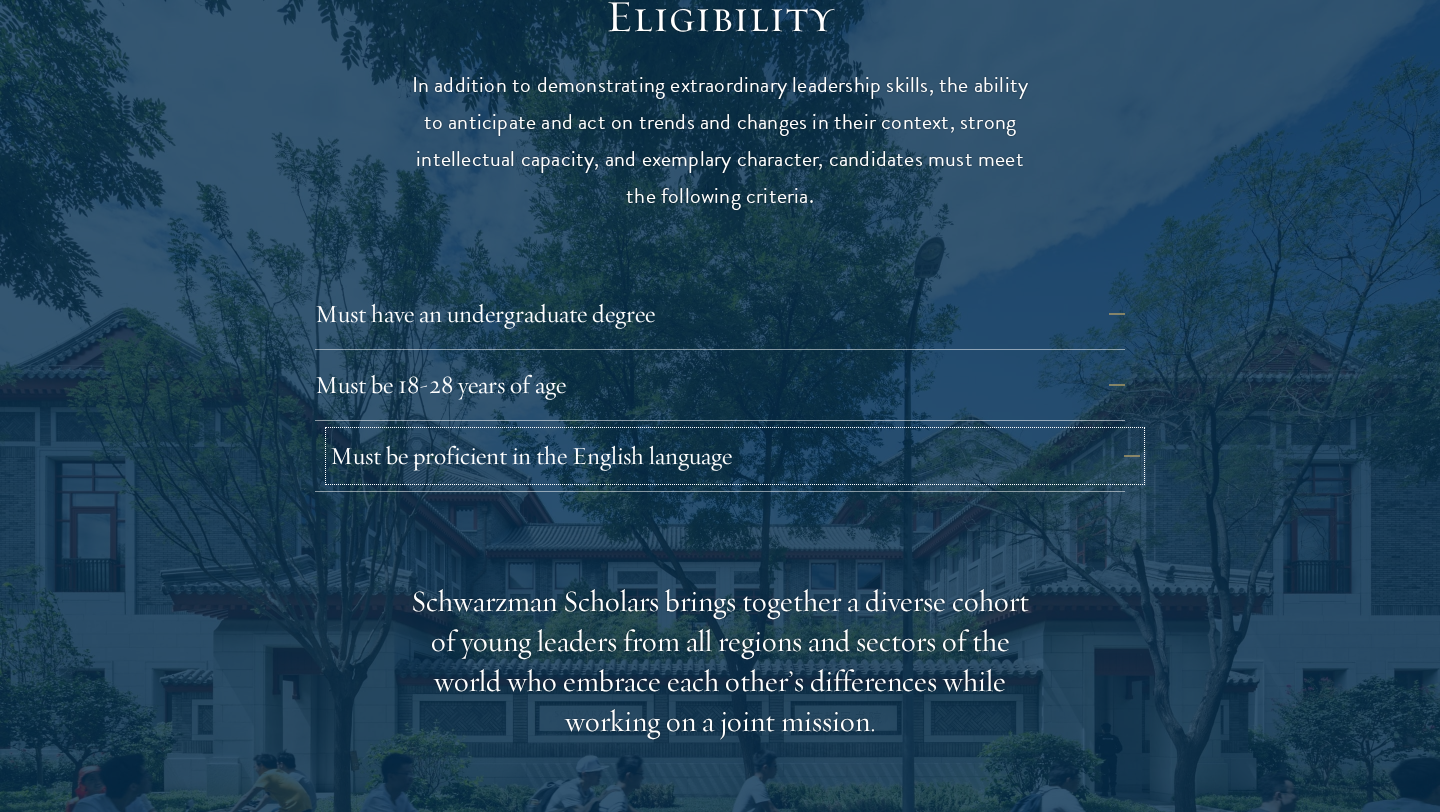 click on "Must be proficient in the English language" at bounding box center [735, 456] 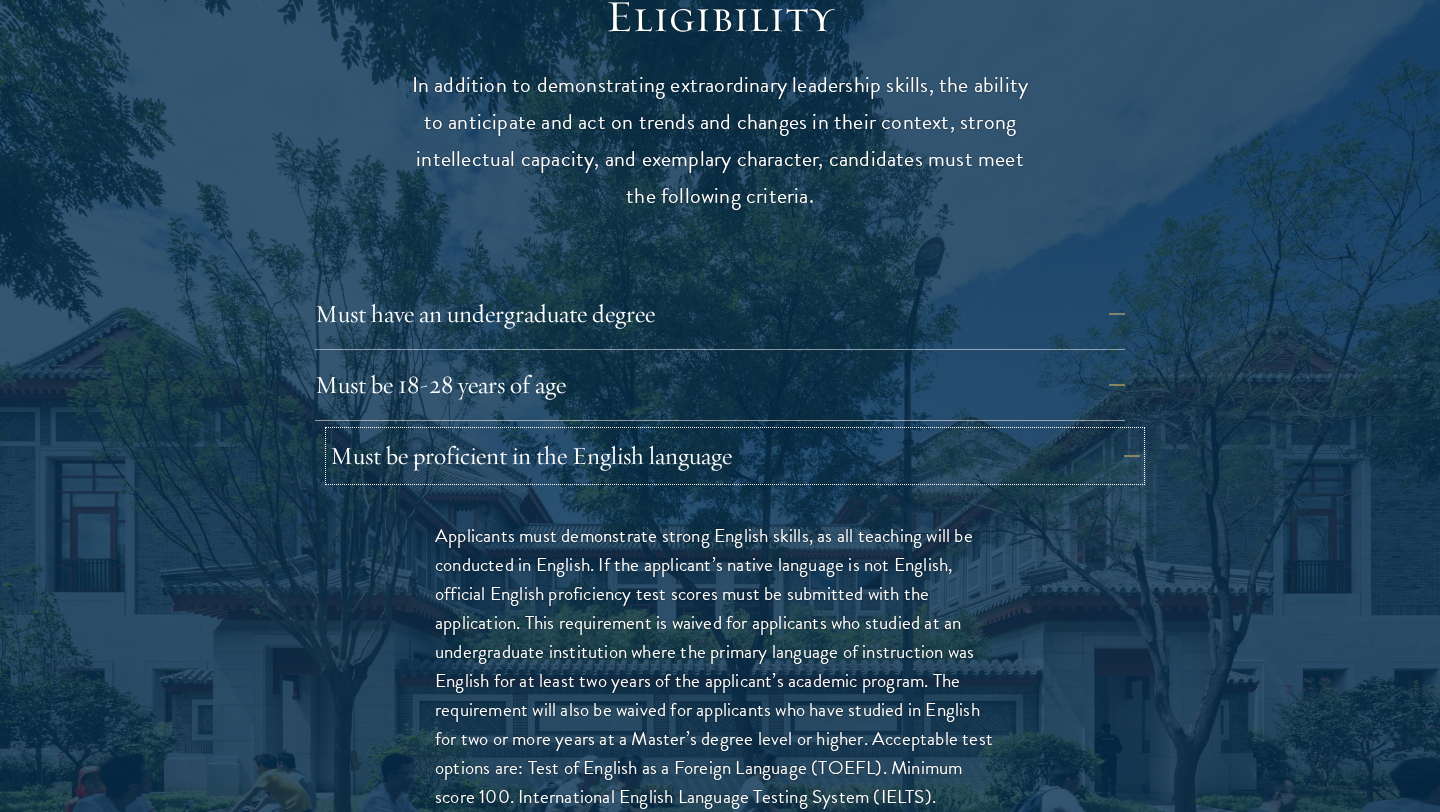 click on "Must be proficient in the English language" at bounding box center (735, 456) 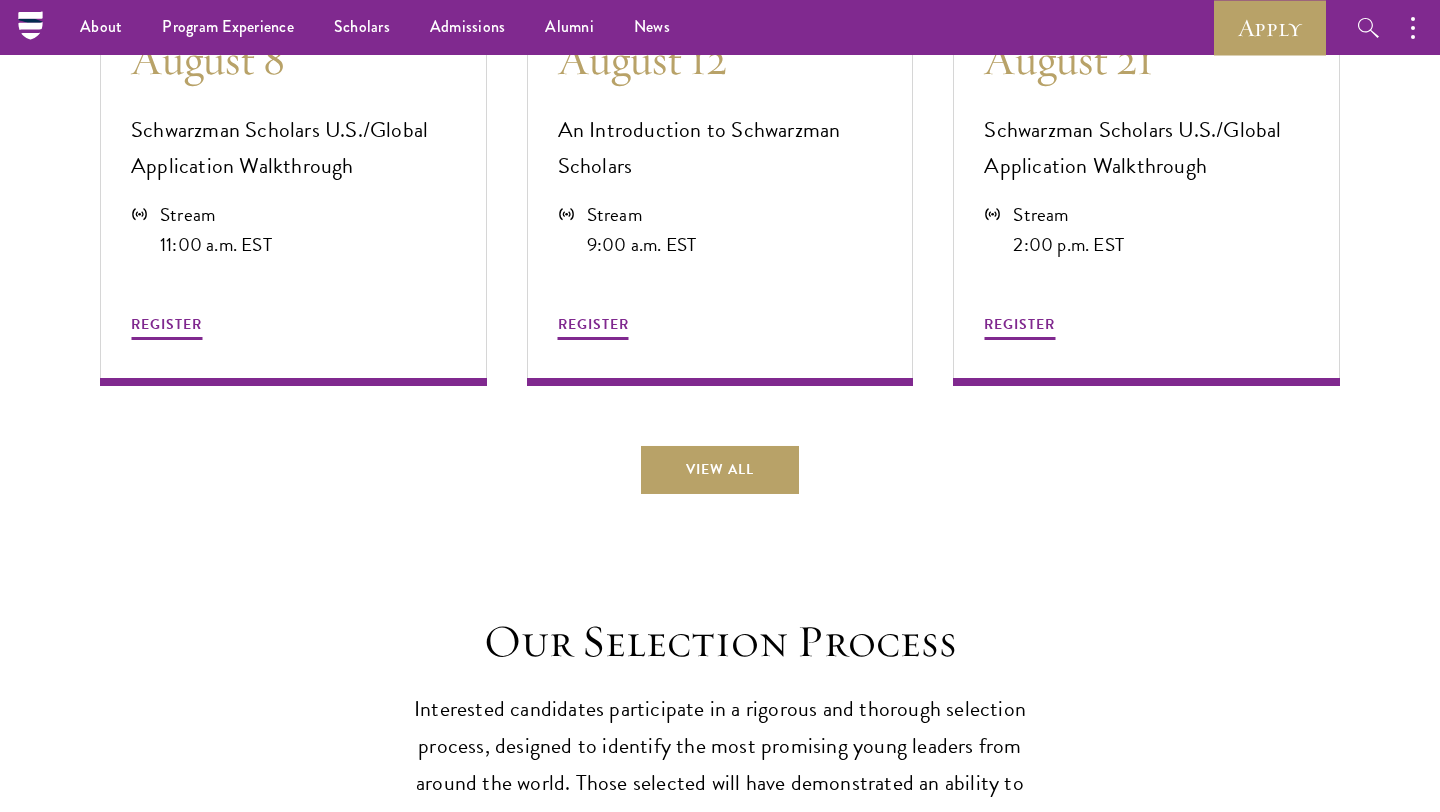 scroll, scrollTop: 5617, scrollLeft: 0, axis: vertical 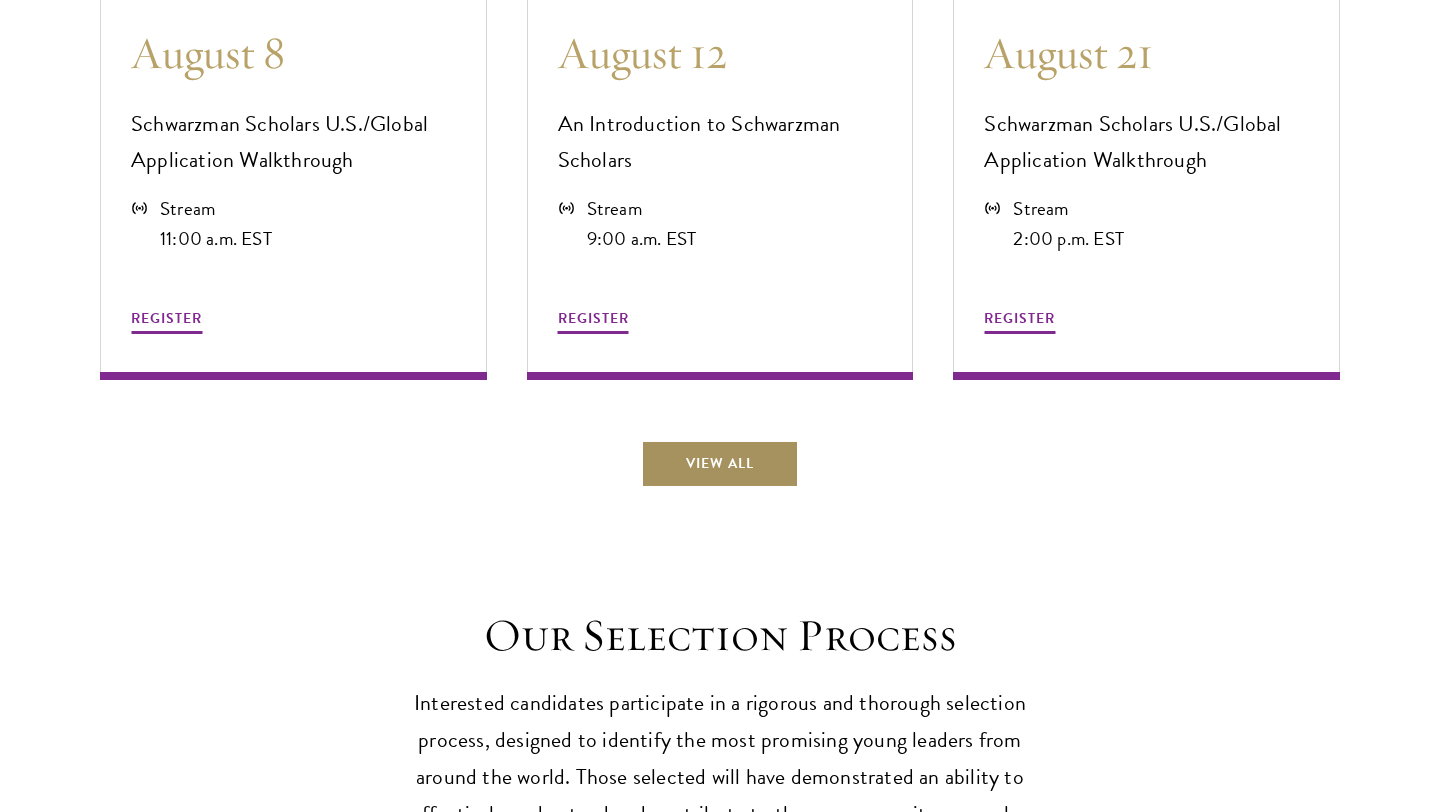 click on "View All" at bounding box center (720, 464) 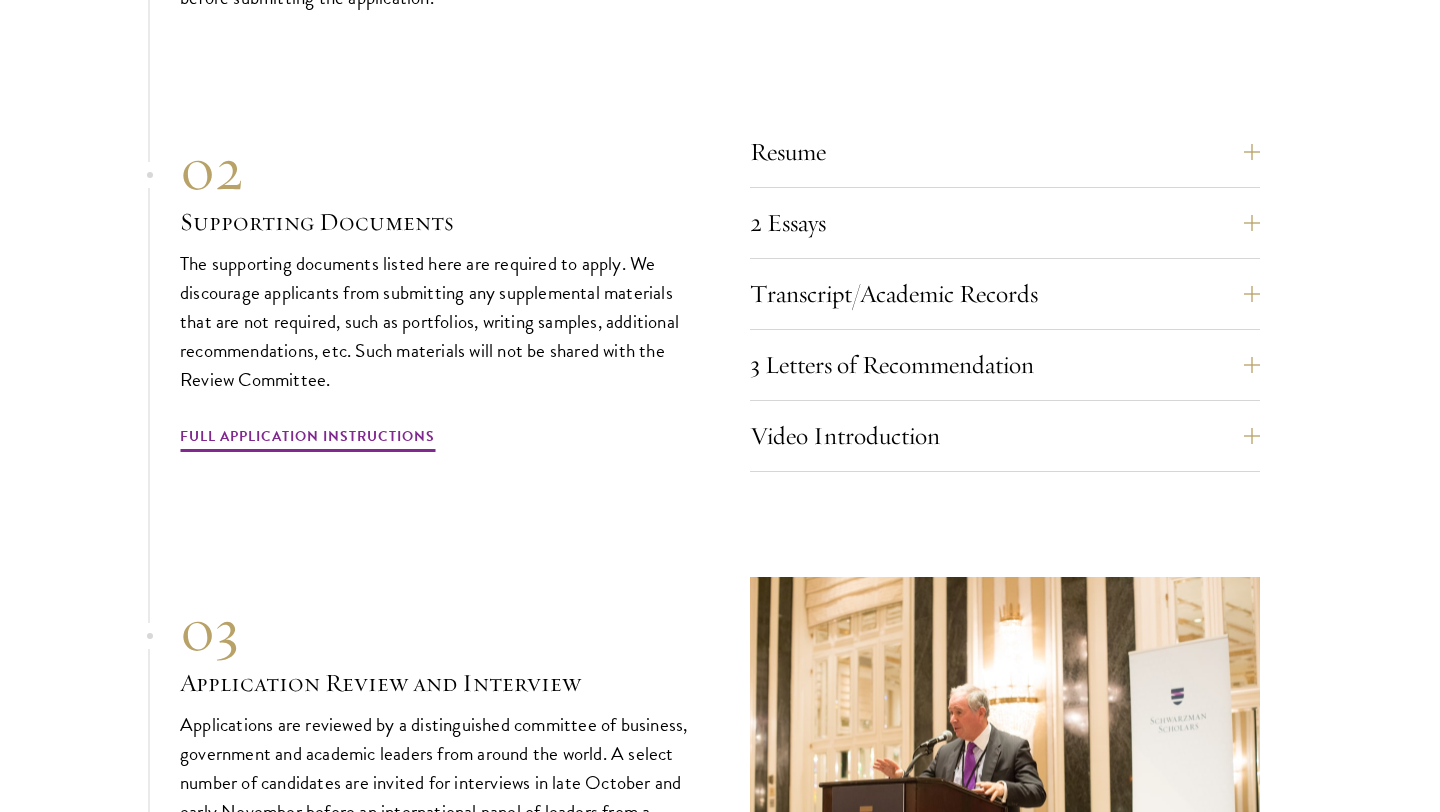 scroll, scrollTop: 6859, scrollLeft: 0, axis: vertical 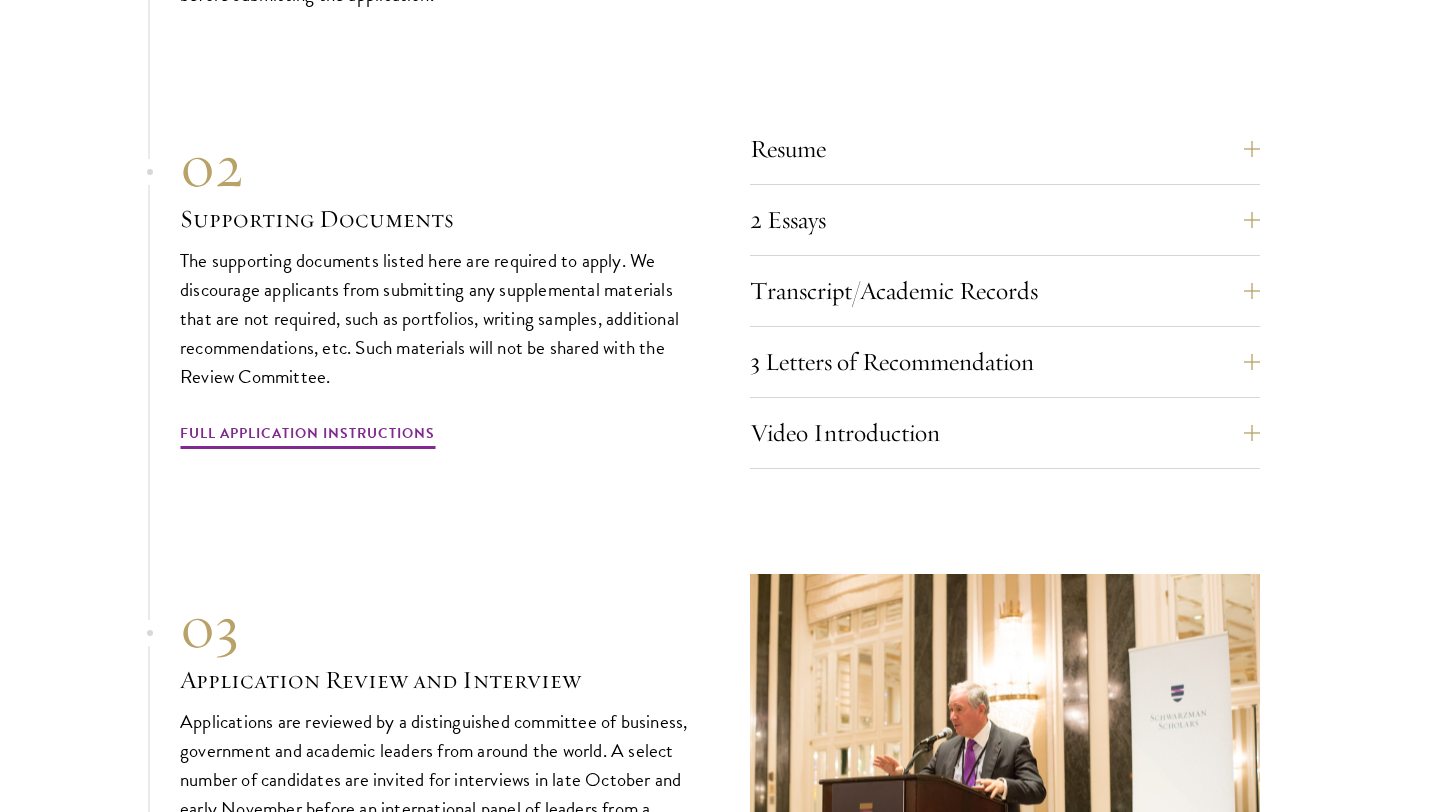 click on "01
Online Application
01
Online Application
The application must be completed online and submitted electronically once you have answered all the required questions. The application form must be completed in English. You do not have to complete the online application in one sitting; you may access, save, and continue work on your application as frequently as needed before submitting the application.
Resume
A current version of your resume or CV (maximum 2 pages).
2 Essays
The two required essays are a Leadership Essay (750 words) and a Statement of Purpose (500 words). The essays are a critical component of the application, designed to help the selection committee understand you as an individual and get a sense of your leadership abilities/potential, as well as your writing and analytical skills." at bounding box center (720, 337) 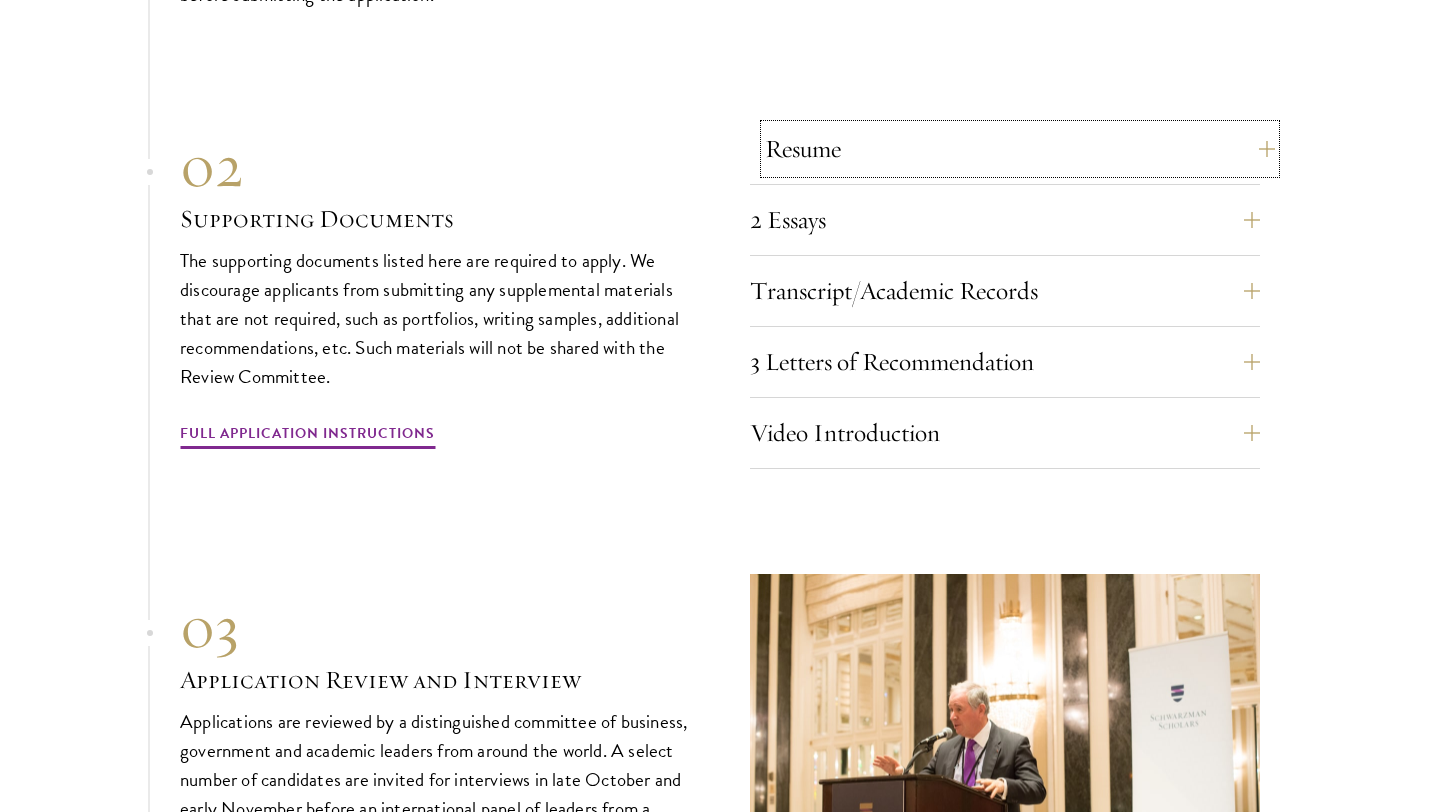 click on "Resume" at bounding box center [1020, 149] 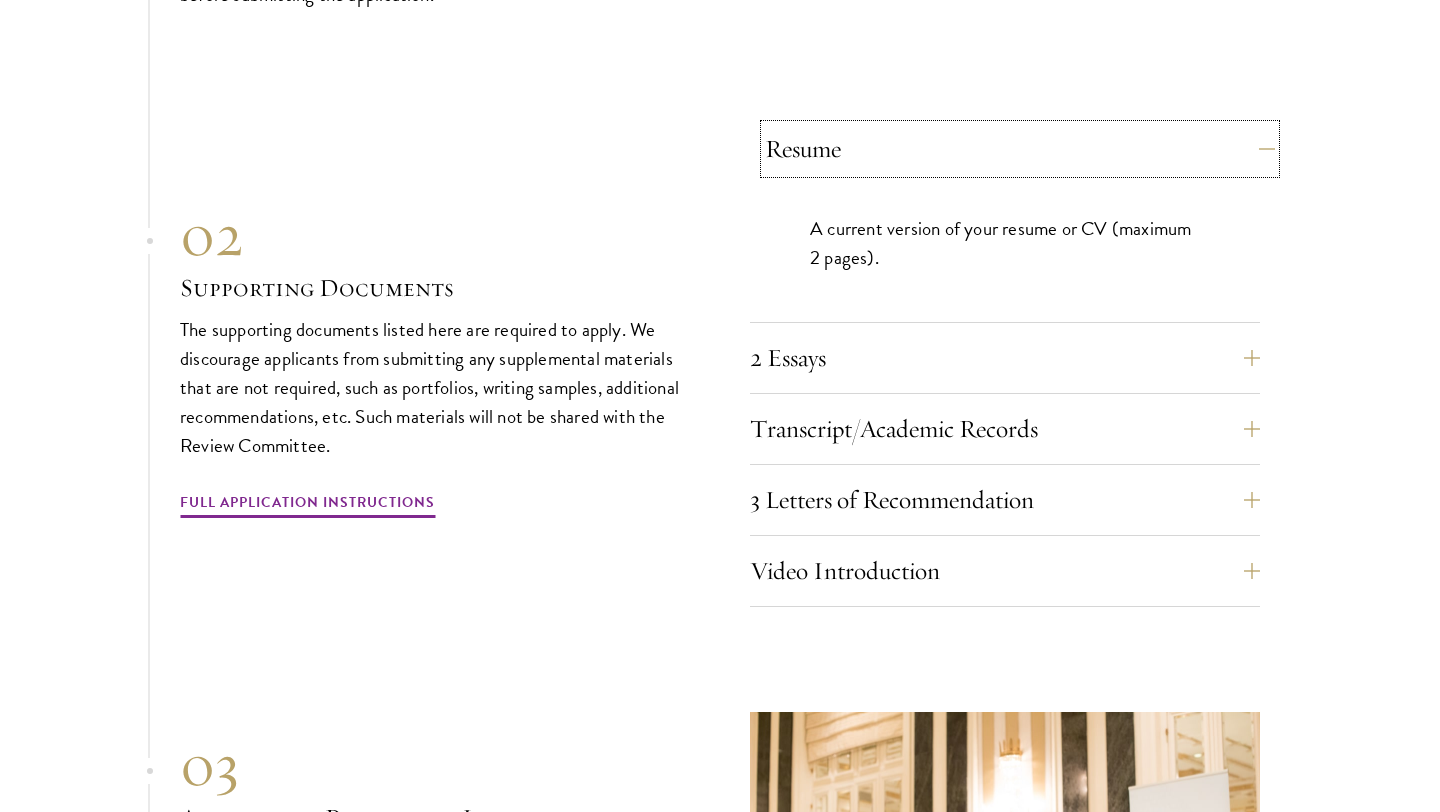 click on "Resume" at bounding box center (1020, 149) 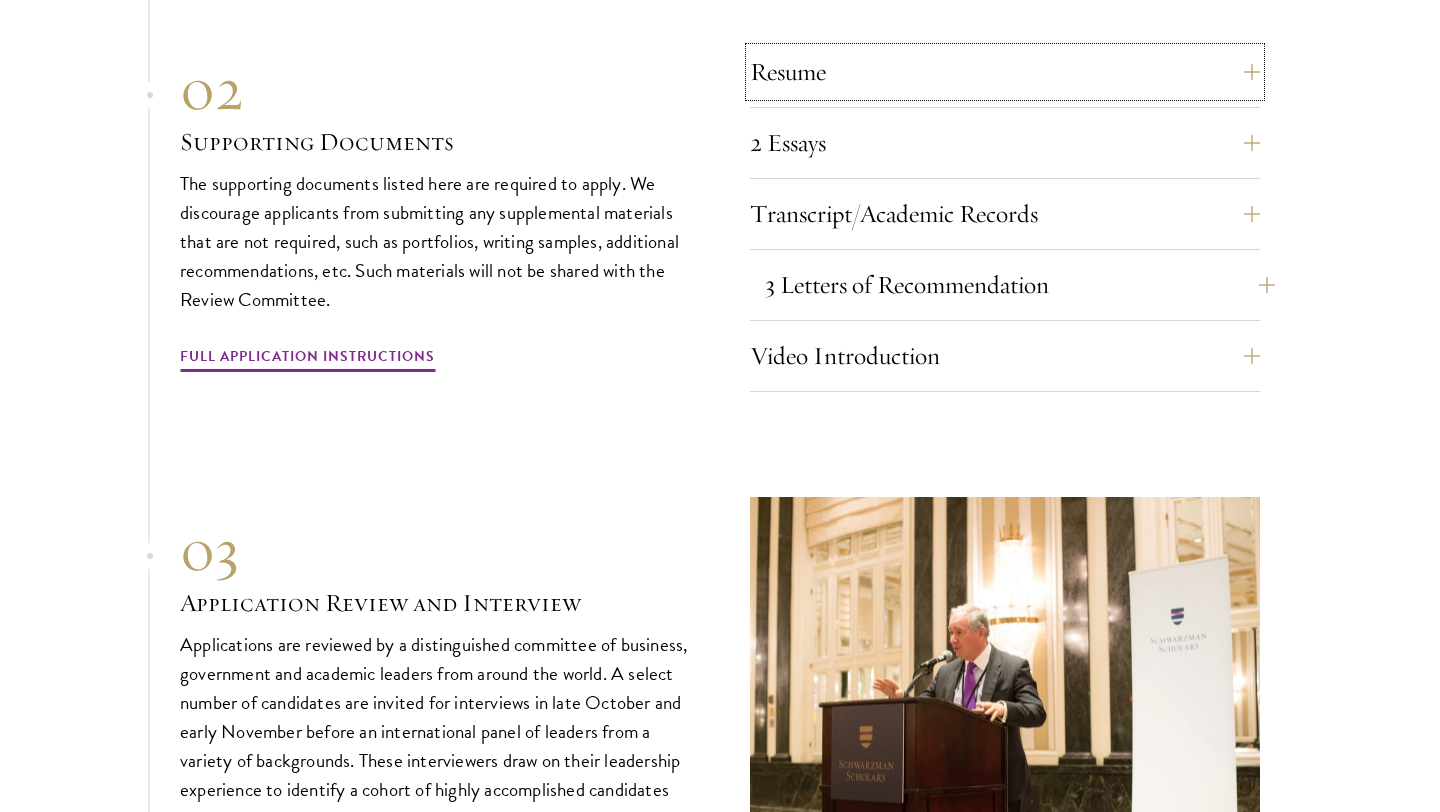 scroll, scrollTop: 7116, scrollLeft: 0, axis: vertical 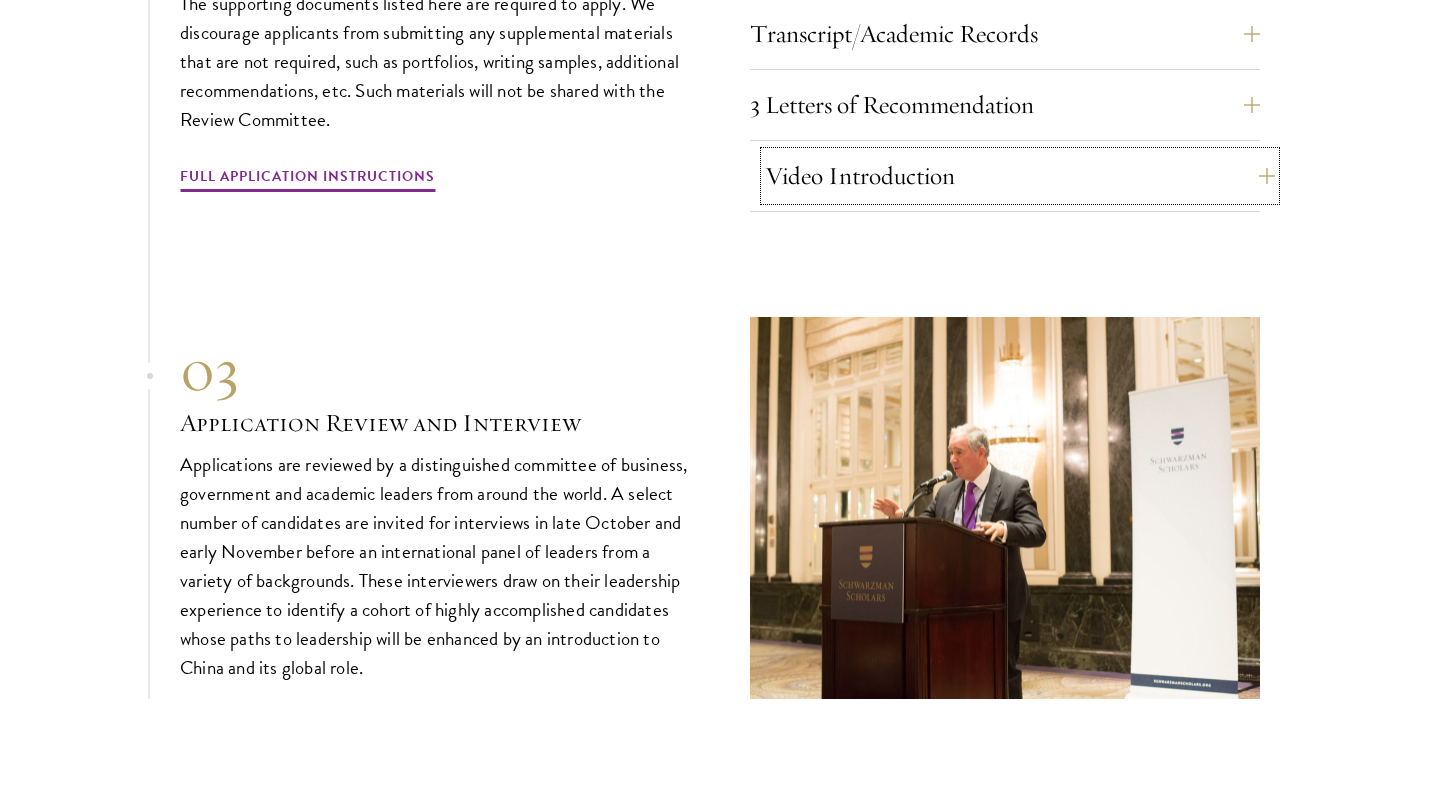 click on "Video Introduction" at bounding box center [1020, 176] 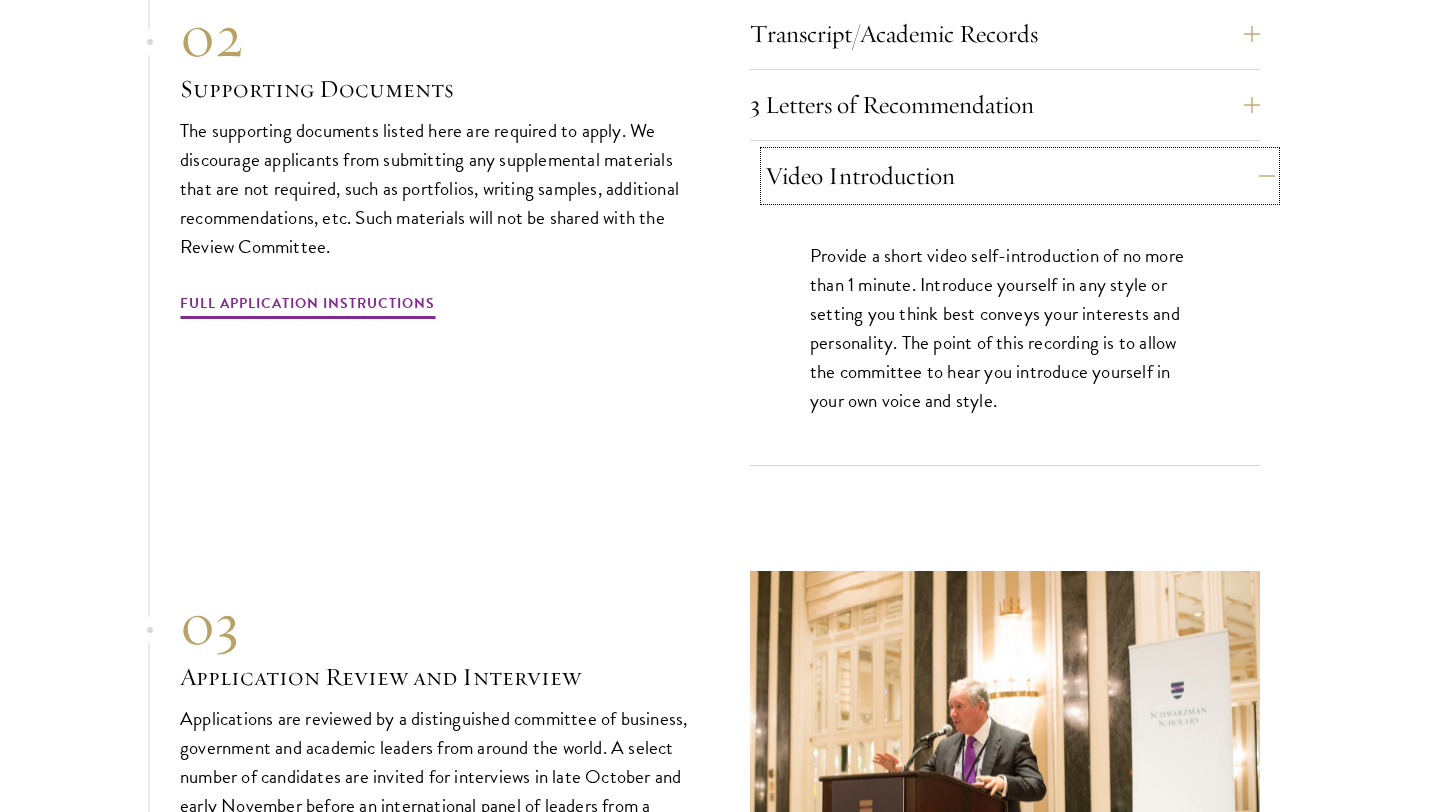 click on "Video Introduction" at bounding box center [1020, 176] 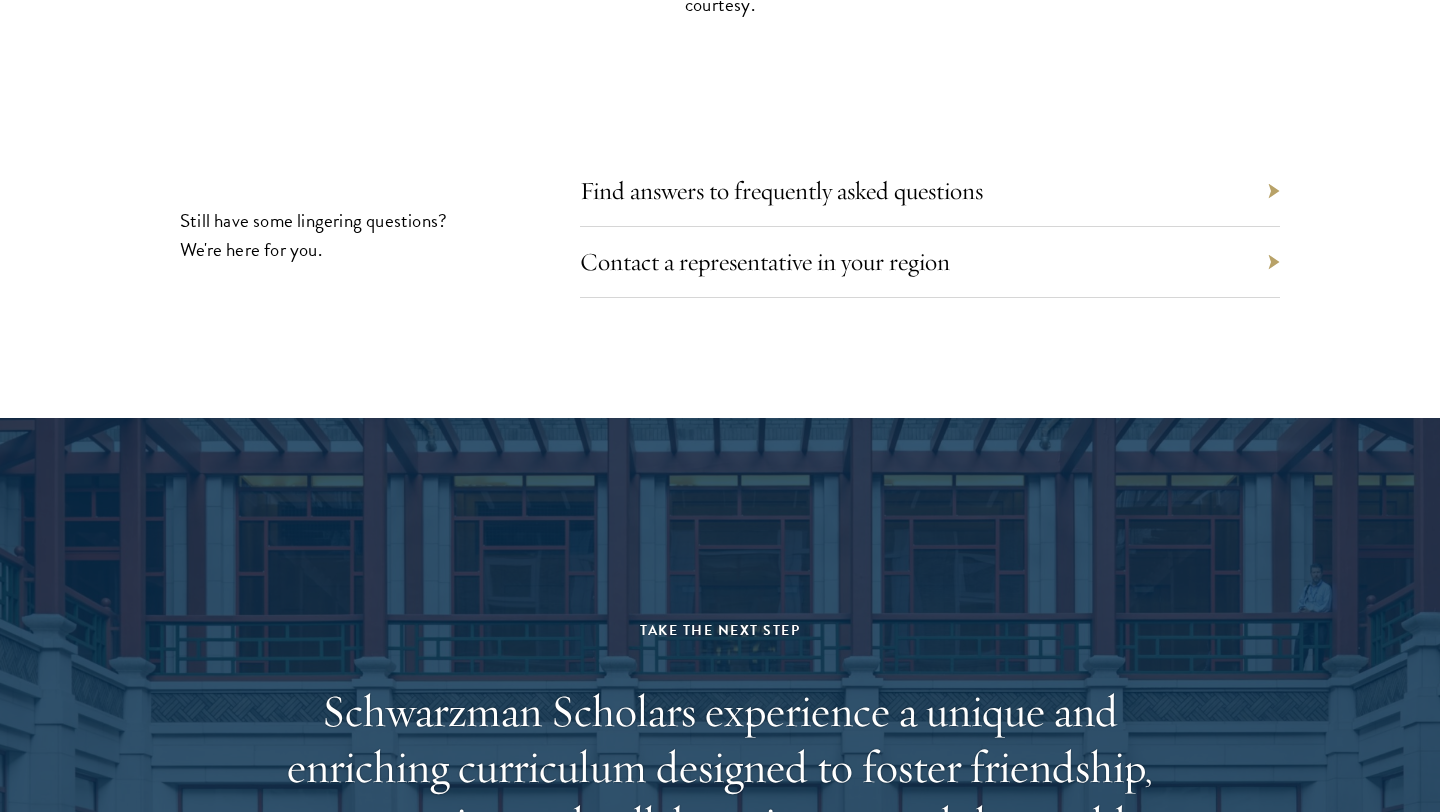 scroll, scrollTop: 9638, scrollLeft: 0, axis: vertical 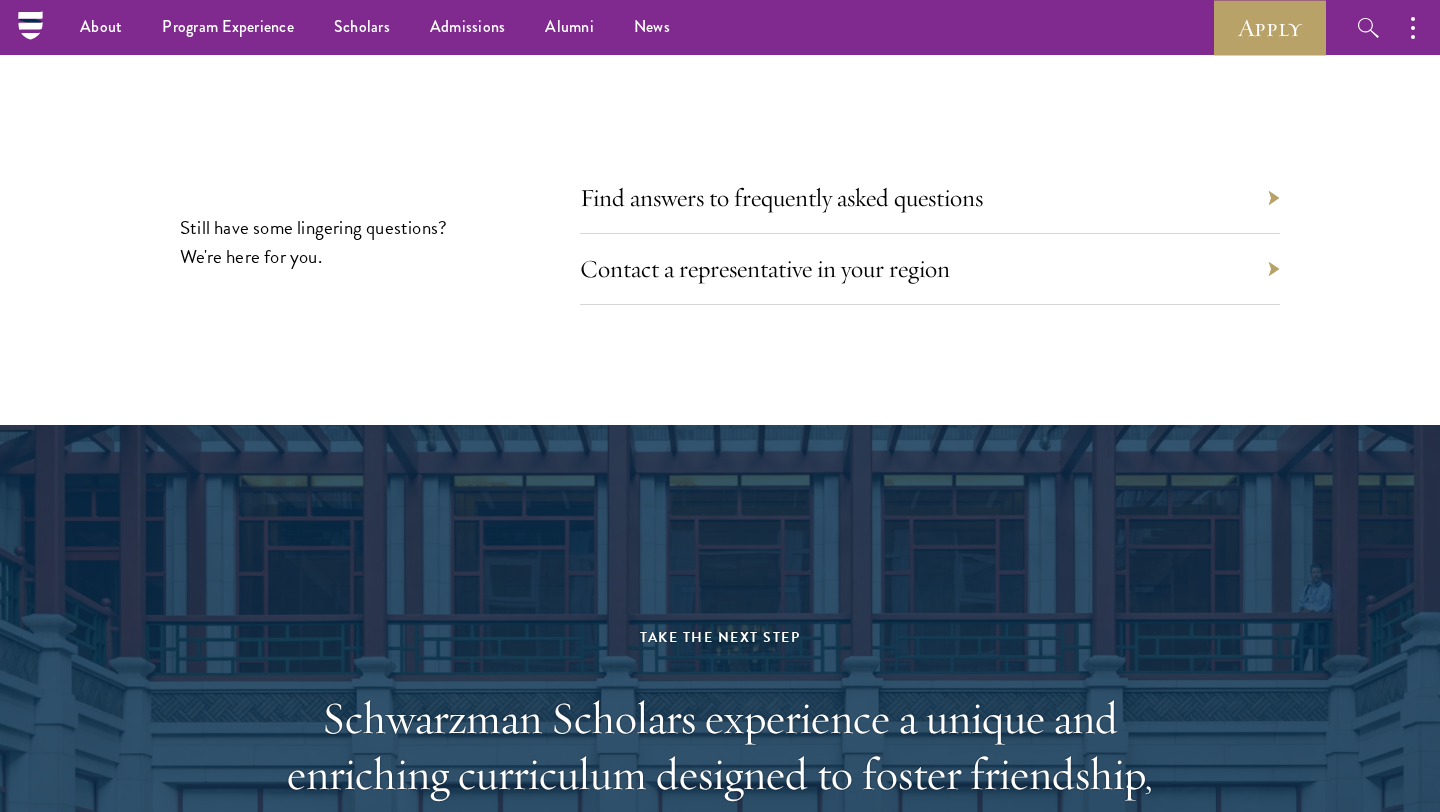 click on "Find answers to frequently asked questions" at bounding box center (930, 198) 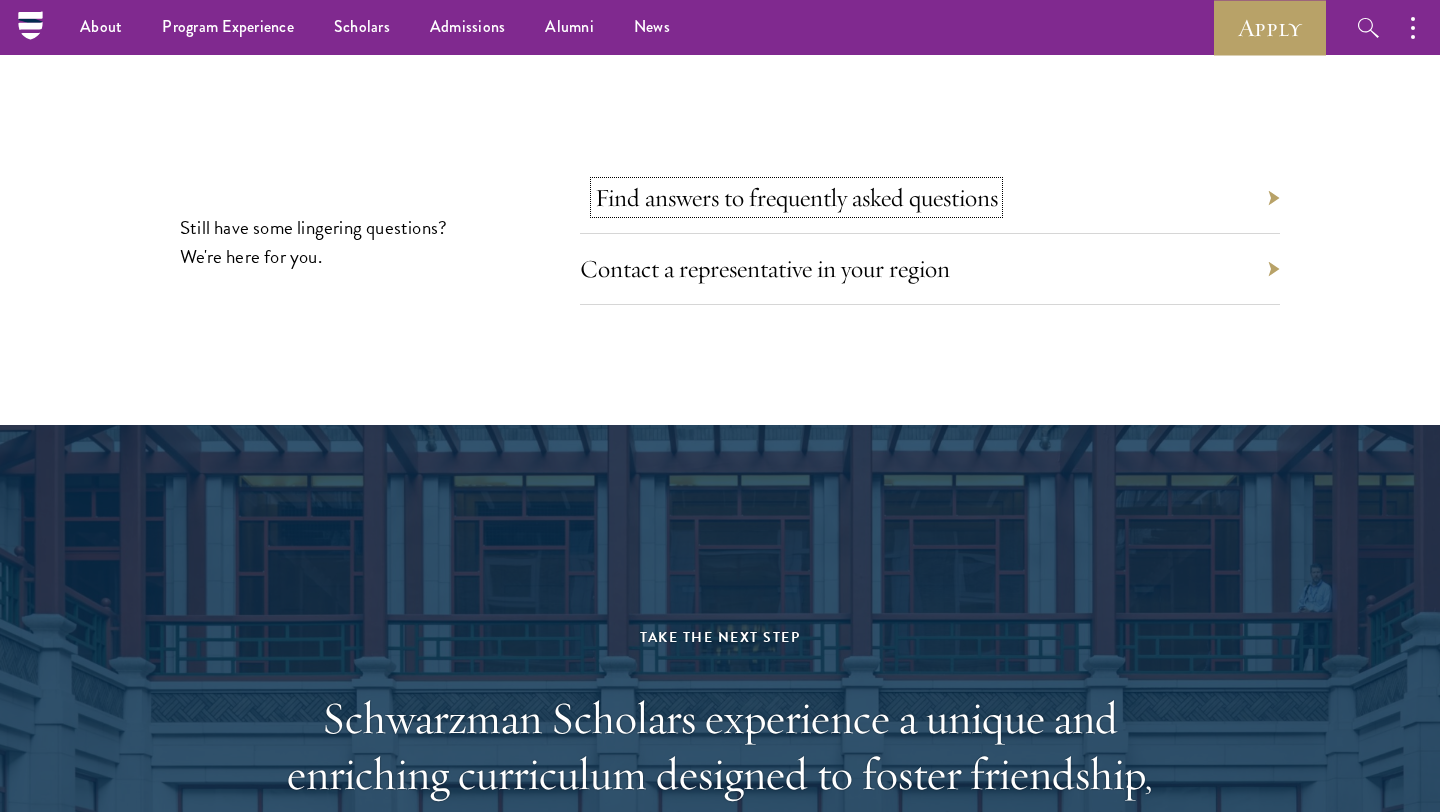 click on "Find answers to frequently asked questions" at bounding box center (796, 197) 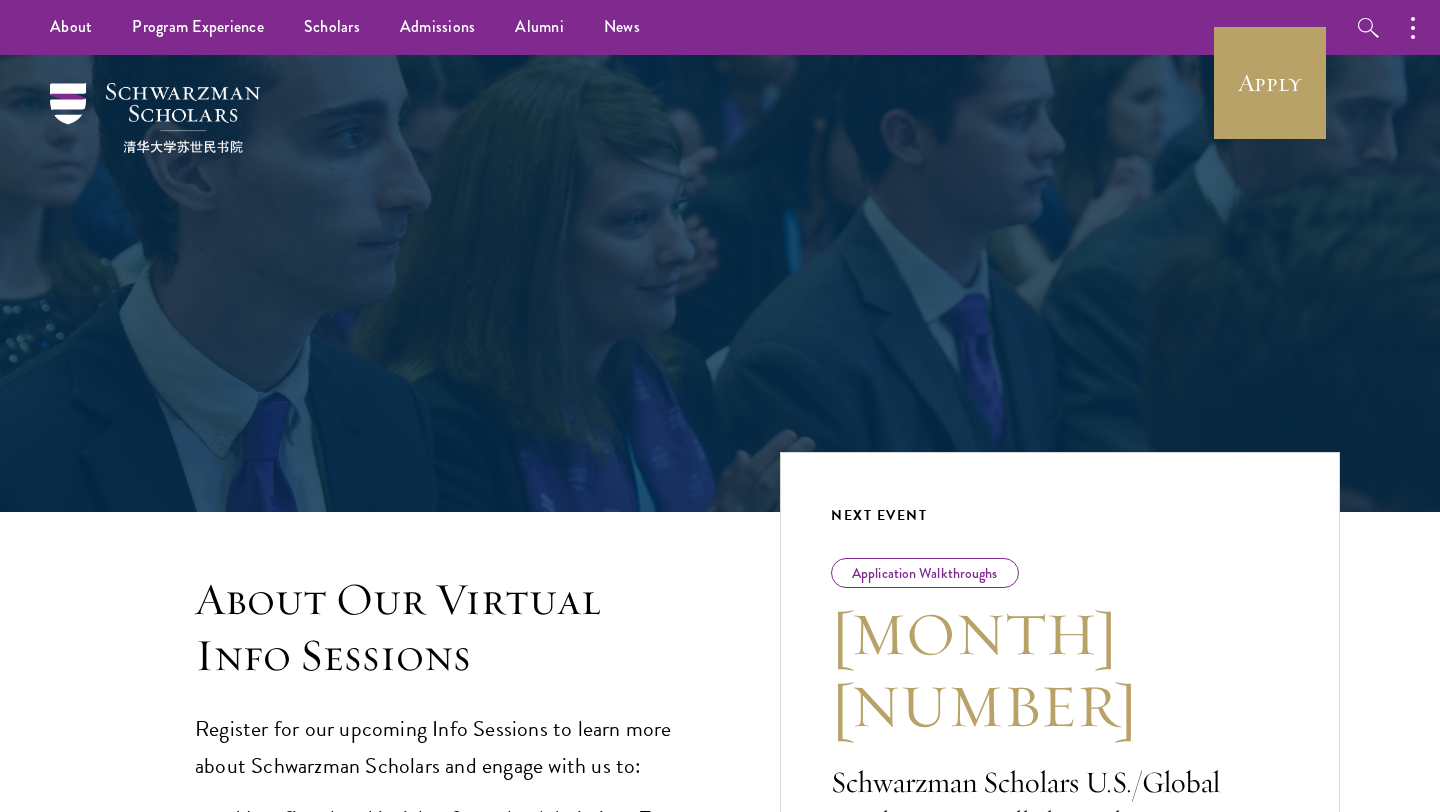 scroll, scrollTop: 0, scrollLeft: 0, axis: both 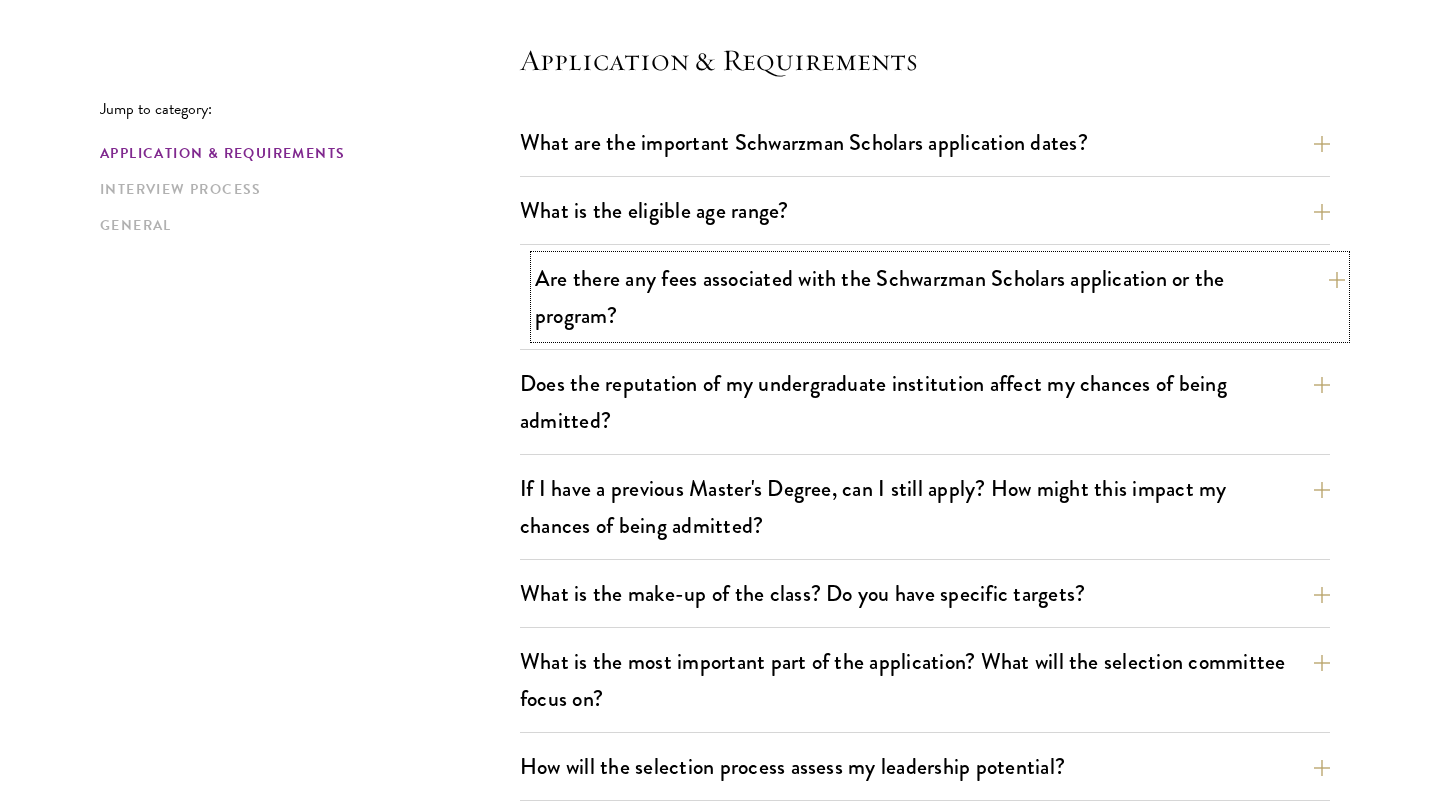 click on "Are there any fees associated with the Schwarzman Scholars application or the program?" at bounding box center (940, 297) 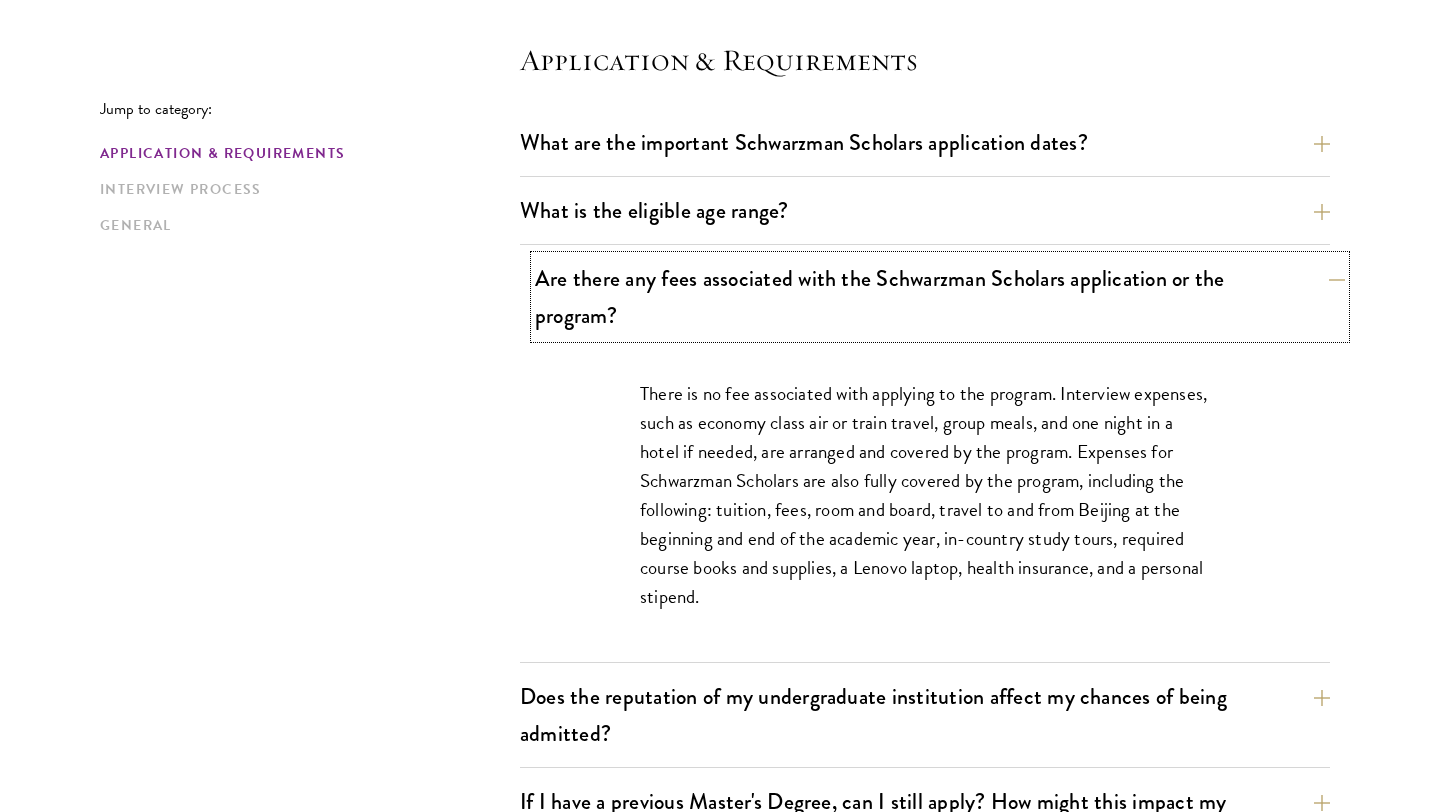 click on "Are there any fees associated with the Schwarzman Scholars application or the program?" at bounding box center (940, 297) 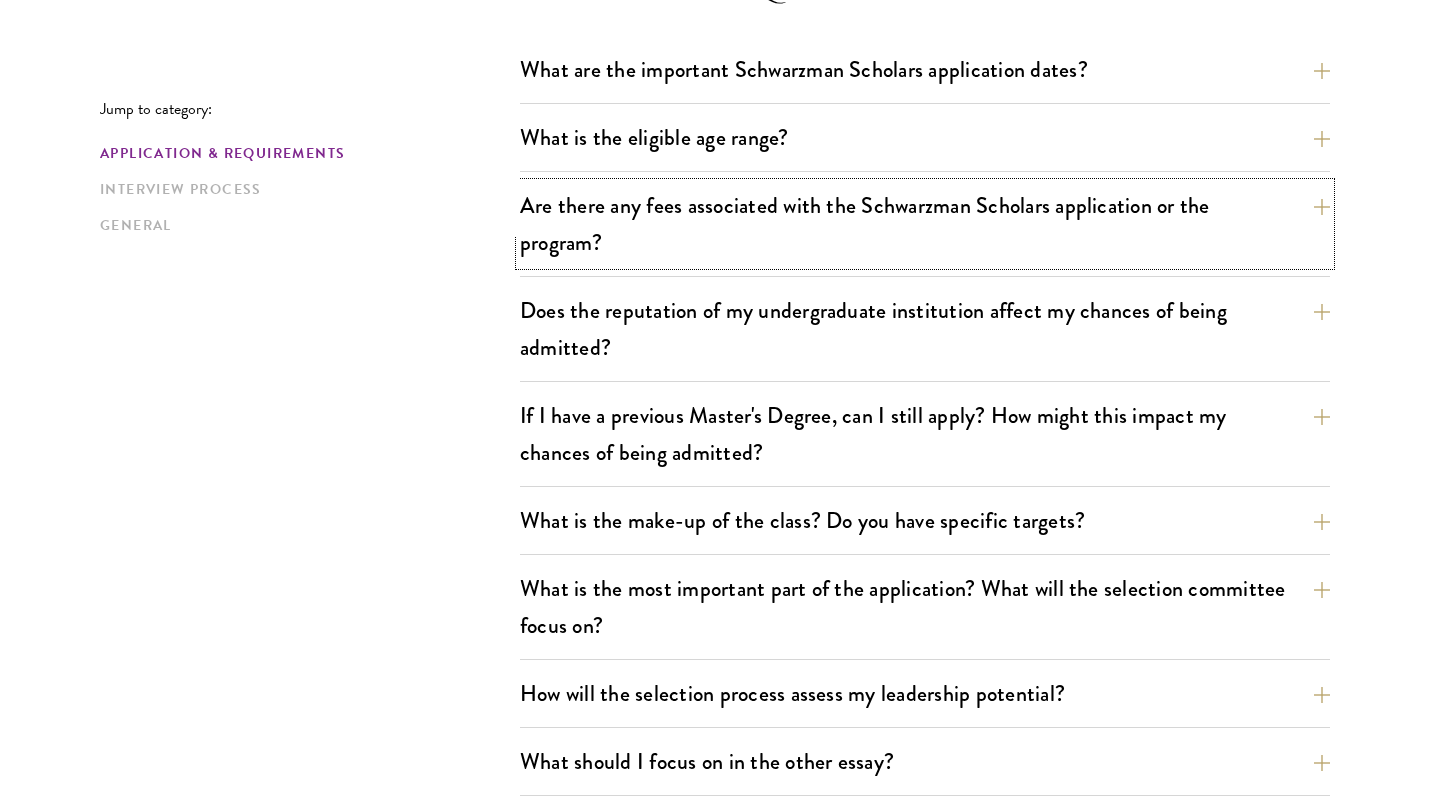 scroll, scrollTop: 641, scrollLeft: 0, axis: vertical 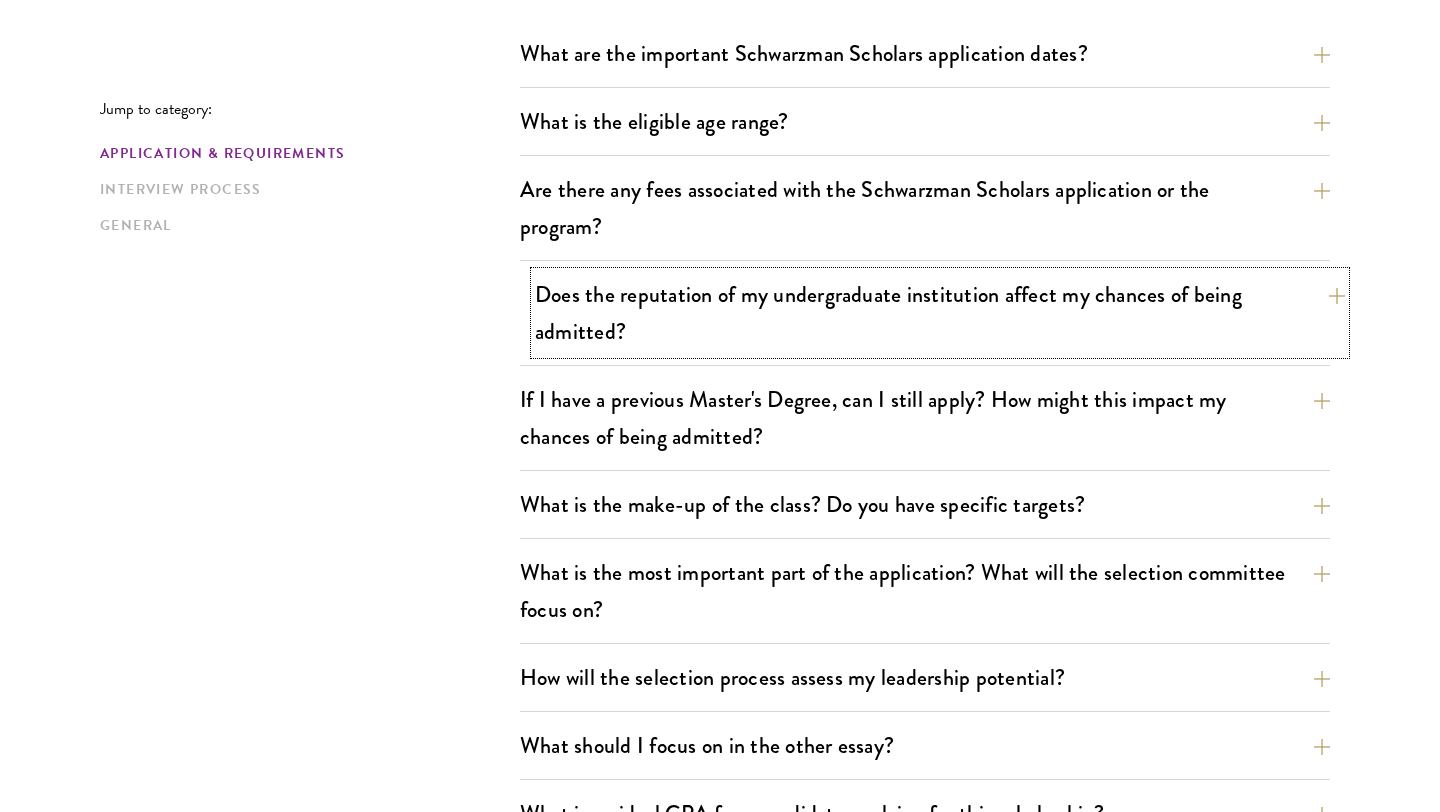 click on "Does the reputation of my undergraduate institution affect my chances of being admitted?" at bounding box center (940, 313) 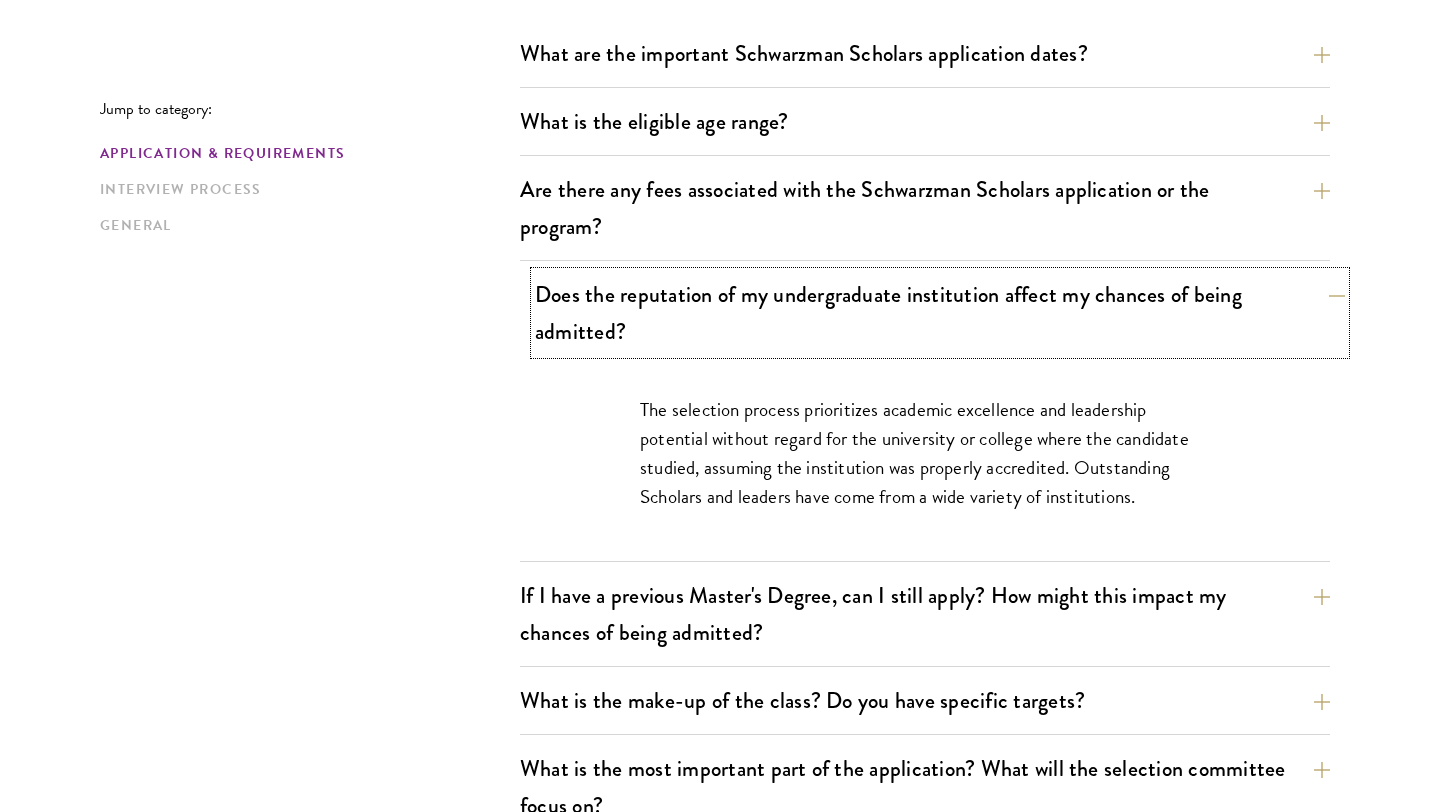 click on "Does the reputation of my undergraduate institution affect my chances of being admitted?" at bounding box center (940, 313) 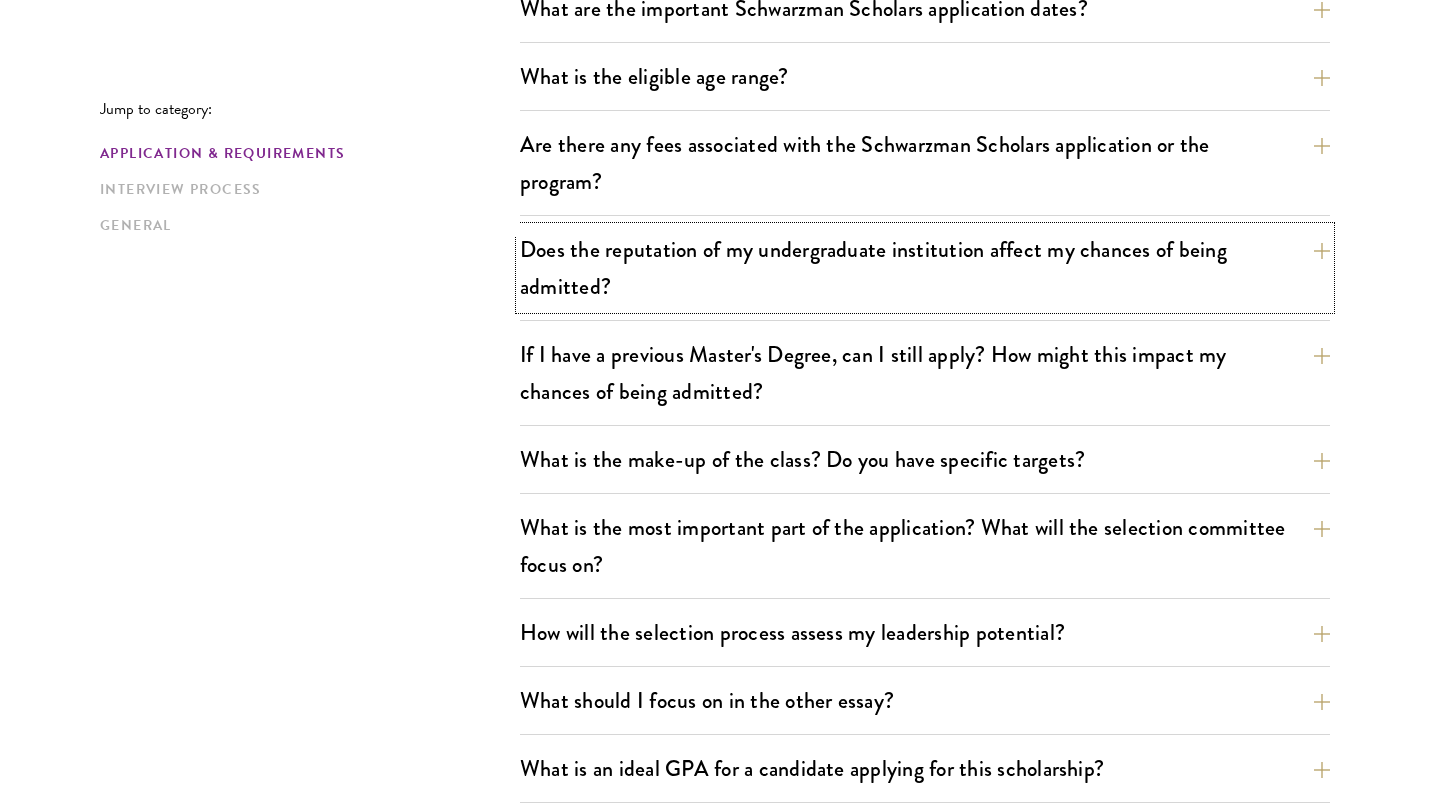 scroll, scrollTop: 692, scrollLeft: 0, axis: vertical 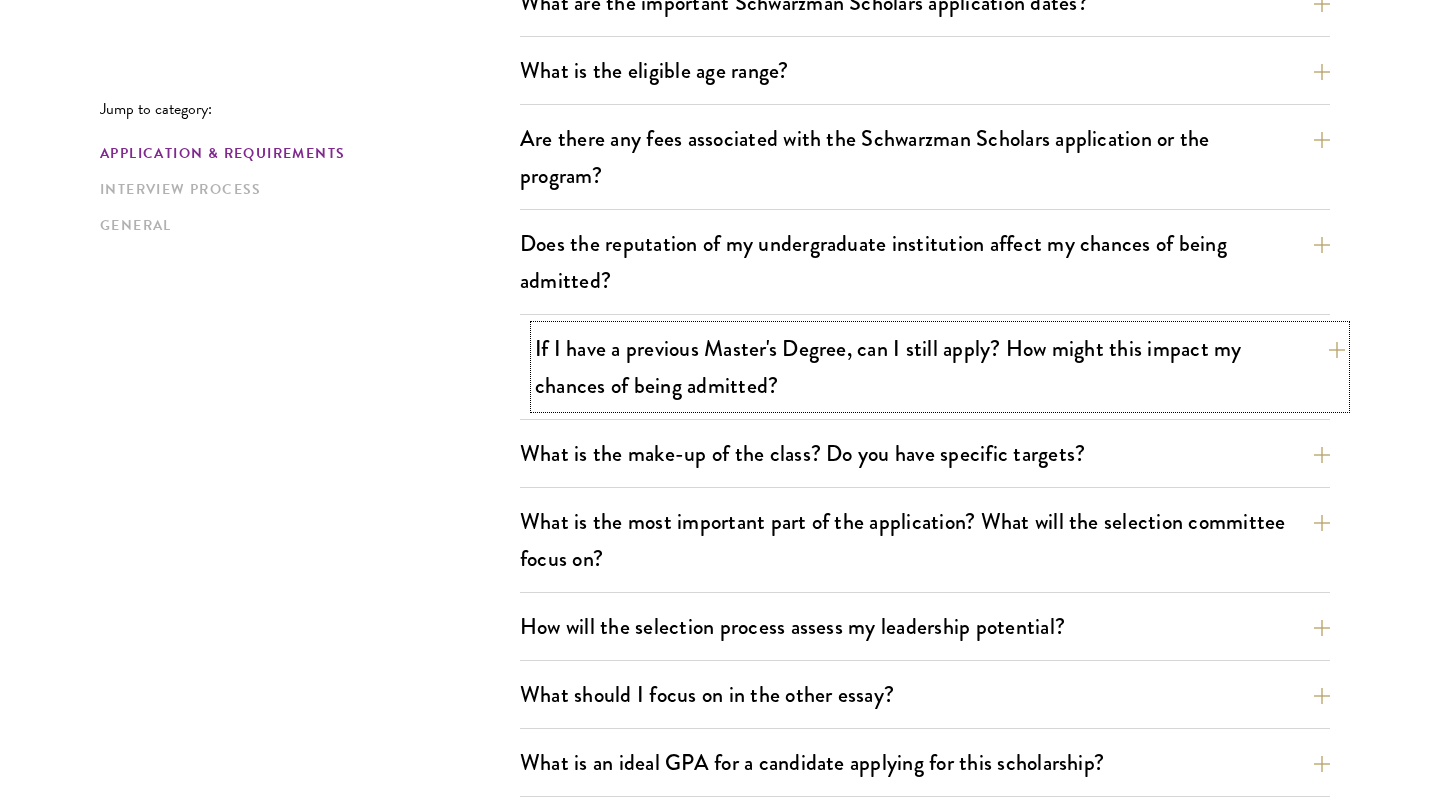 click on "If I have a previous Master's Degree, can I still apply? How might this impact my chances of being admitted?" at bounding box center (940, 367) 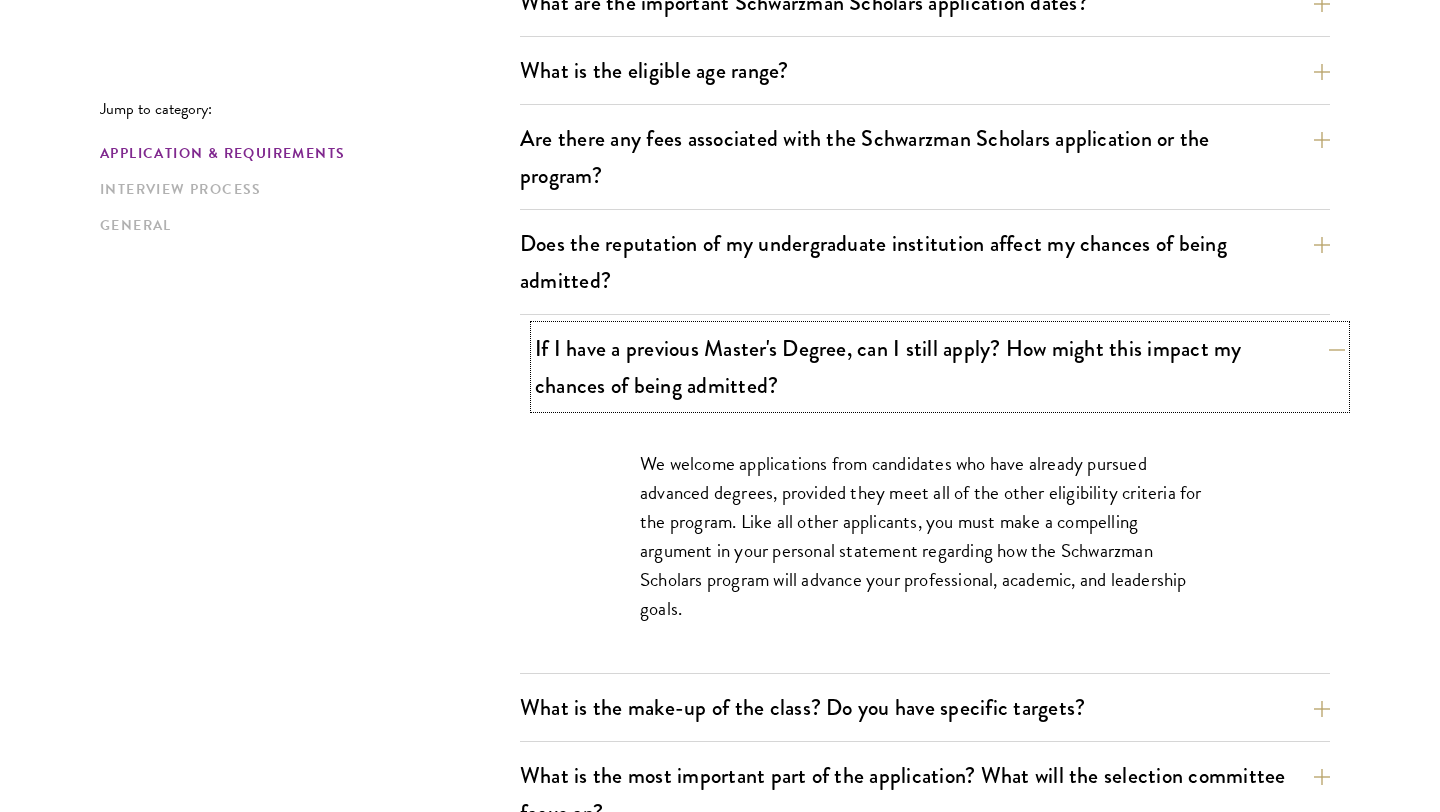 click on "If I have a previous Master's Degree, can I still apply? How might this impact my chances of being admitted?" at bounding box center (940, 367) 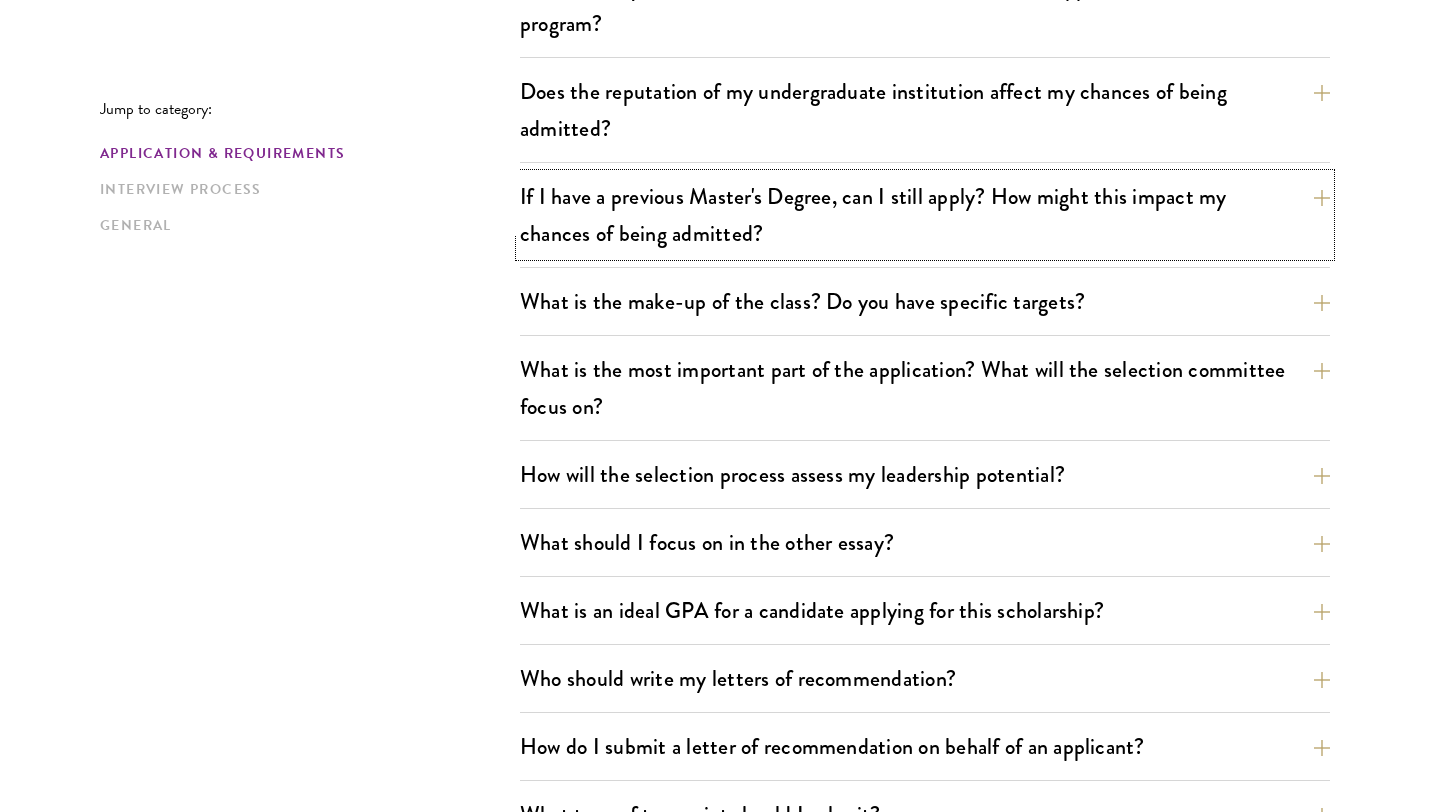 scroll, scrollTop: 852, scrollLeft: 0, axis: vertical 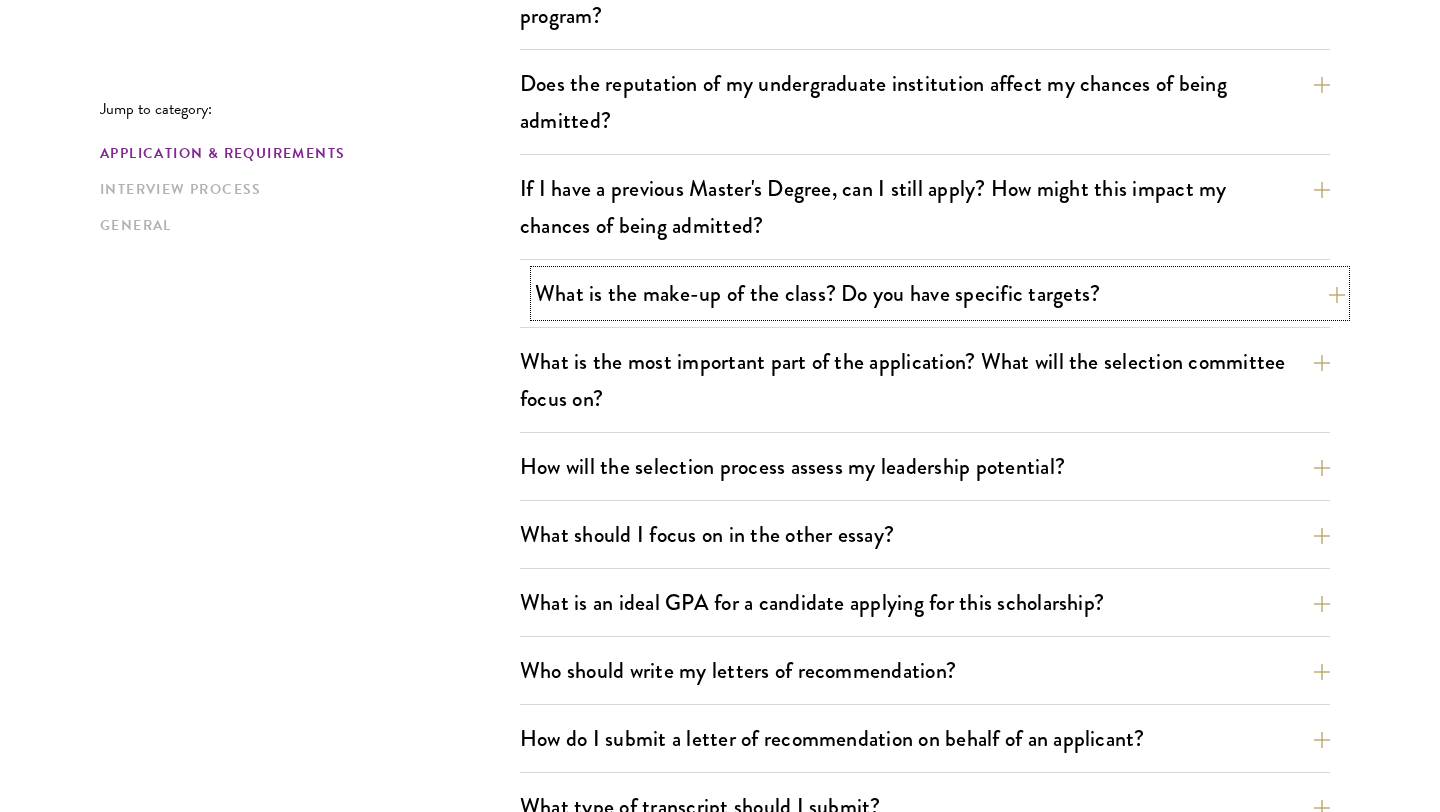 click on "What is the make-up of the class? Do you have specific targets?" at bounding box center (940, 293) 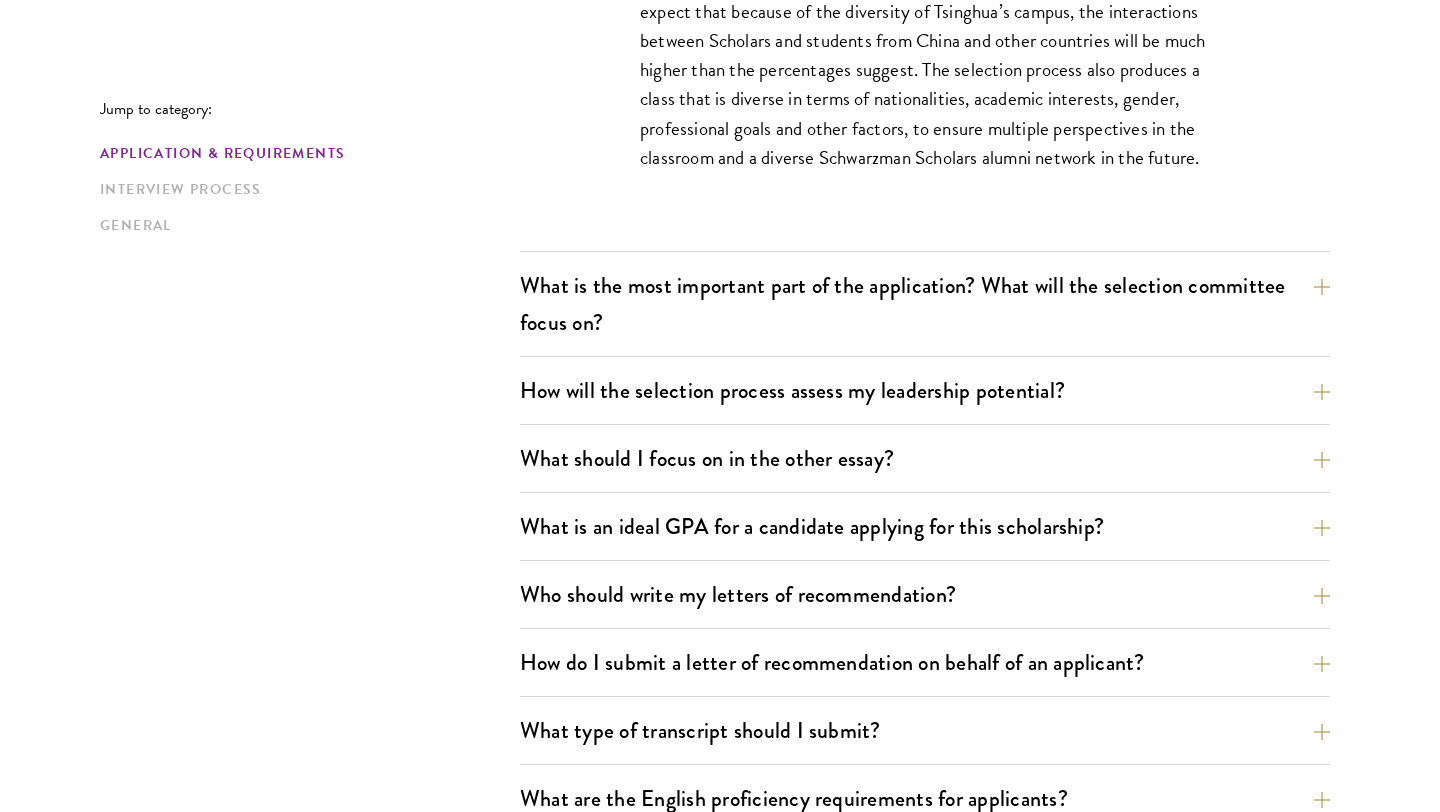 scroll, scrollTop: 1332, scrollLeft: 0, axis: vertical 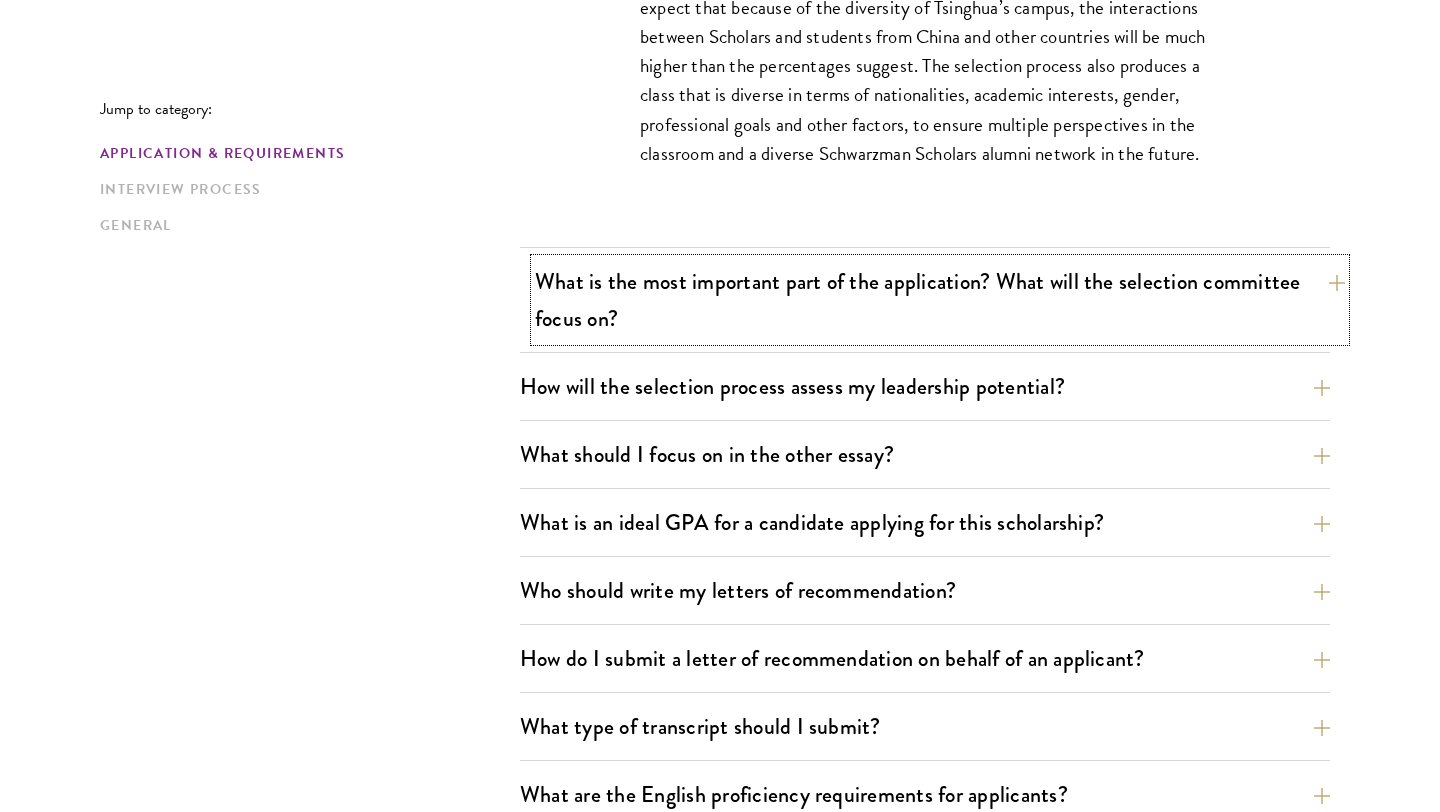 click on "What is the most important part of the application? What will the selection committee focus on?" at bounding box center (940, 300) 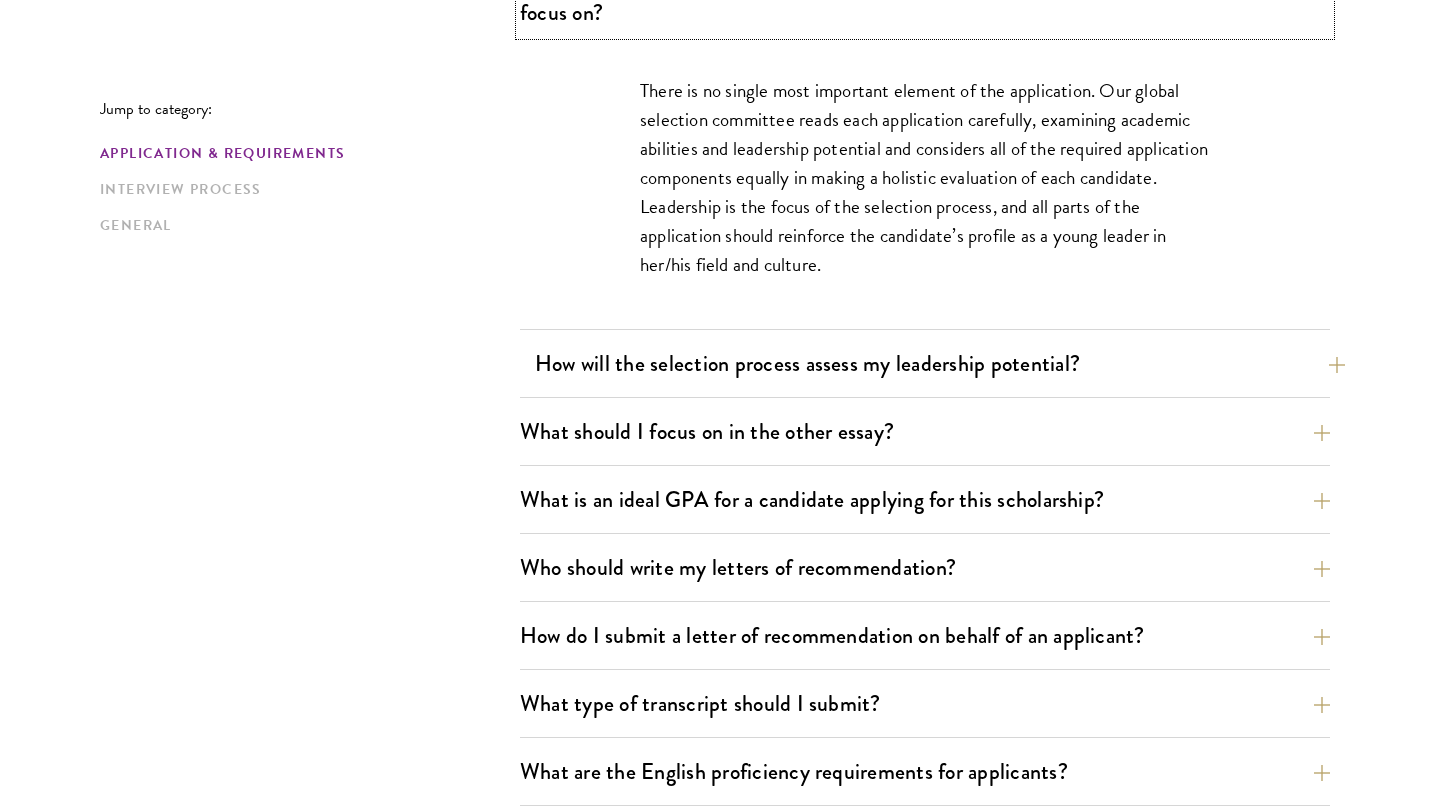 scroll, scrollTop: 1250, scrollLeft: 0, axis: vertical 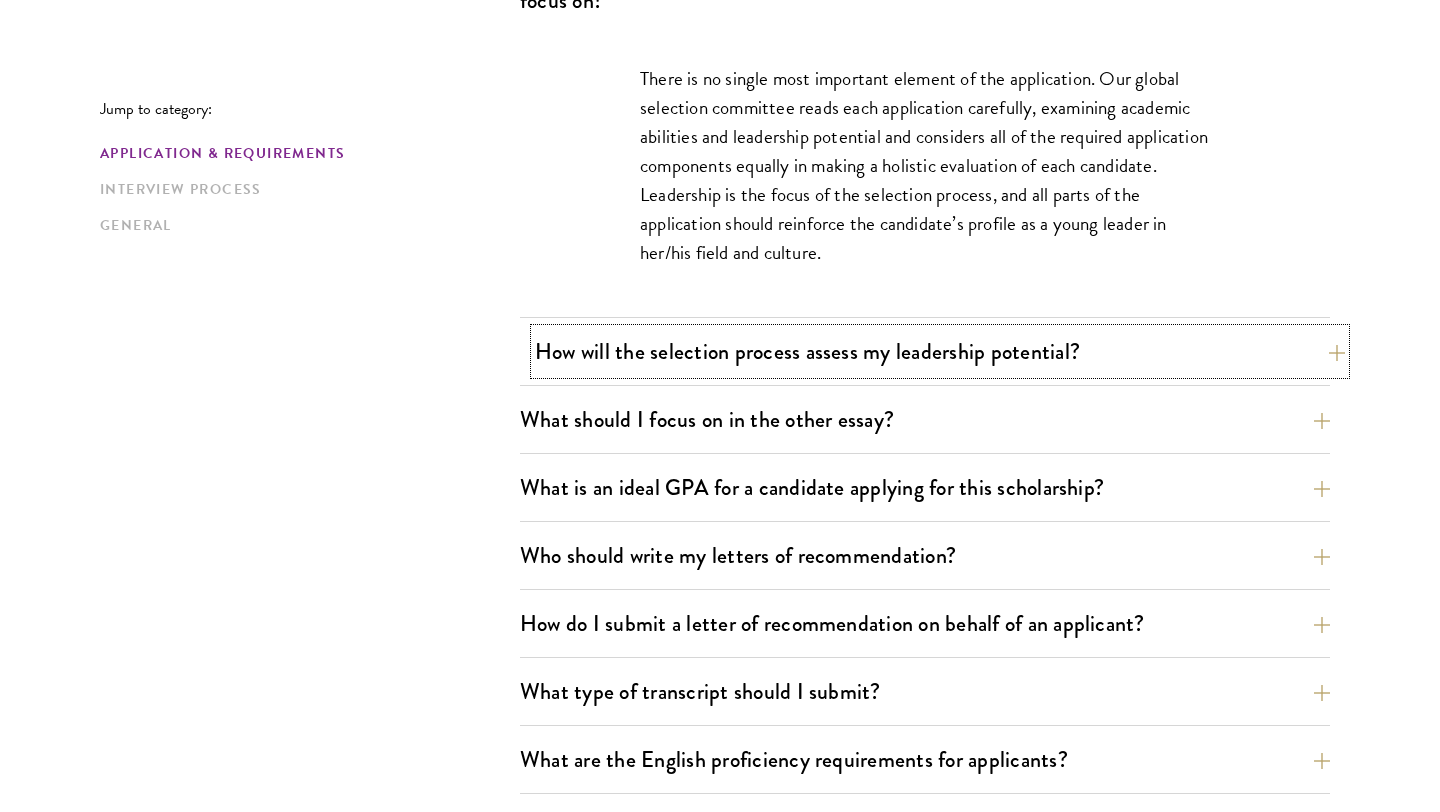 click on "How will the selection process assess my leadership potential?" at bounding box center [940, 351] 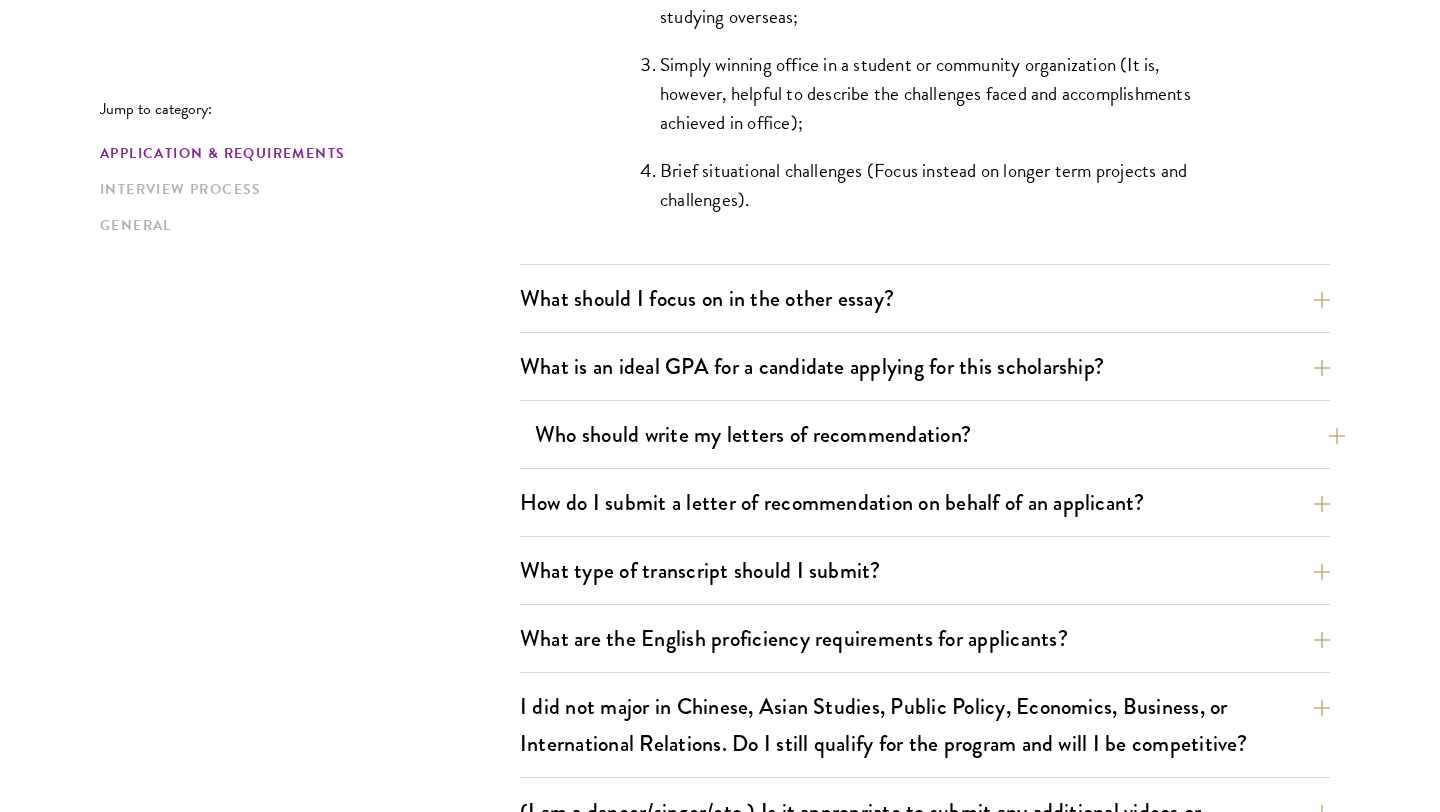 scroll, scrollTop: 2150, scrollLeft: 0, axis: vertical 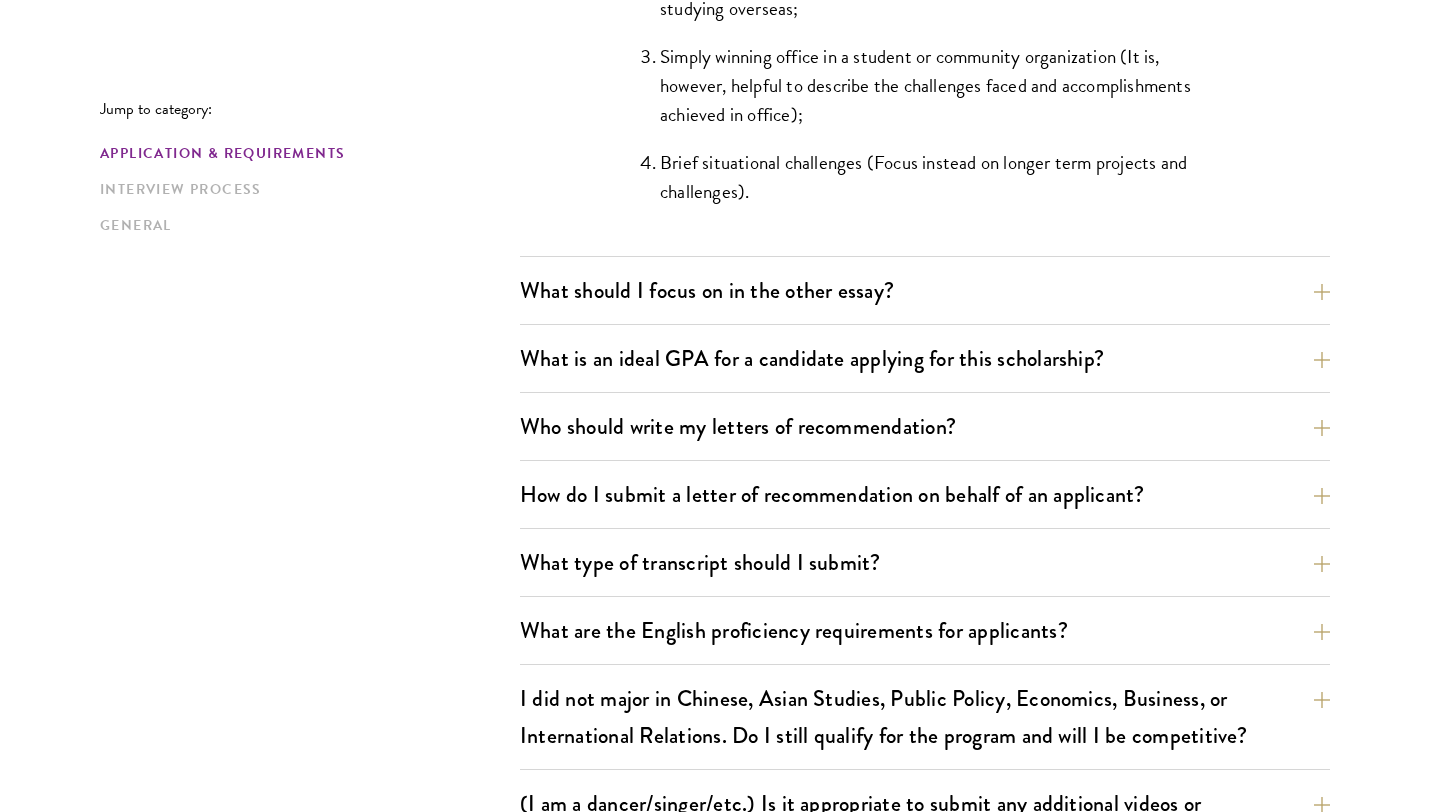 click on "What should I focus on in the other essay?
The personal statement asks for candidates to describe their professional interests and goals and how they relate to some current affairs or global business issue of importance. We are asking that candidates make a connection between their work/interests and the world around them. We are interested in how the candidate describes the things they are passionate about and their ability to understand how they can both contribute to and learn from participation in the Schwarzman Scholars program." at bounding box center (925, 296) 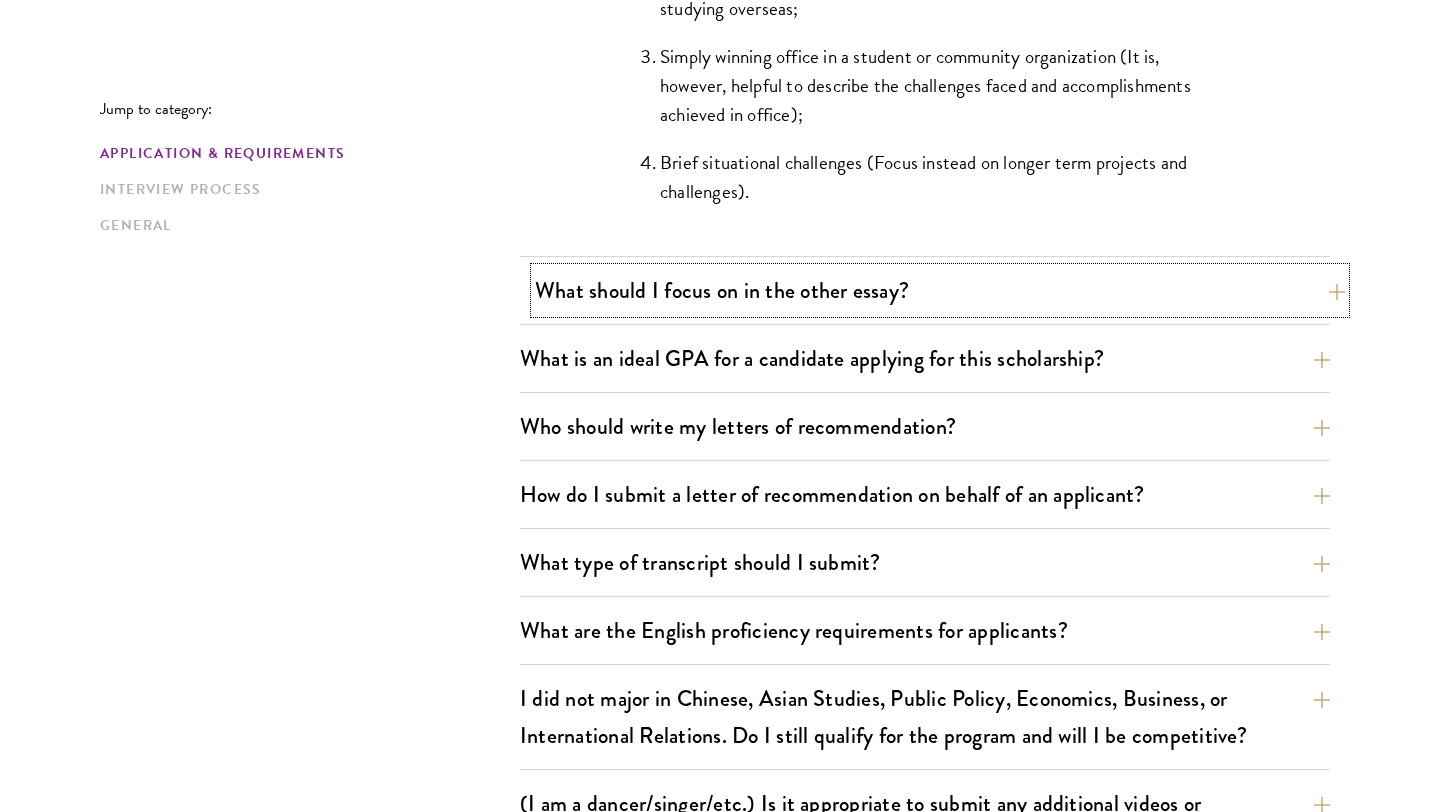 click on "What should I focus on in the other essay?" at bounding box center [940, 290] 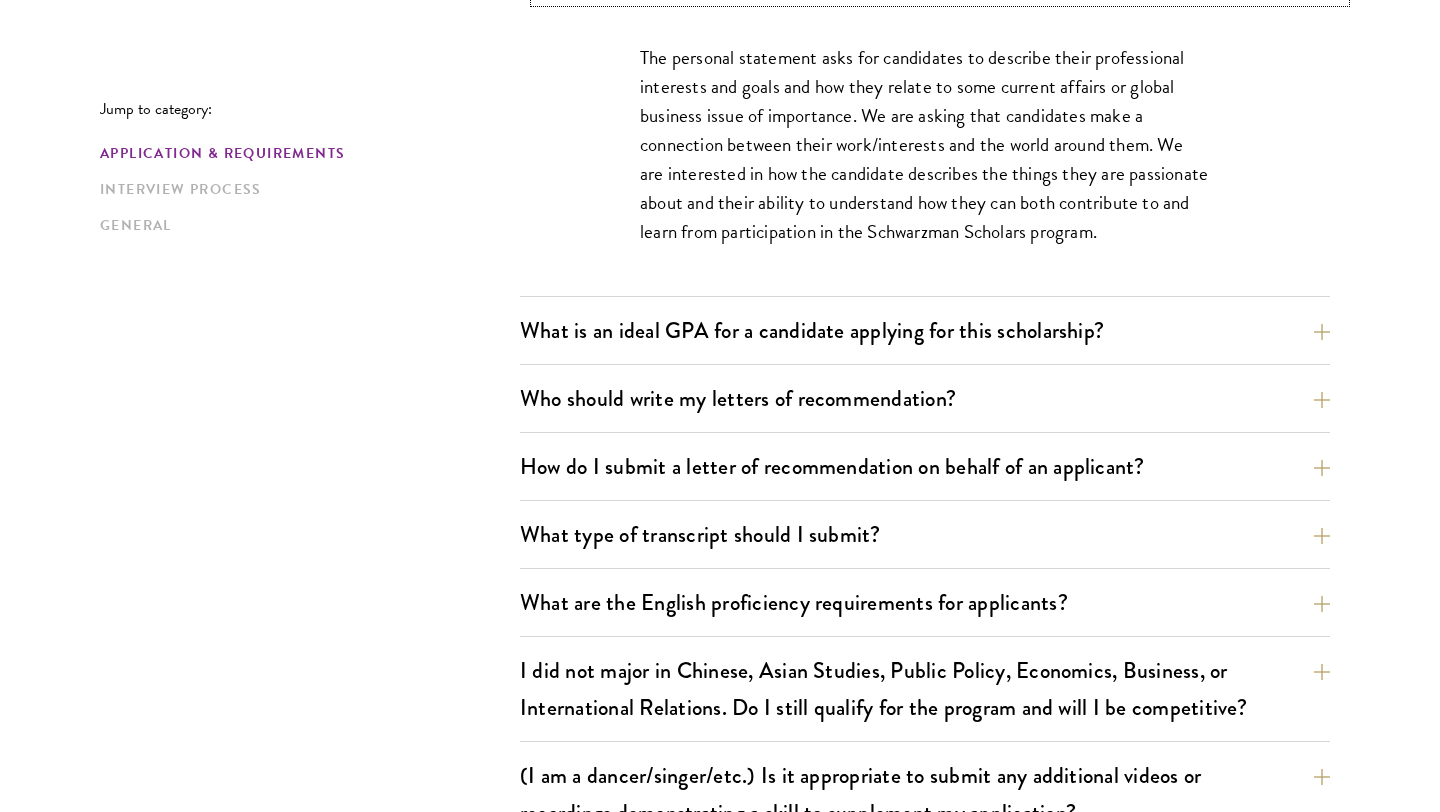 scroll, scrollTop: 1409, scrollLeft: 0, axis: vertical 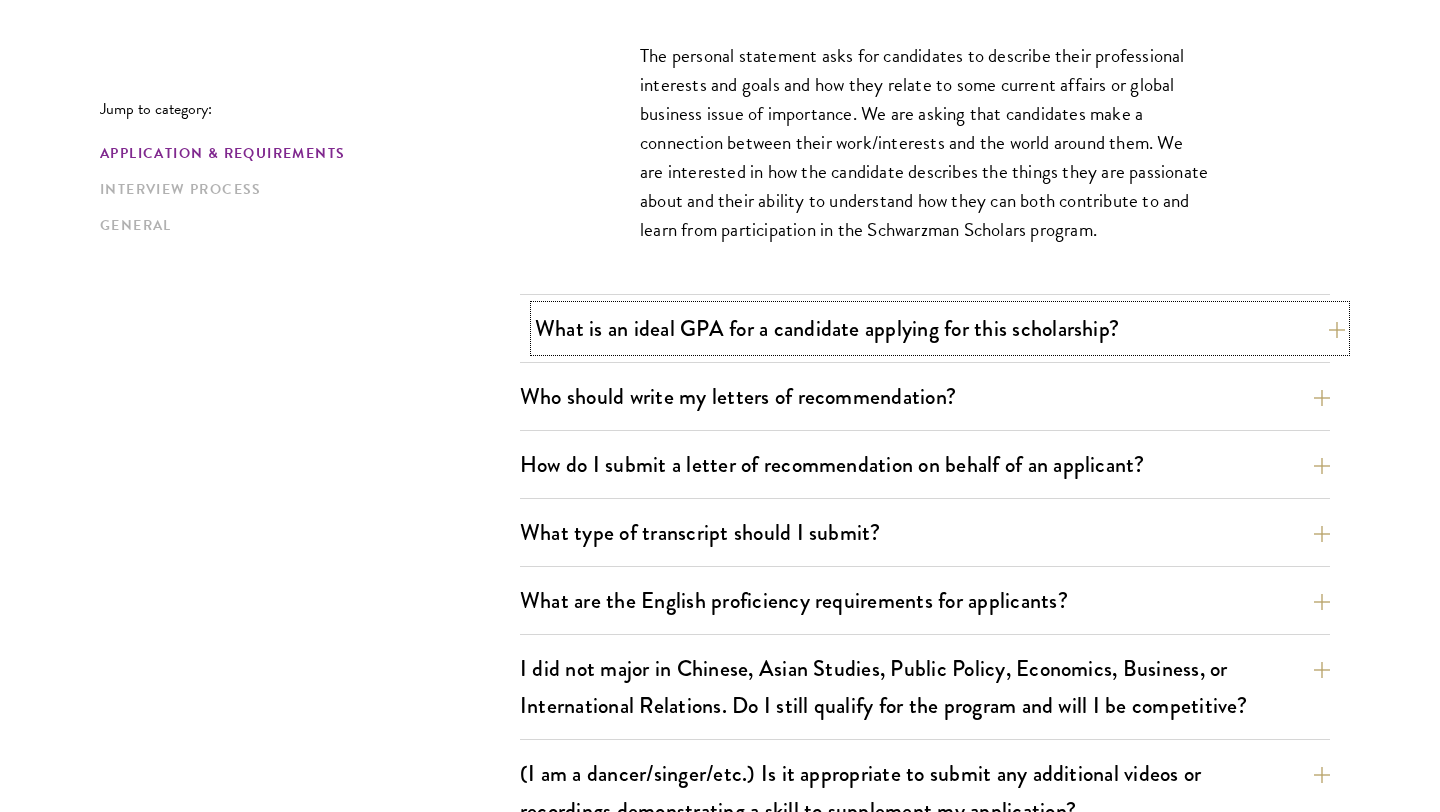 click on "What is an ideal GPA for a candidate applying for this scholarship?" at bounding box center [940, 328] 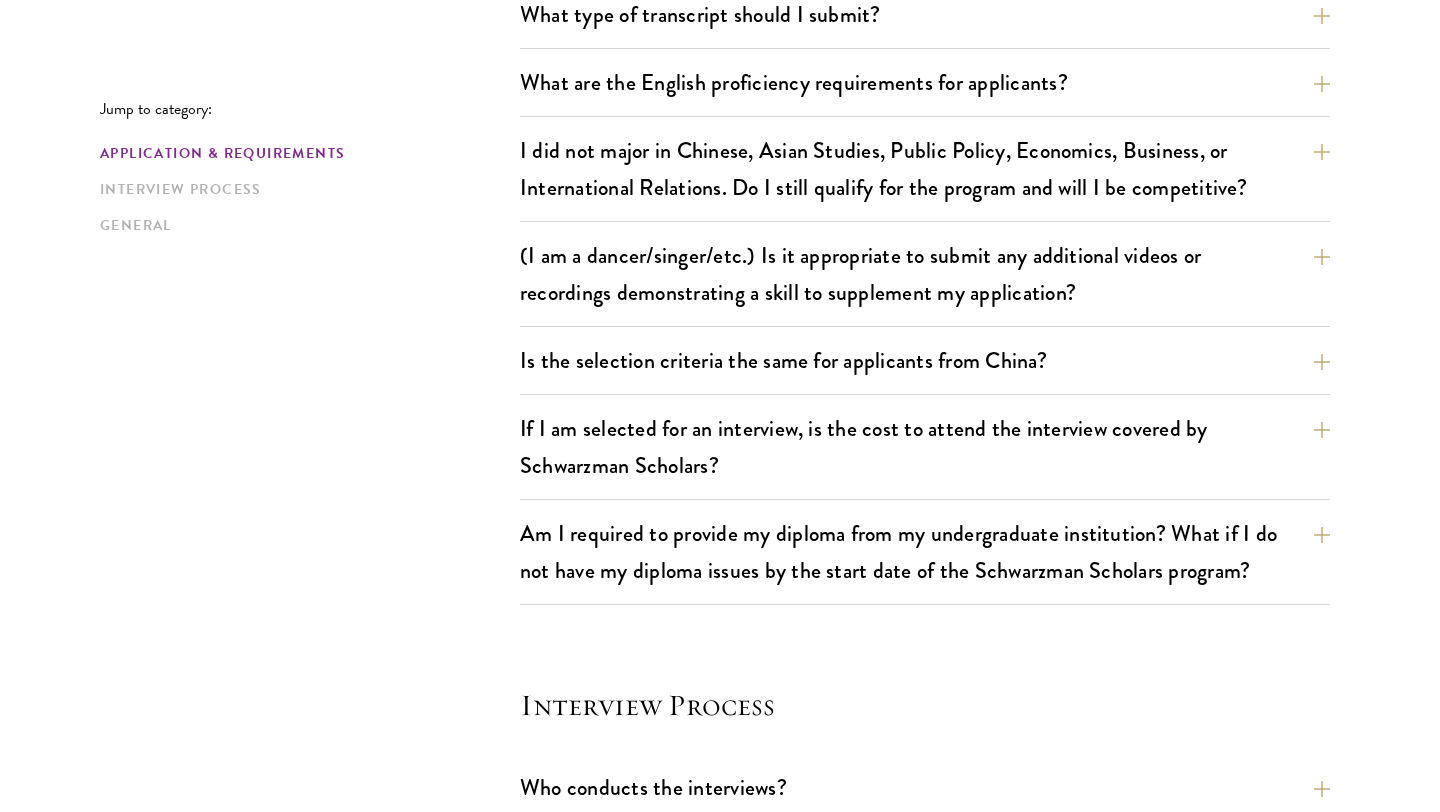 scroll, scrollTop: 1988, scrollLeft: 0, axis: vertical 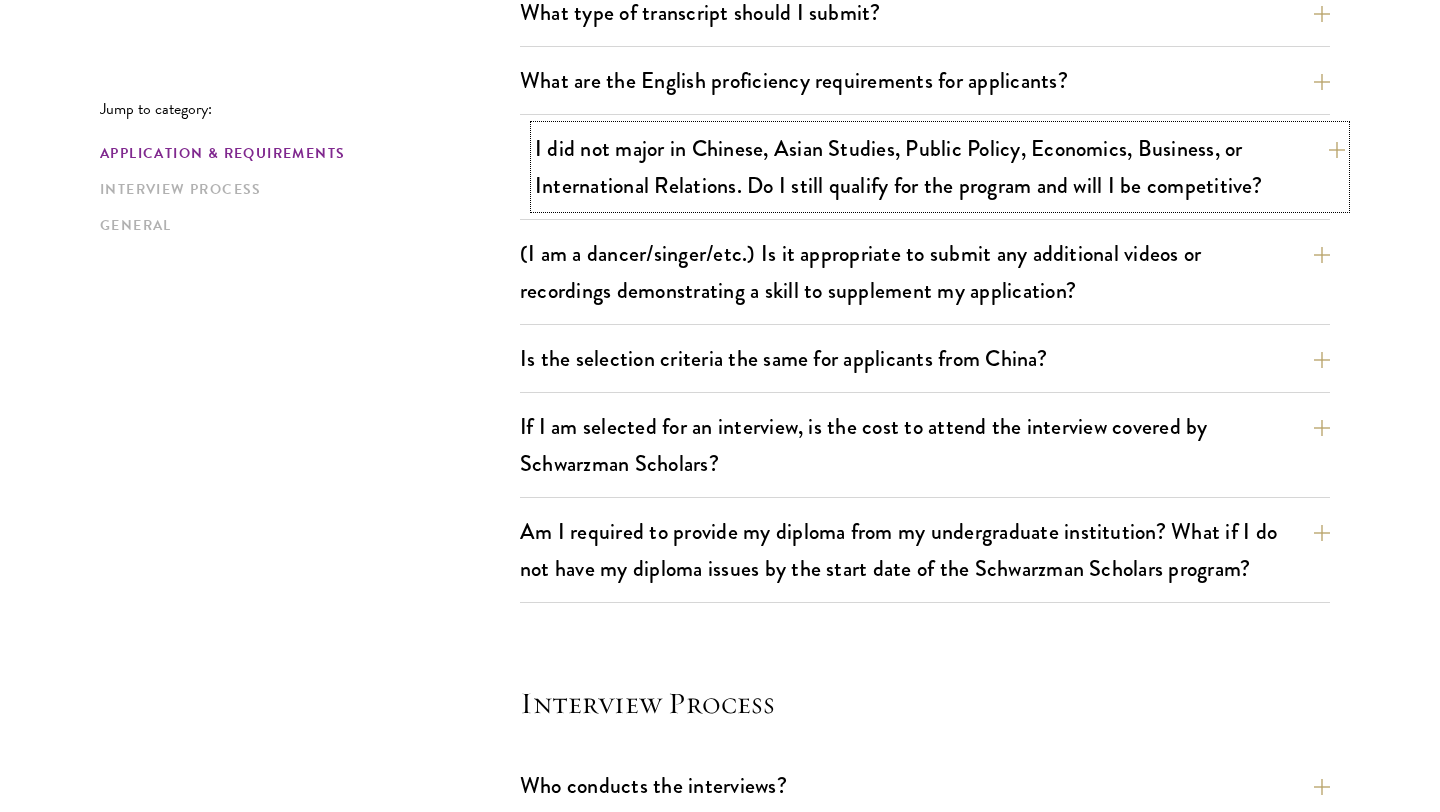 click on "I did not major in Chinese, Asian Studies, Public Policy, Economics, Business, or International Relations. Do I still qualify for the program and will I be competitive?" at bounding box center (940, 167) 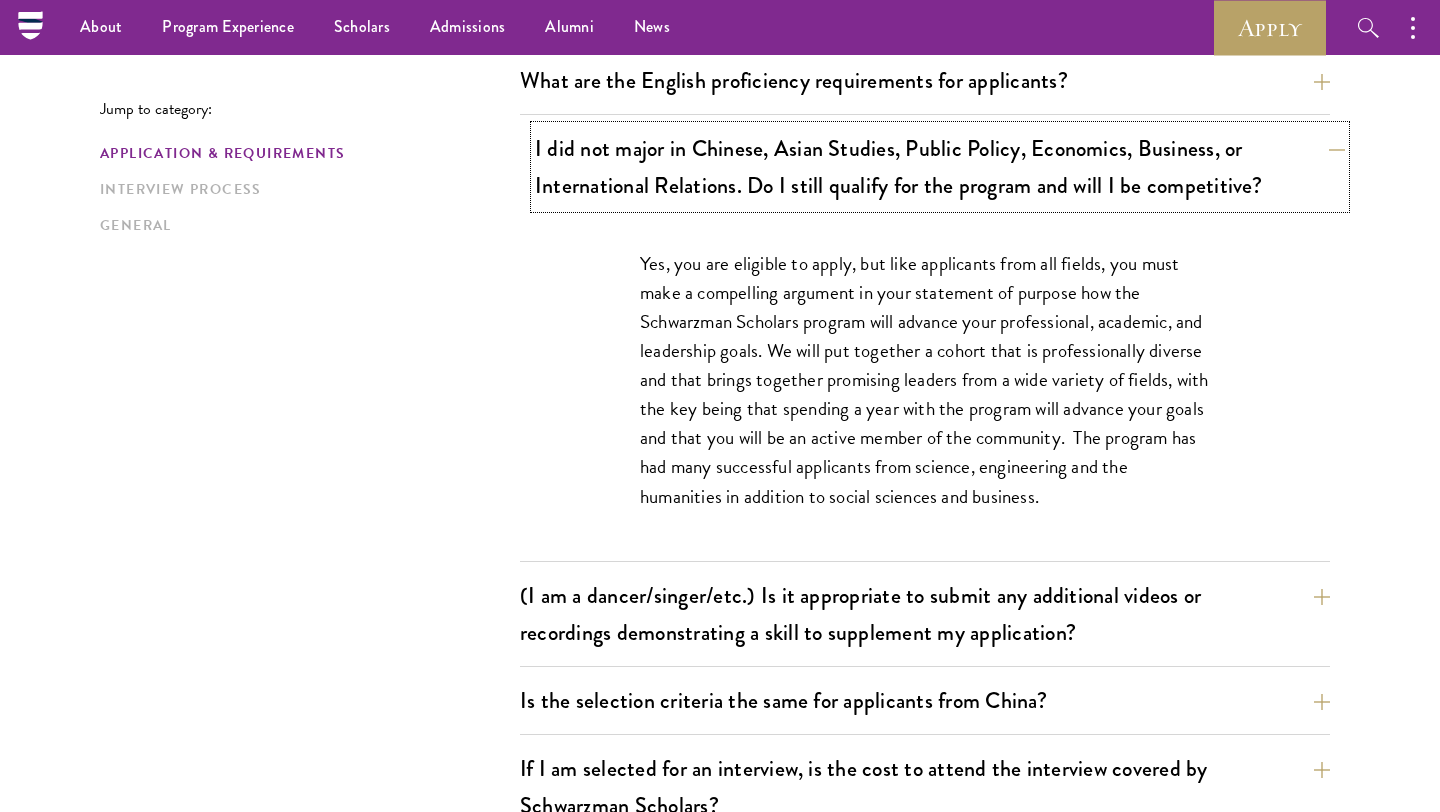 scroll, scrollTop: 1646, scrollLeft: 0, axis: vertical 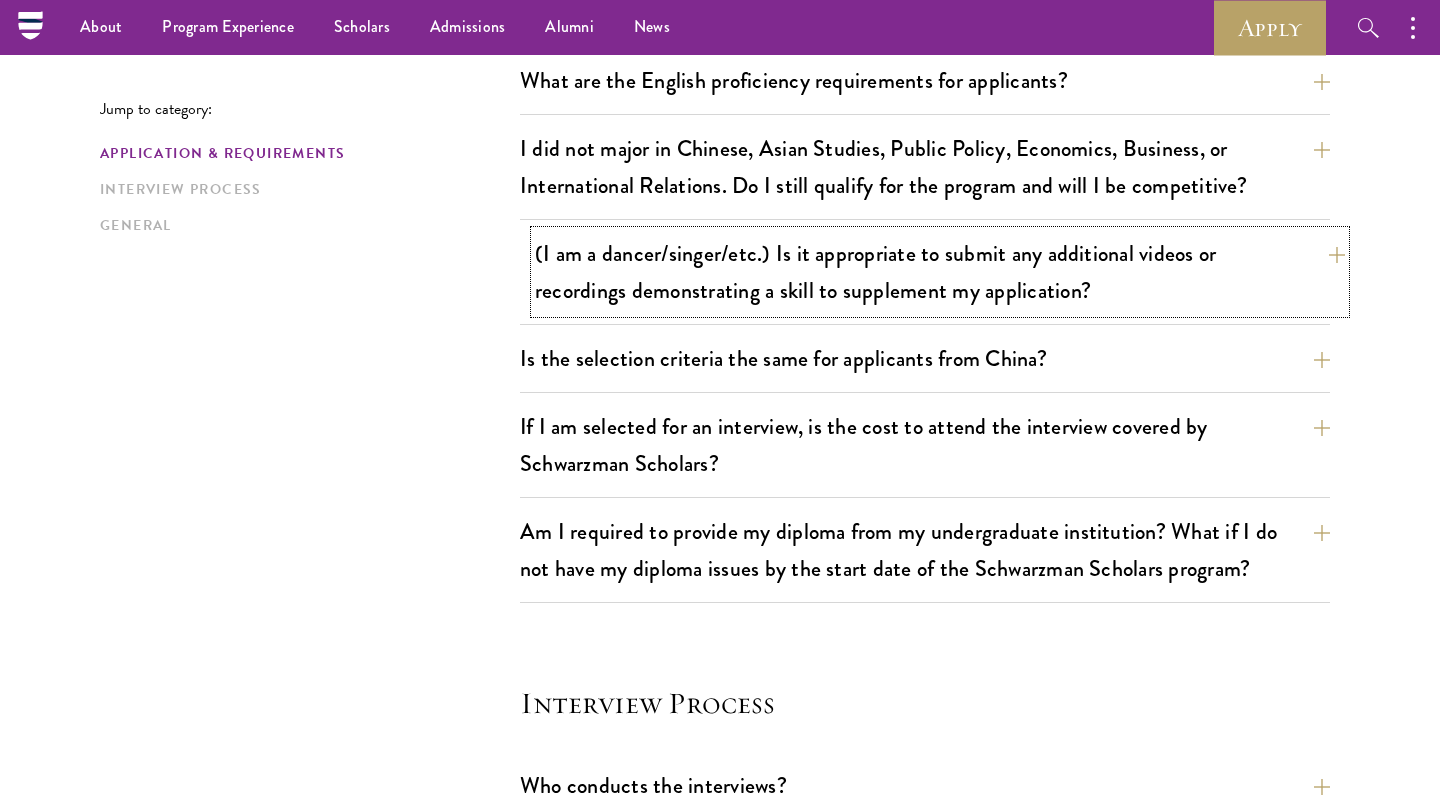 click on "(I am a dancer/singer/etc.) Is it appropriate to submit any additional videos or recordings demonstrating a skill to supplement my application?" at bounding box center [940, 272] 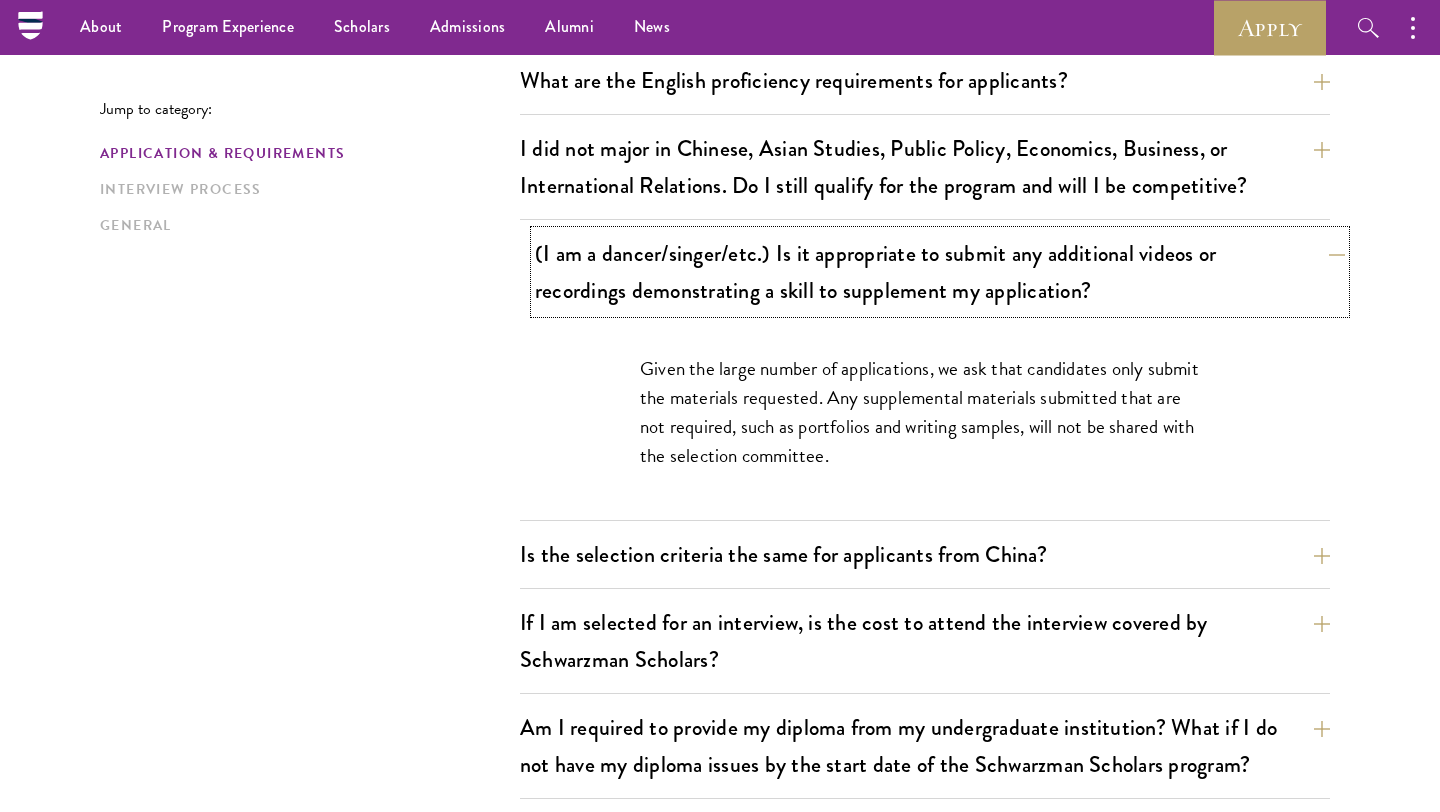 click on "(I am a dancer/singer/etc.) Is it appropriate to submit any additional videos or recordings demonstrating a skill to supplement my application?" at bounding box center [940, 272] 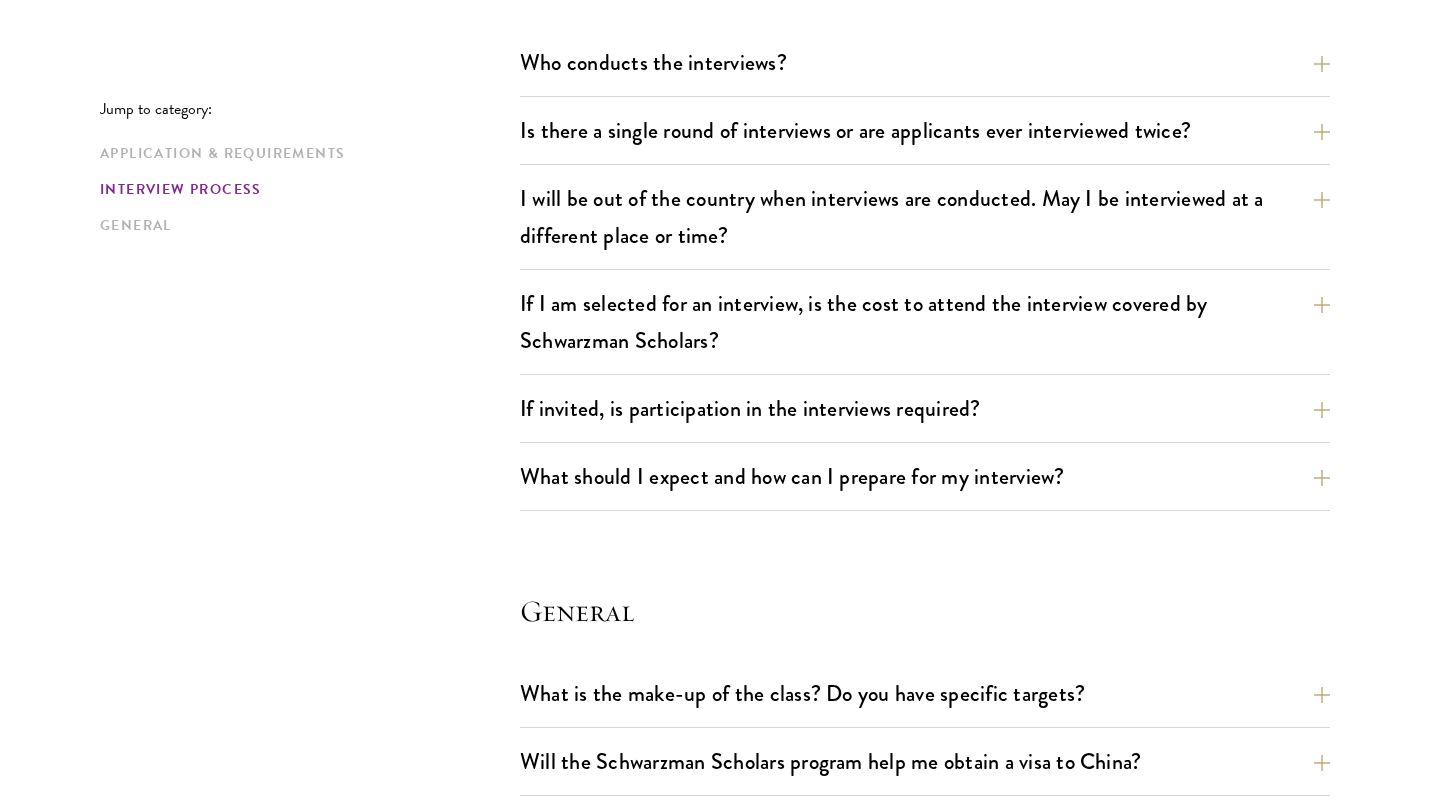 scroll, scrollTop: 2372, scrollLeft: 0, axis: vertical 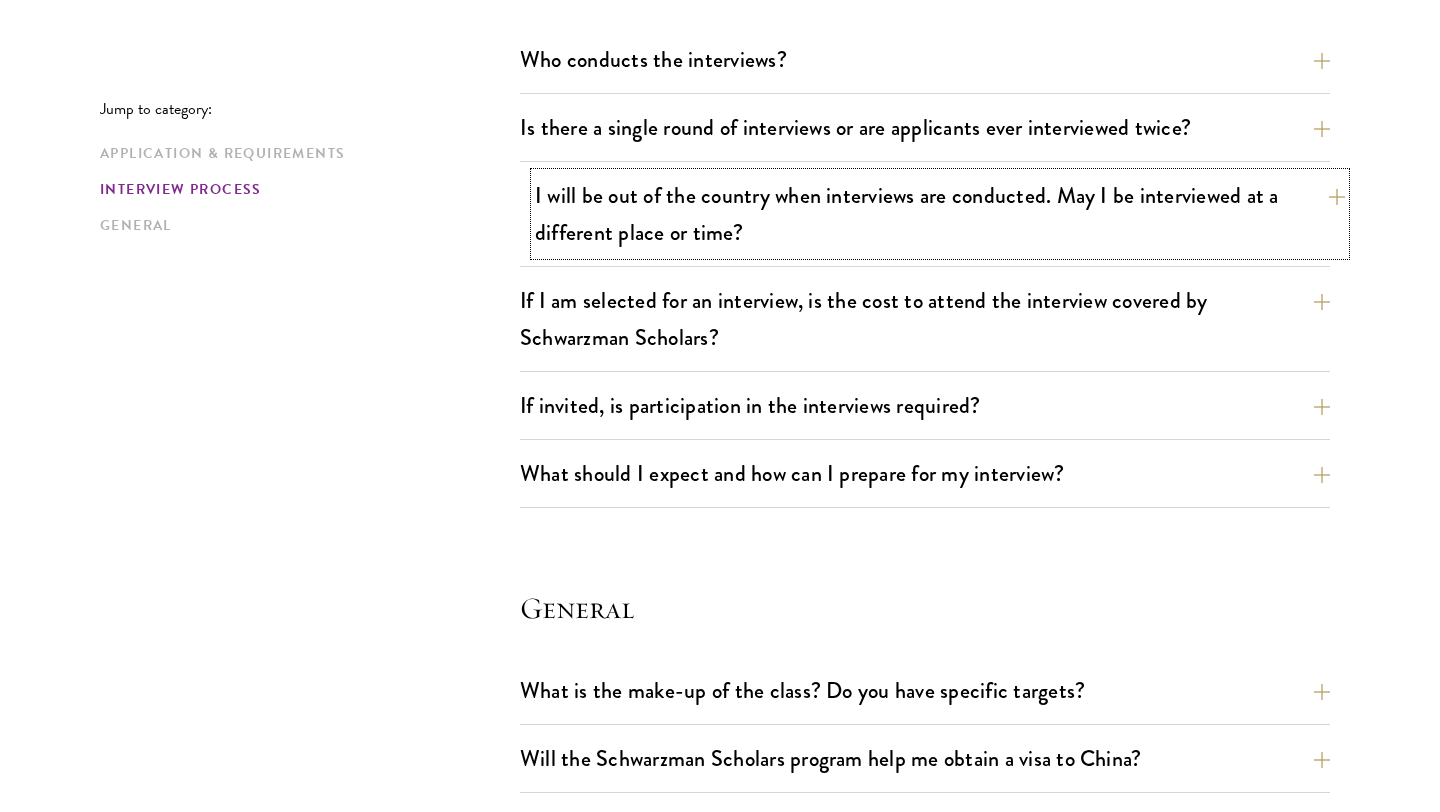 click on "I will be out of the country when interviews are conducted. May I be interviewed at a different place or time?" at bounding box center (940, 214) 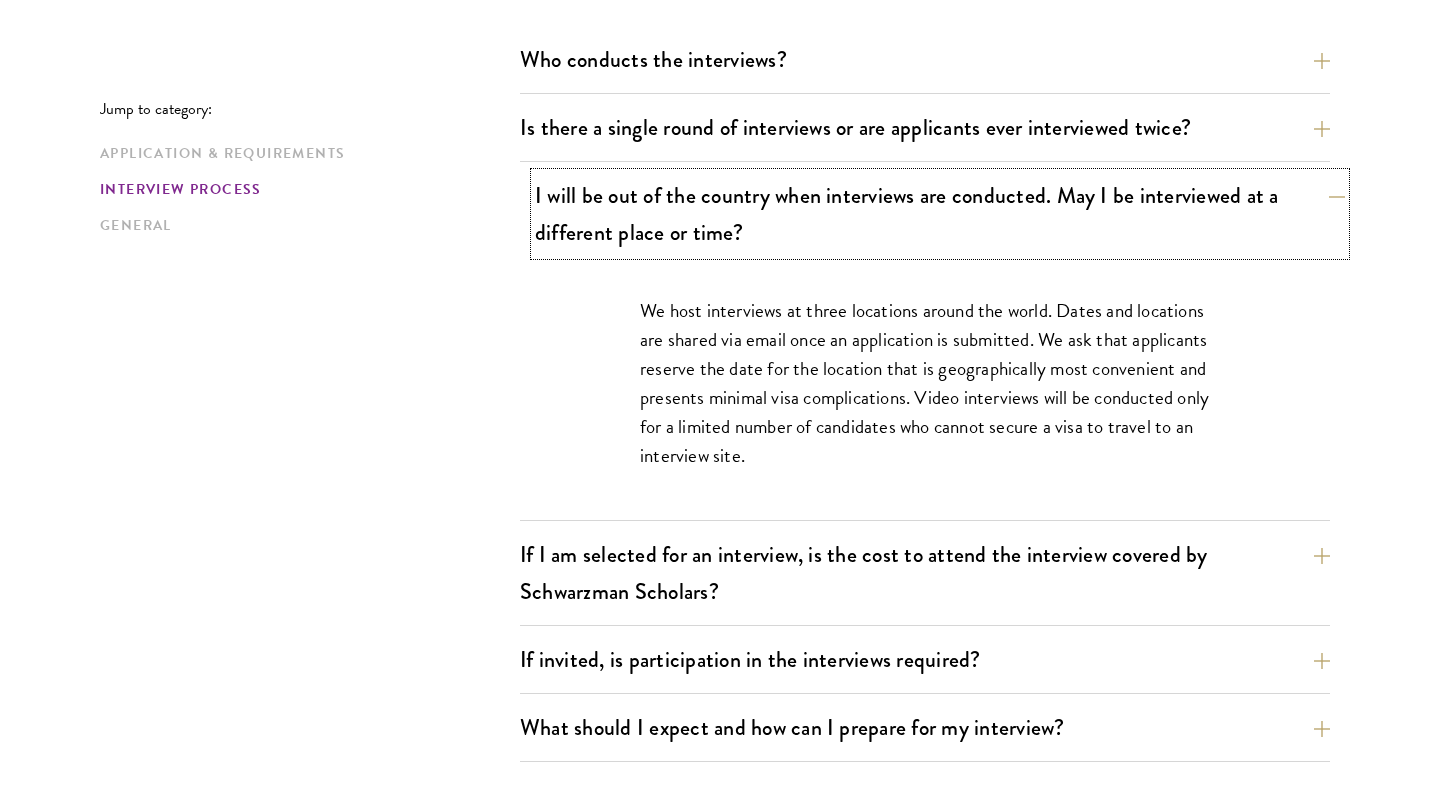 click on "I will be out of the country when interviews are conducted. May I be interviewed at a different place or time?" at bounding box center [940, 214] 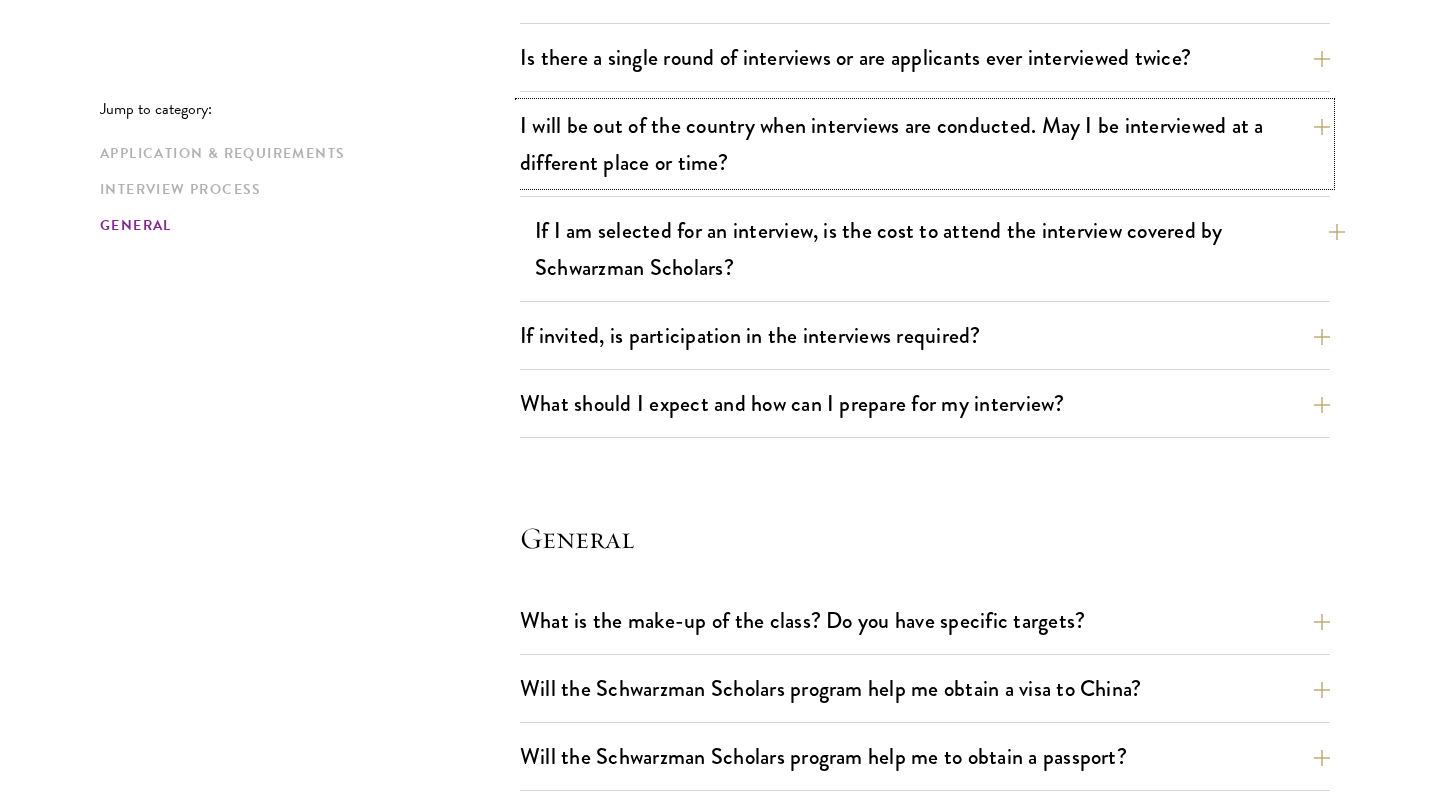 scroll, scrollTop: 2448, scrollLeft: 0, axis: vertical 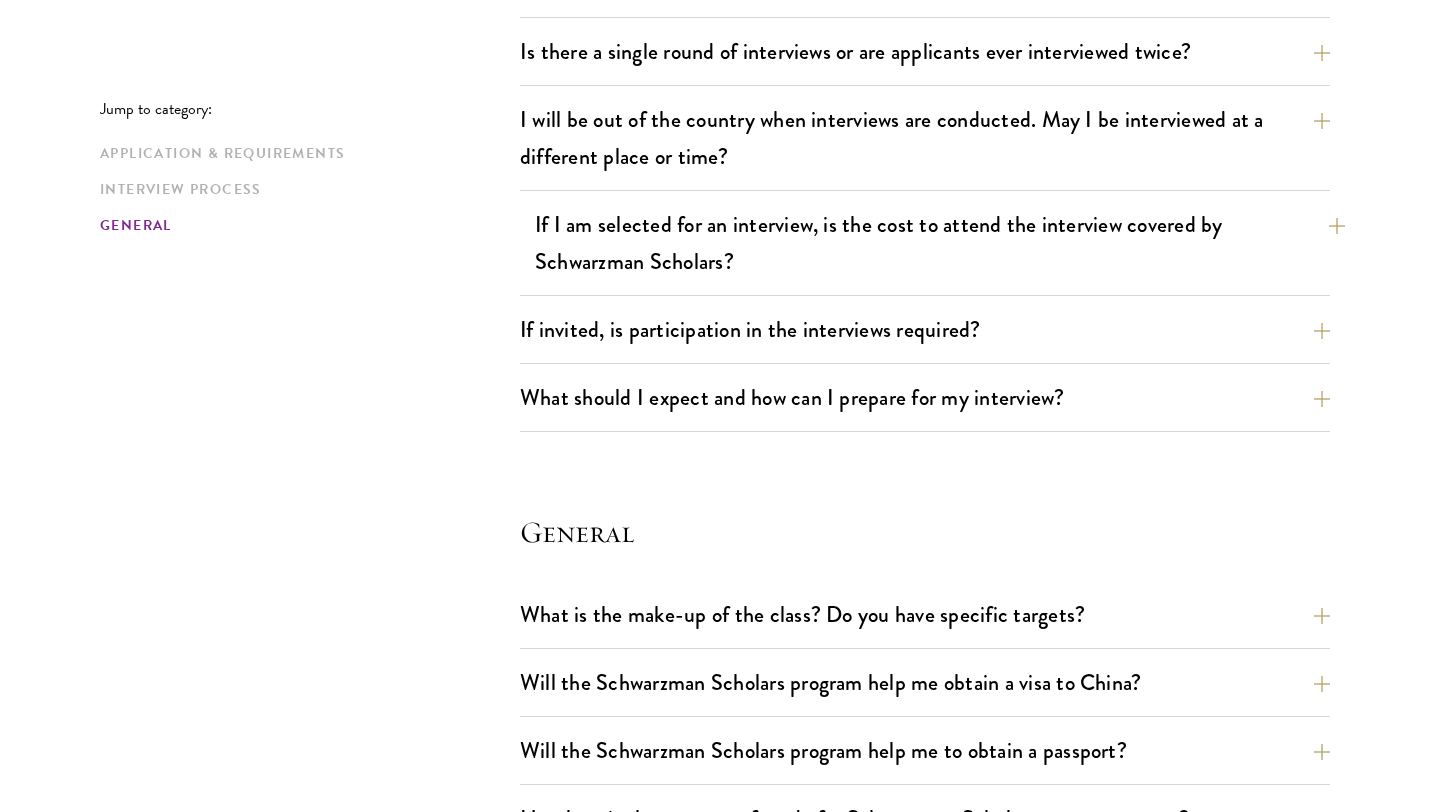 click on "If I am selected for an interview, is the cost to attend the interview covered by Schwarzman Scholars?" at bounding box center [940, 243] 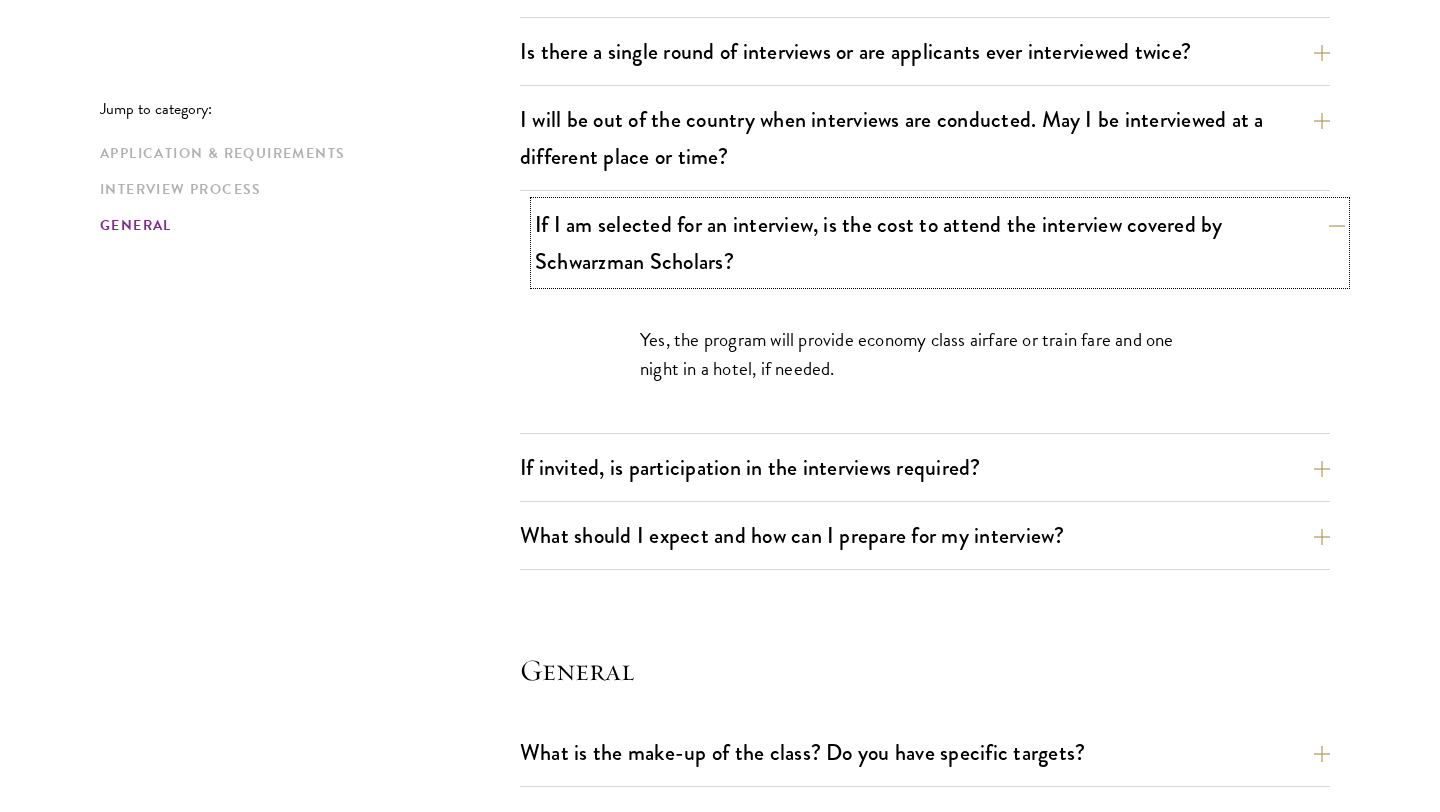 click on "If I am selected for an interview, is the cost to attend the interview covered by Schwarzman Scholars?" at bounding box center (940, 243) 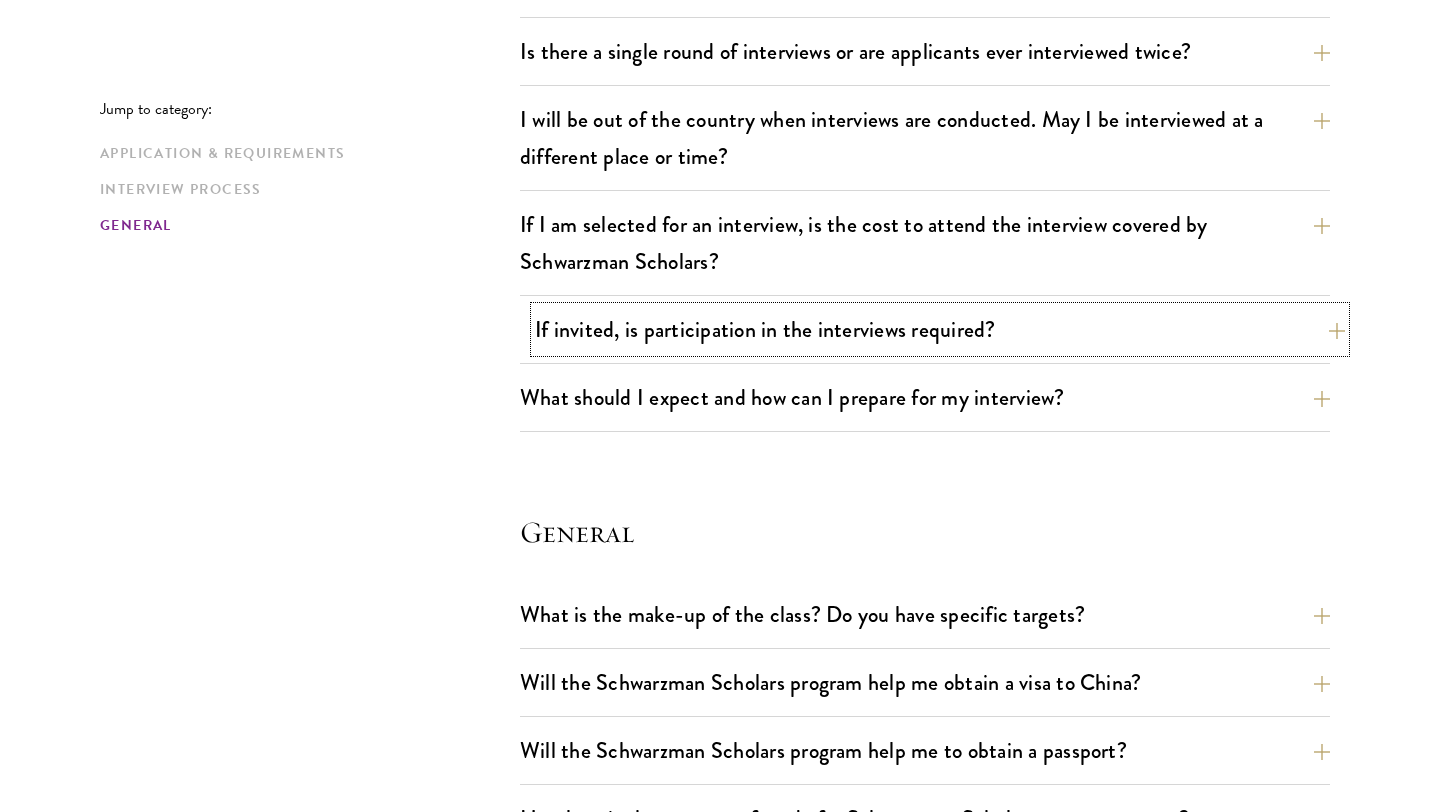 click on "If invited, is participation in the interviews required?" at bounding box center [940, 329] 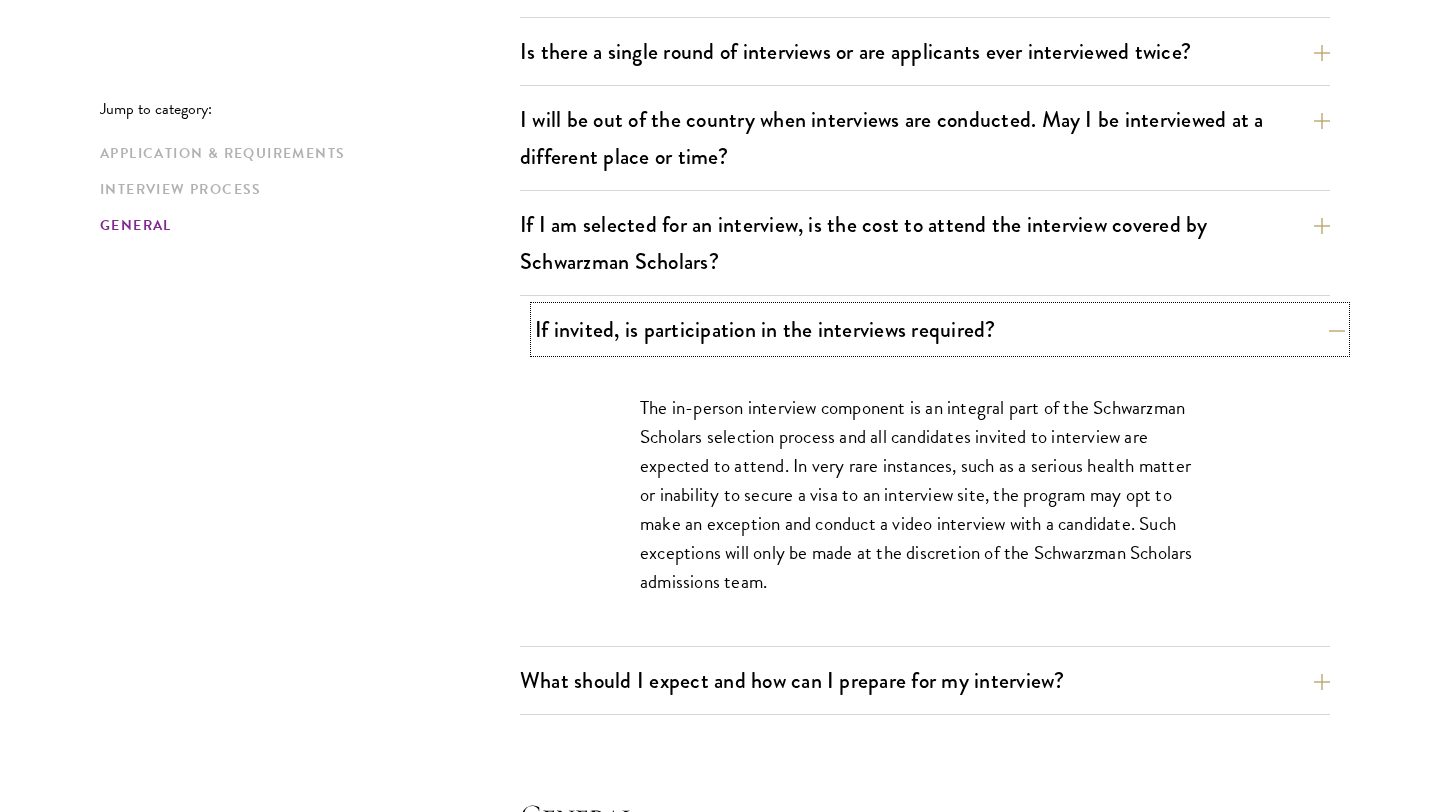 click on "If invited, is participation in the interviews required?" at bounding box center [940, 329] 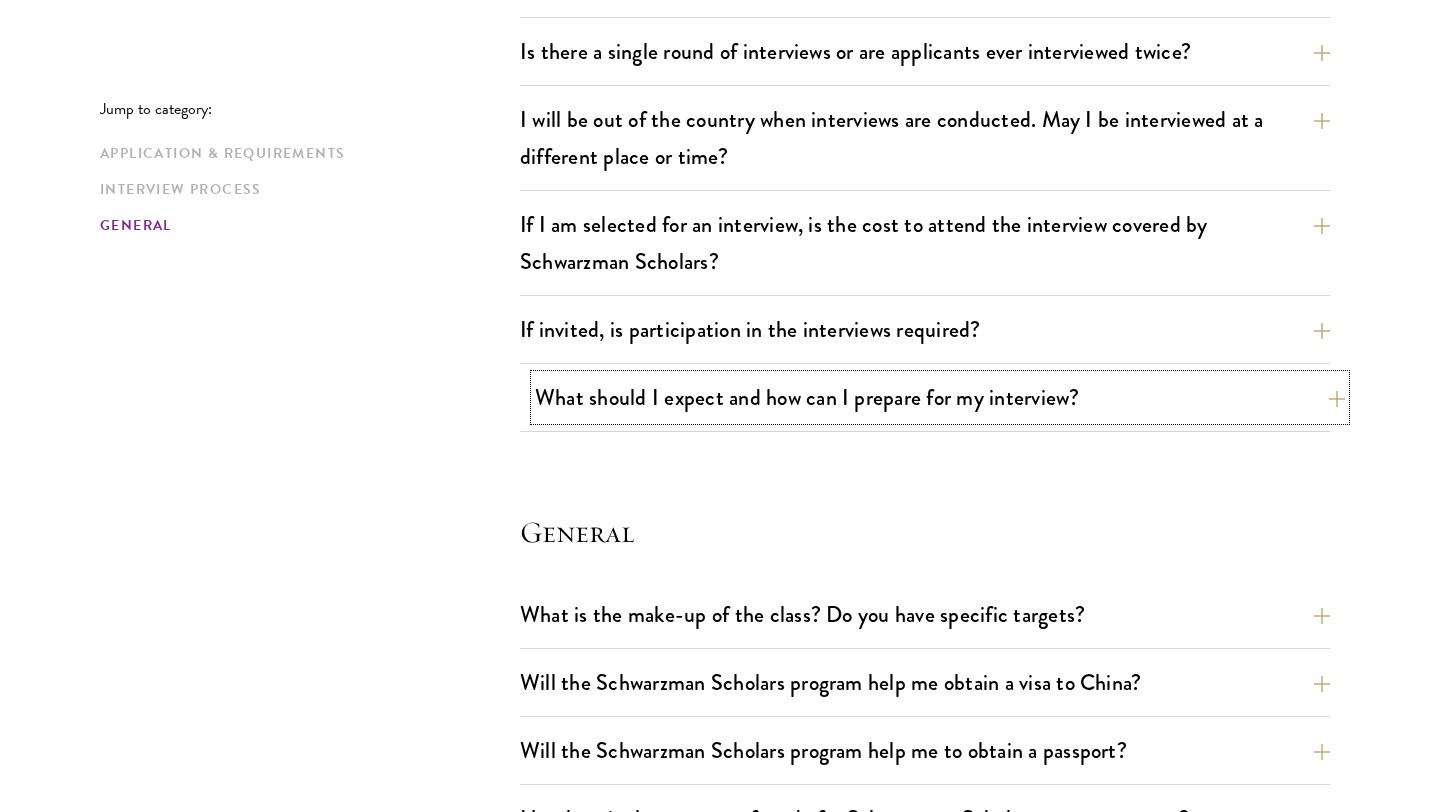 click on "What should I expect and how can I prepare for my interview?" at bounding box center (940, 397) 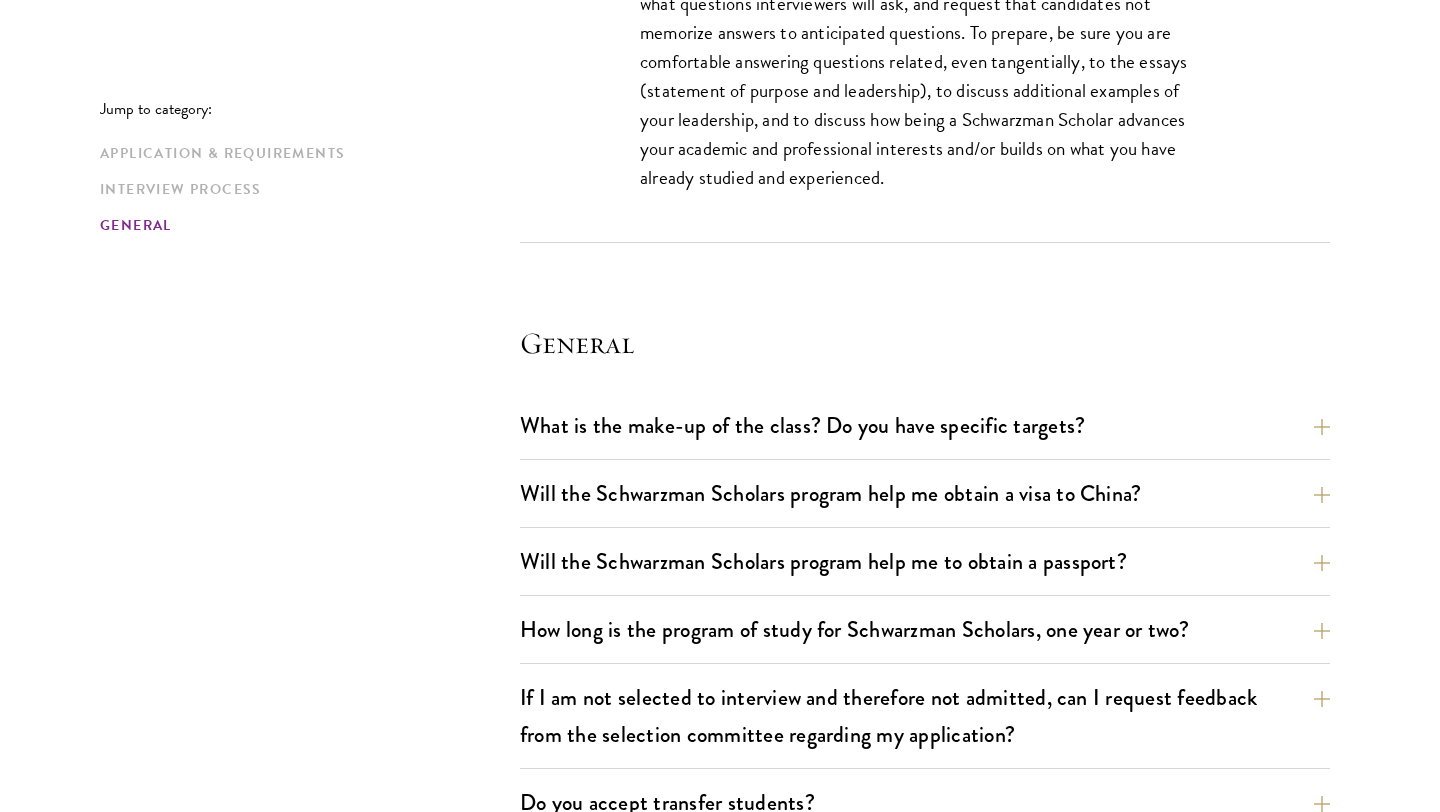 scroll, scrollTop: 3884, scrollLeft: 0, axis: vertical 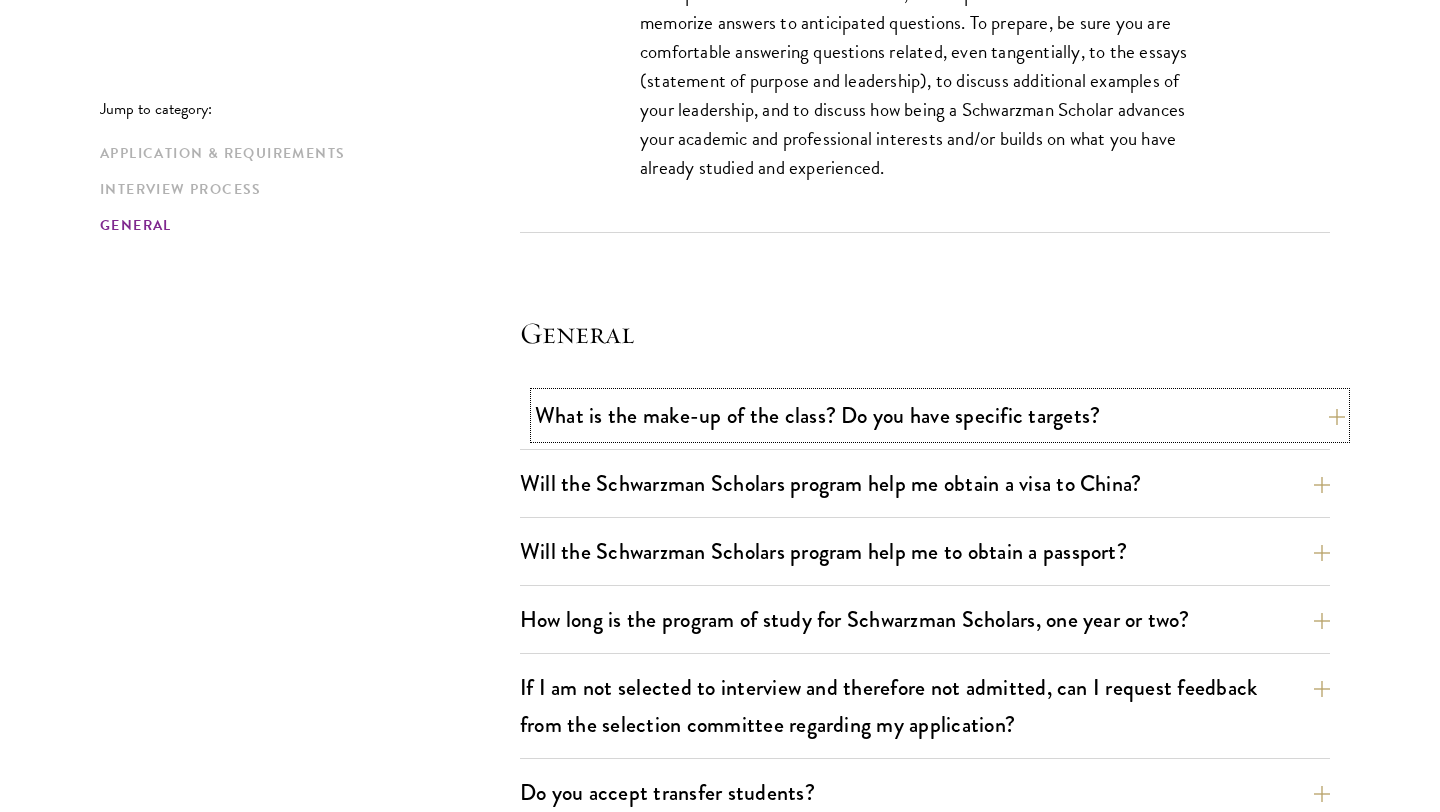 click on "What is the make-up of the class? Do you have specific targets?" at bounding box center (940, 415) 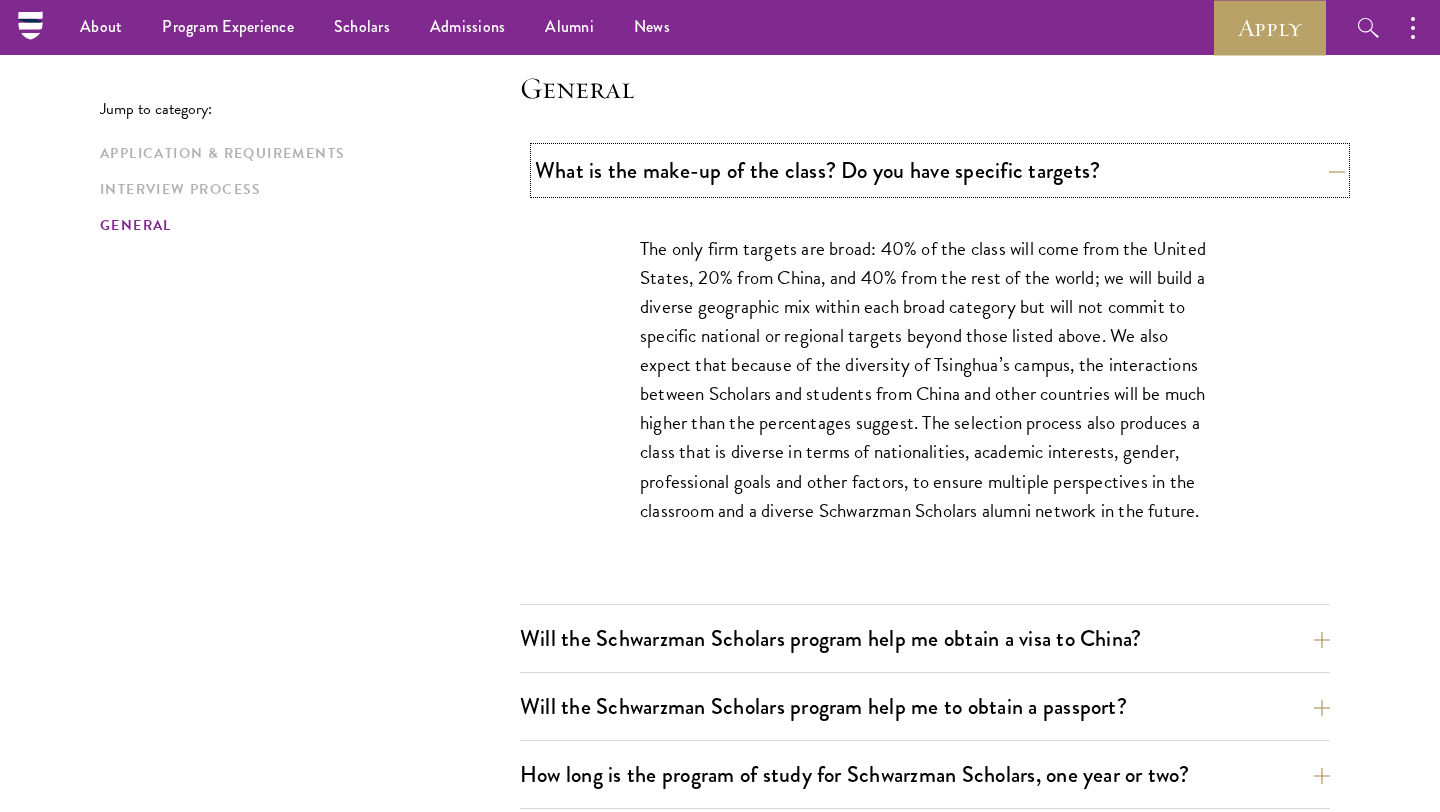 scroll, scrollTop: 2888, scrollLeft: 0, axis: vertical 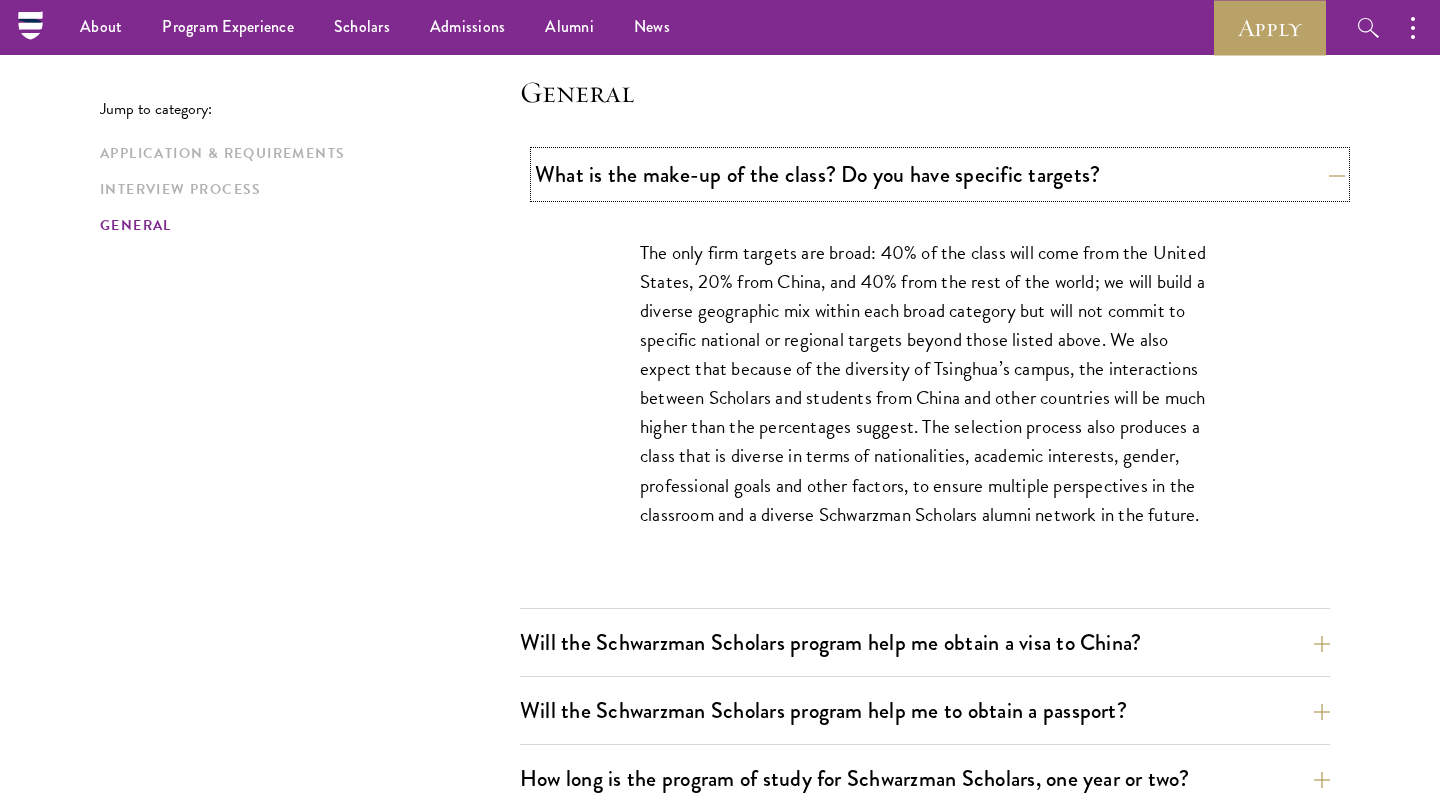 click on "What is the make-up of the class? Do you have specific targets?" at bounding box center [940, 174] 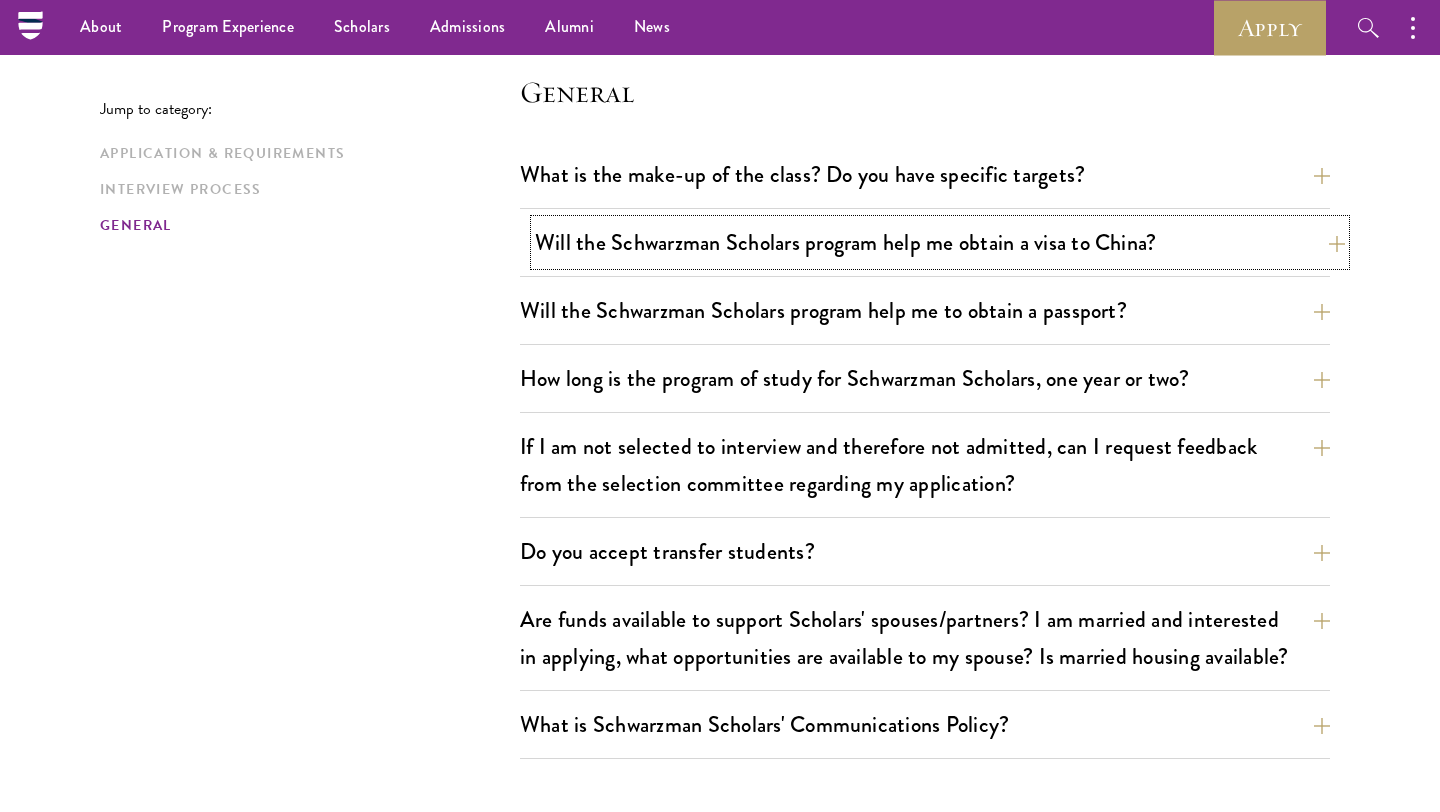 click on "Will the Schwarzman Scholars program help me obtain a visa to China?" at bounding box center [940, 242] 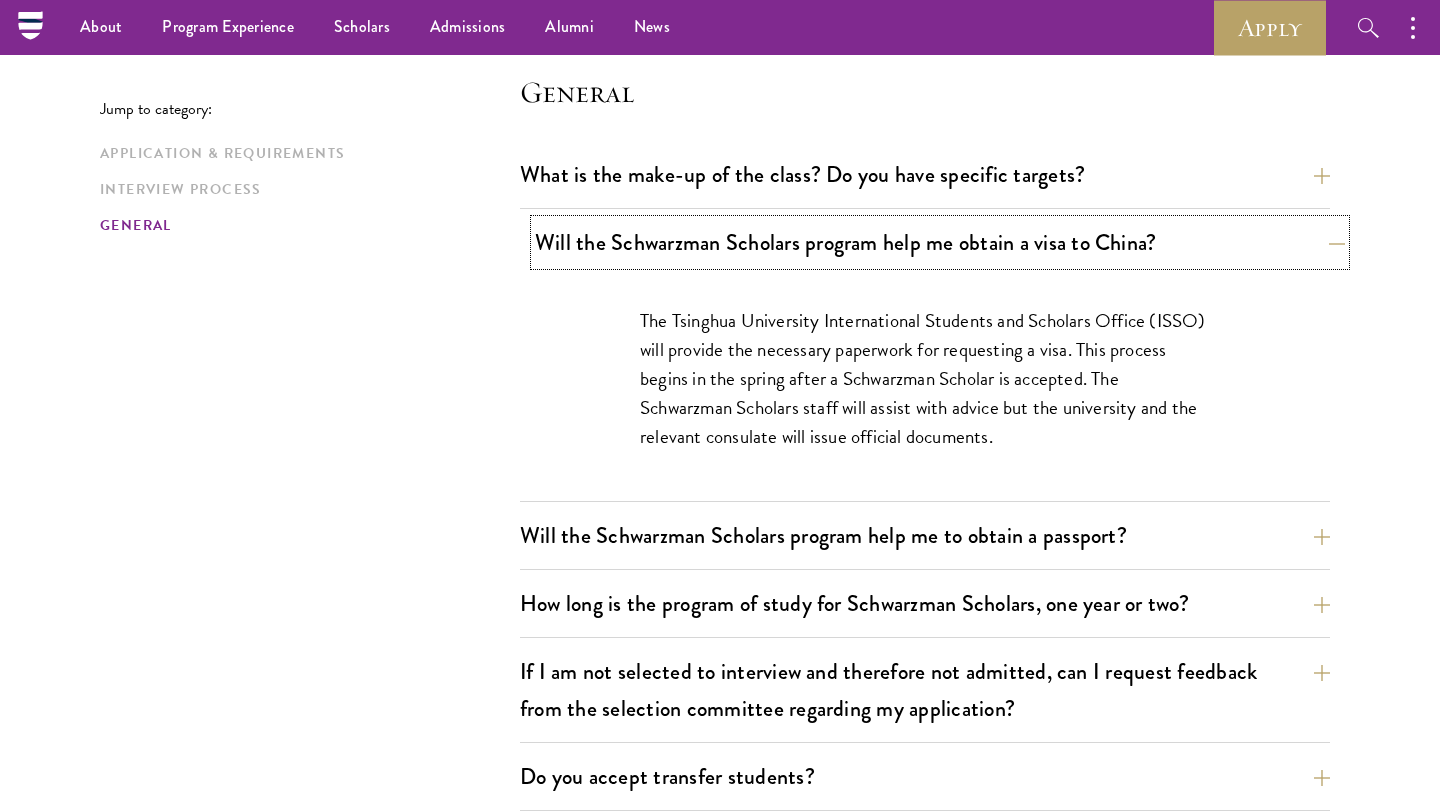 click on "Will the Schwarzman Scholars program help me obtain a visa to China?" at bounding box center [940, 242] 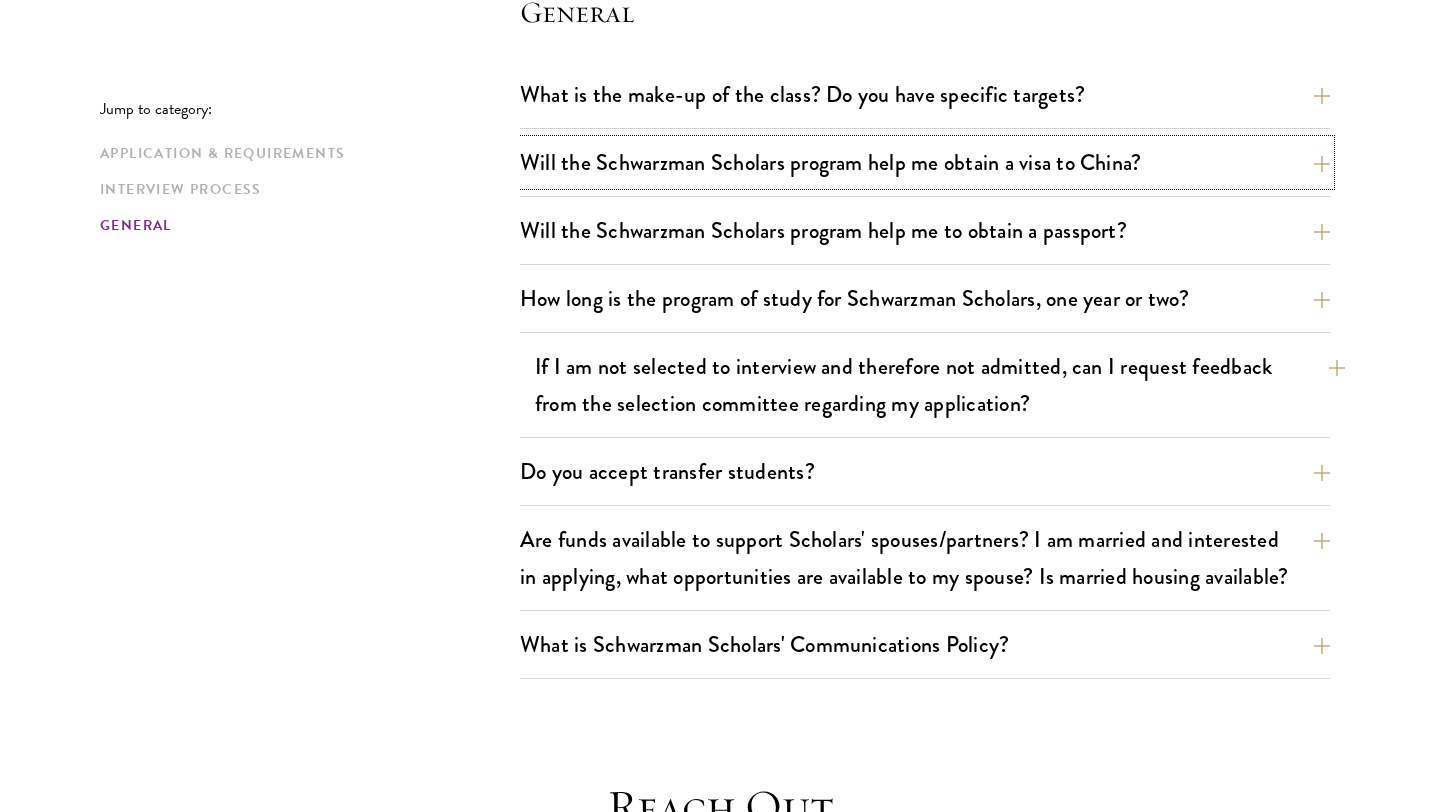 scroll, scrollTop: 3001, scrollLeft: 0, axis: vertical 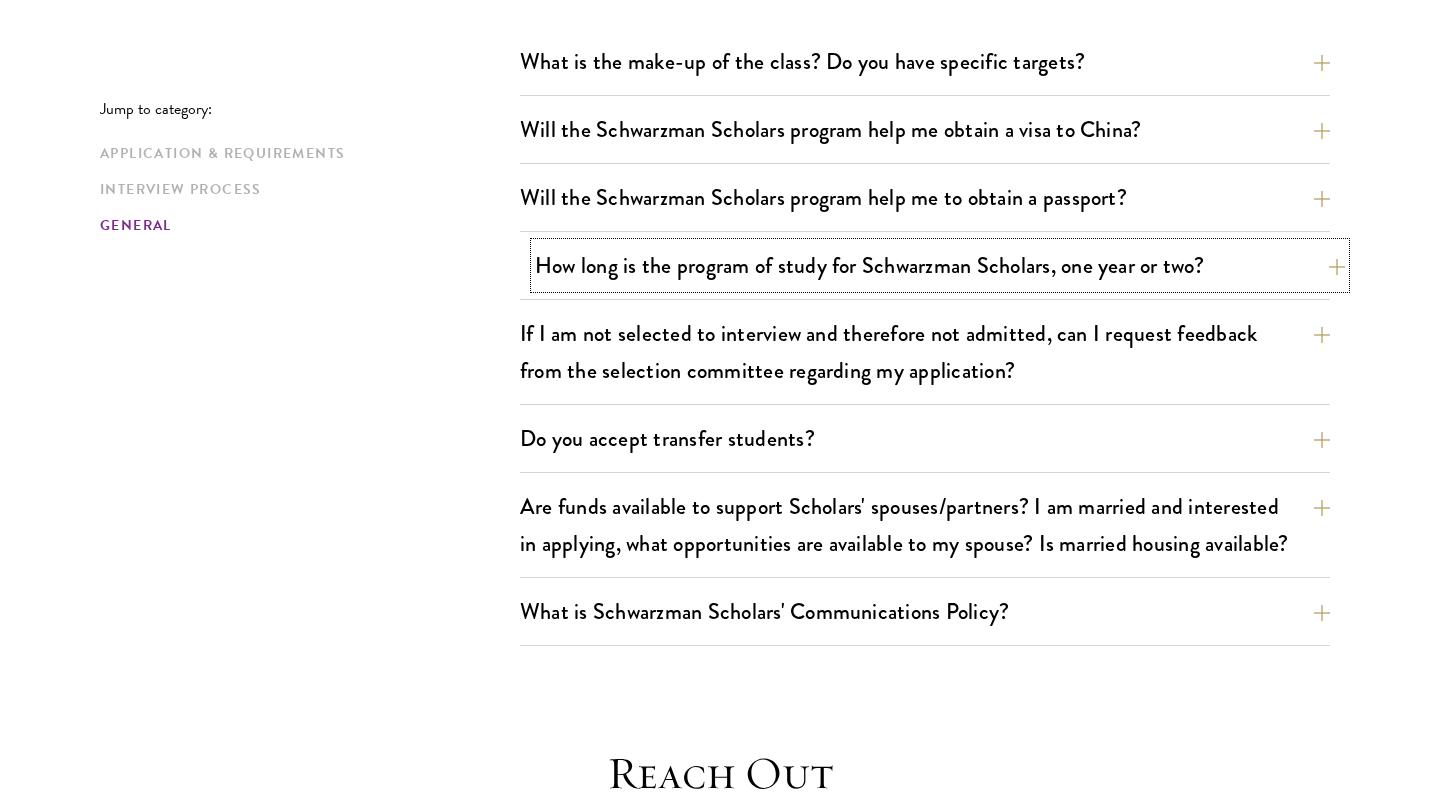 click on "How long is the program of study for Schwarzman Scholars, one year or two?" at bounding box center (940, 265) 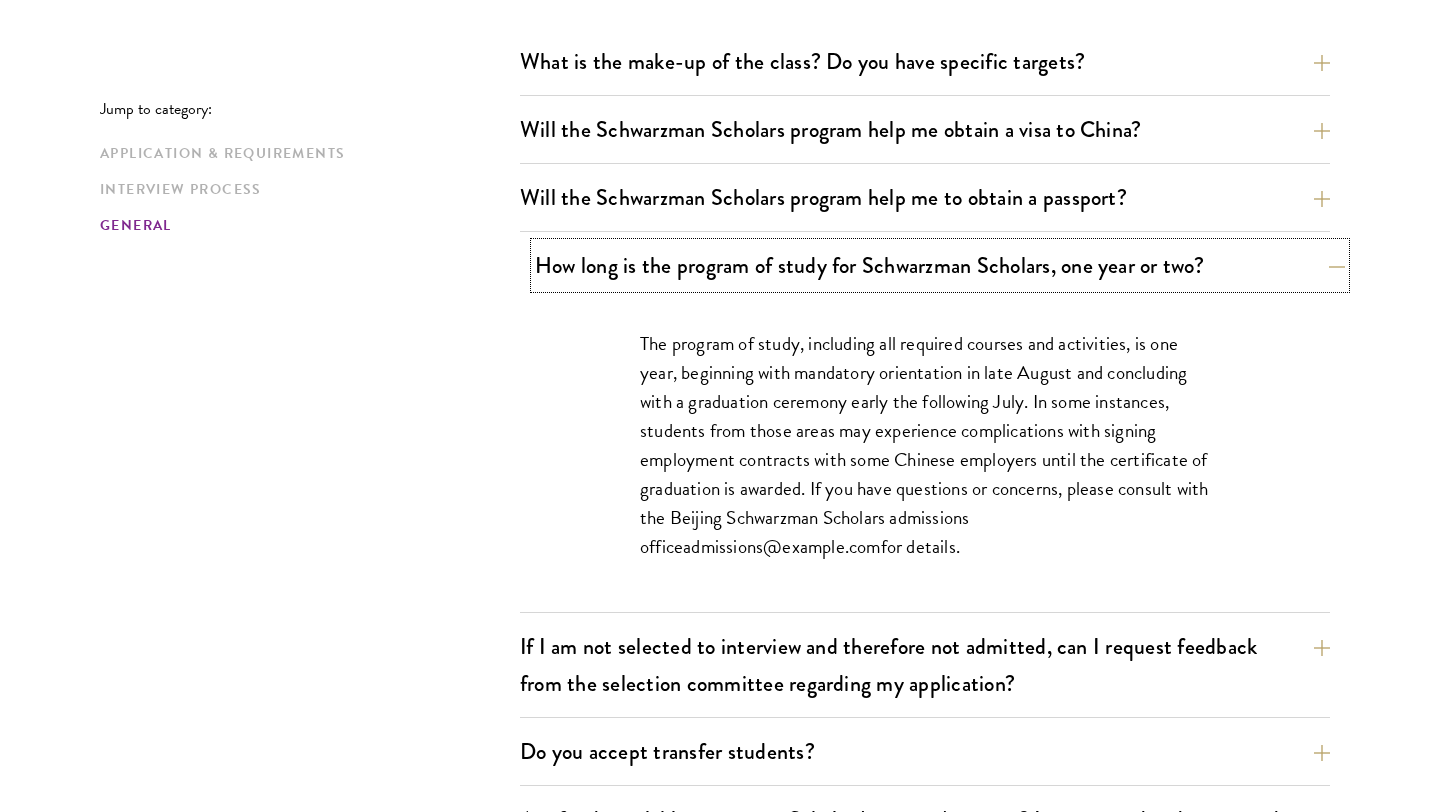 click on "How long is the program of study for Schwarzman Scholars, one year or two?" at bounding box center [940, 265] 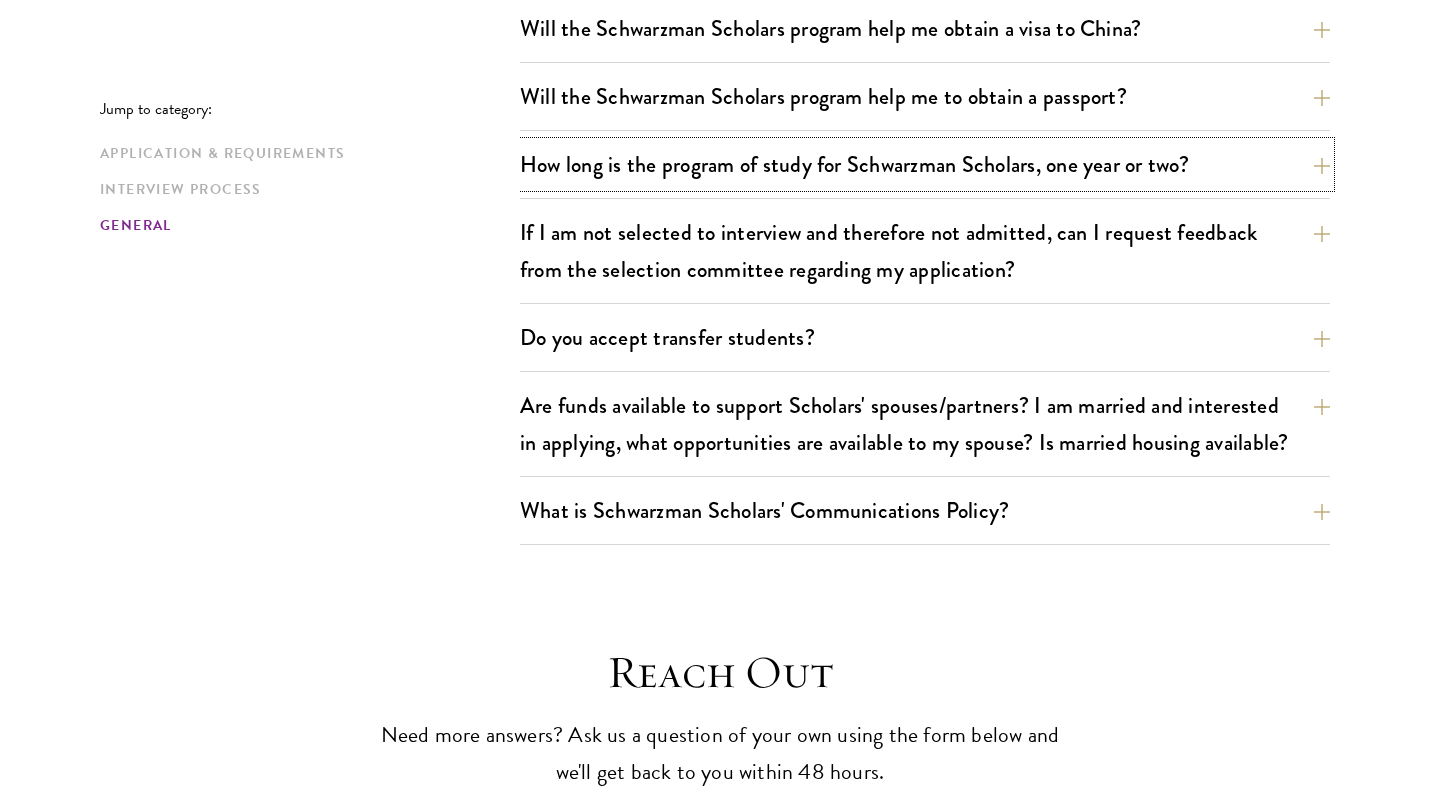 scroll, scrollTop: 3119, scrollLeft: 0, axis: vertical 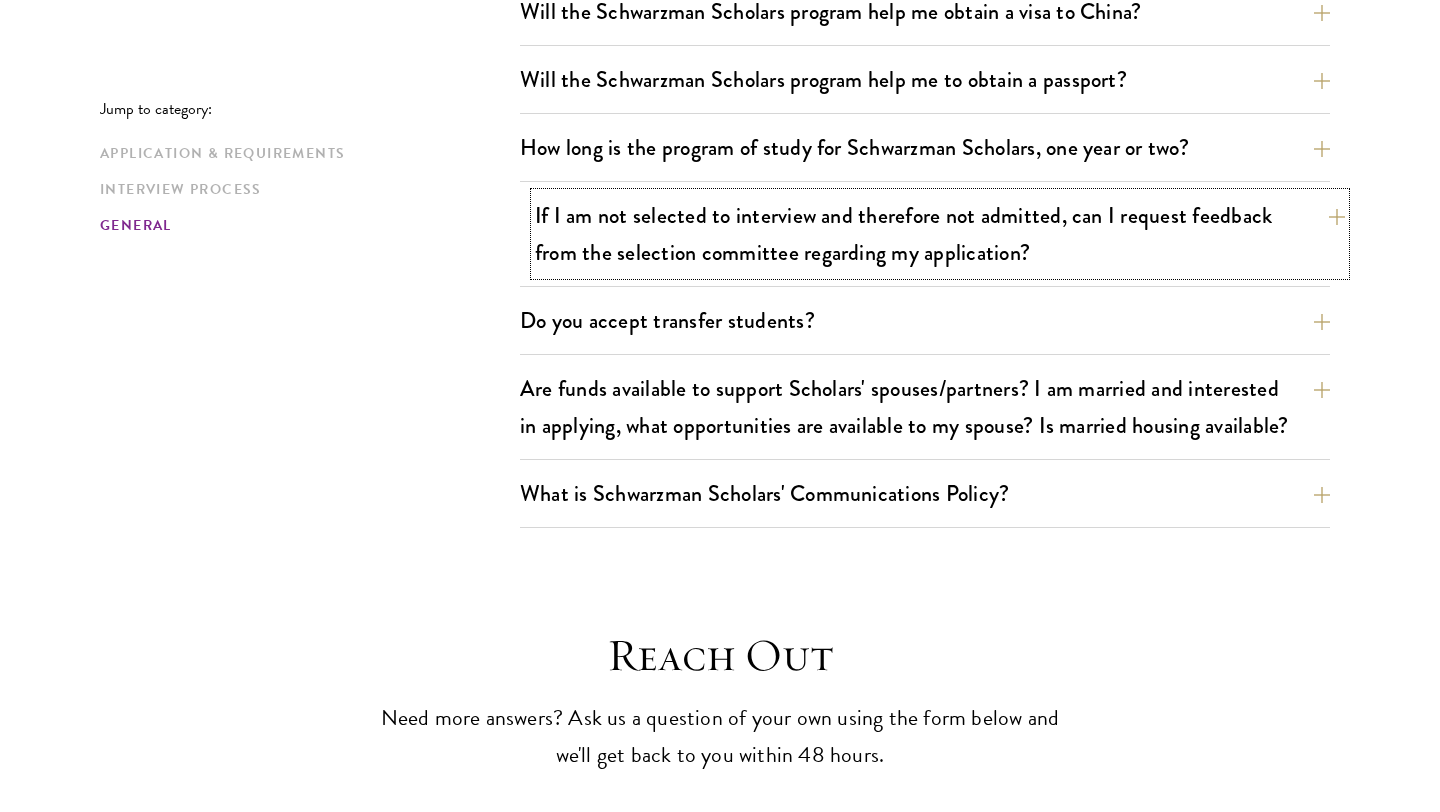 click on "If I am not selected to interview and therefore not admitted, can I request feedback from the selection committee regarding my application?" at bounding box center [940, 234] 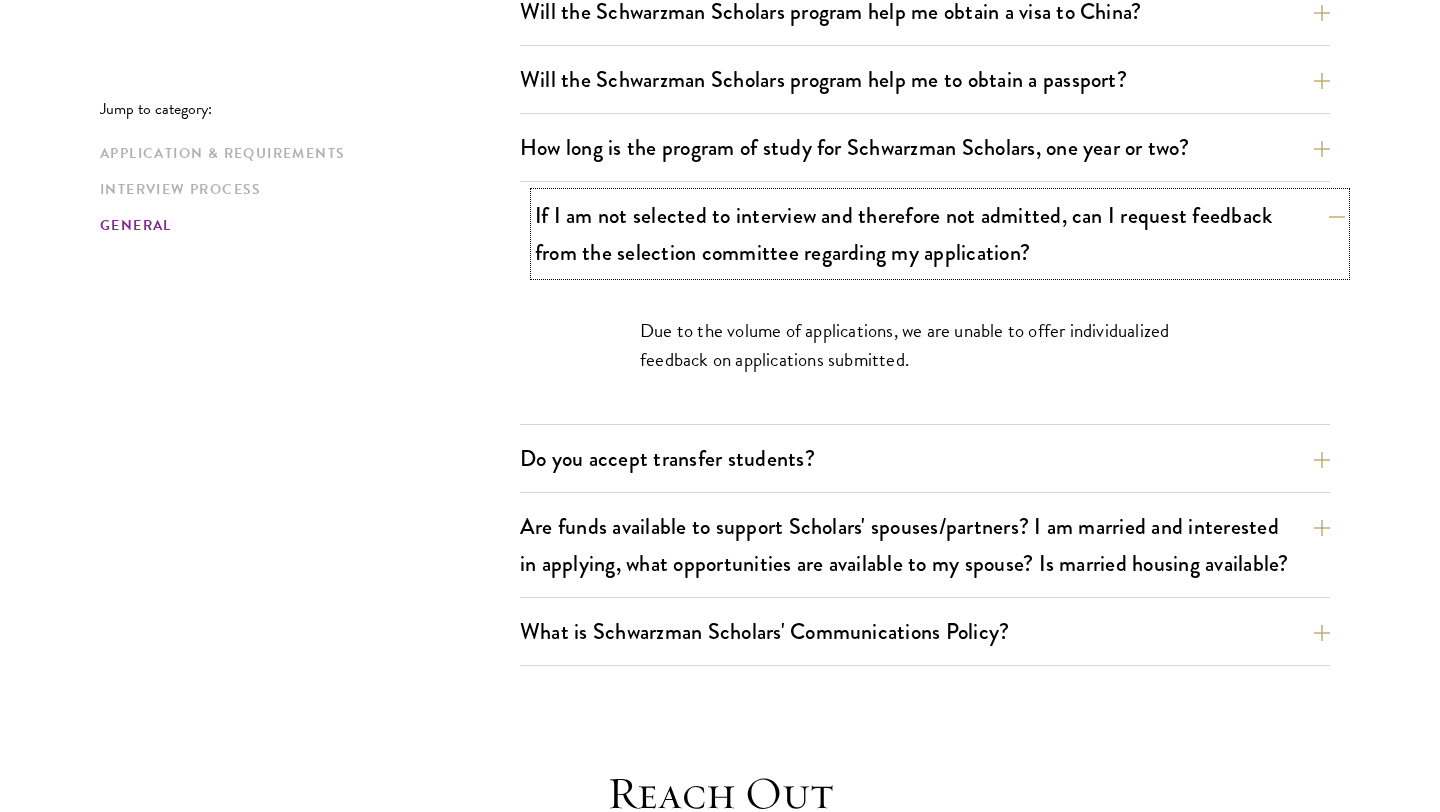 click on "If I am not selected to interview and therefore not admitted, can I request feedback from the selection committee regarding my application?" at bounding box center [940, 234] 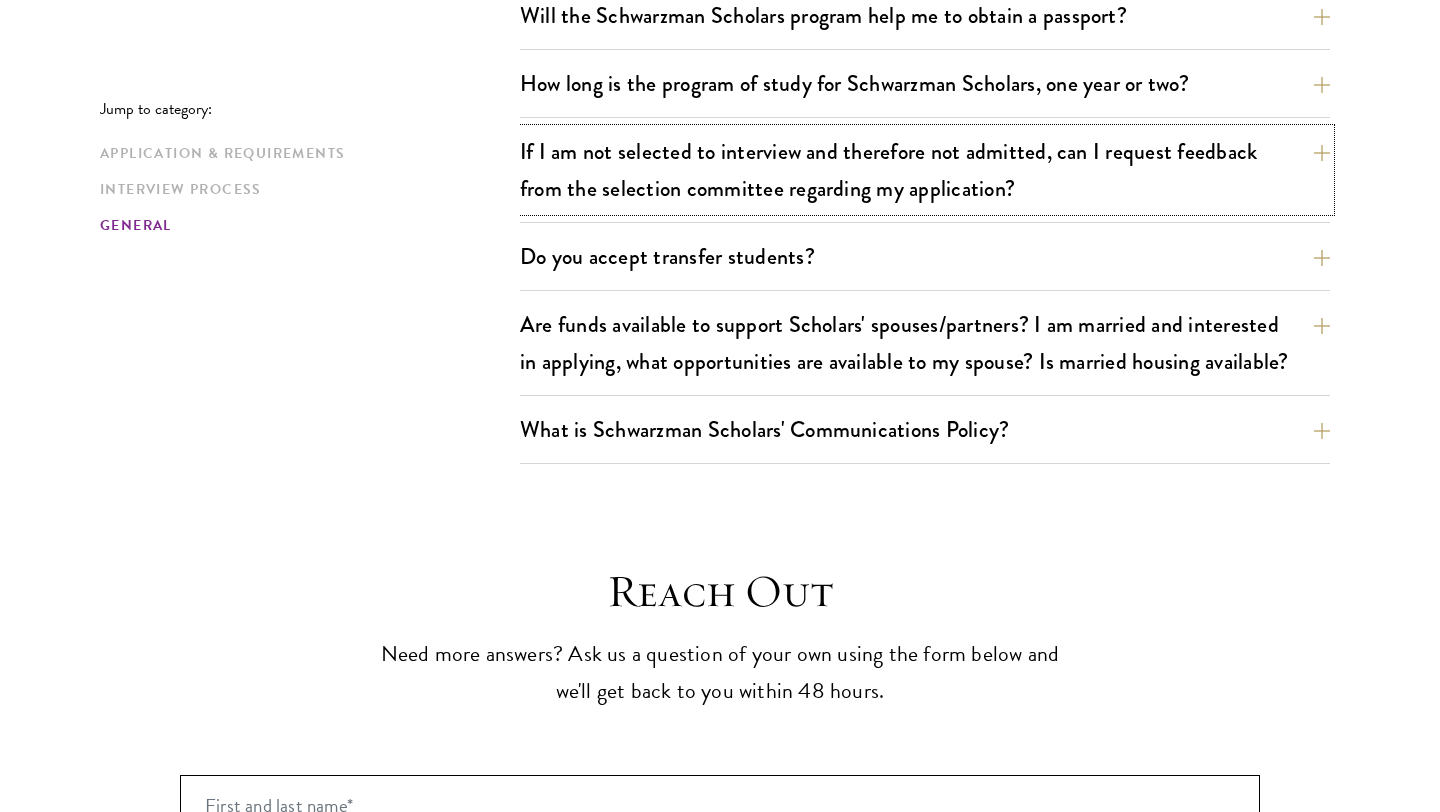 scroll, scrollTop: 3190, scrollLeft: 0, axis: vertical 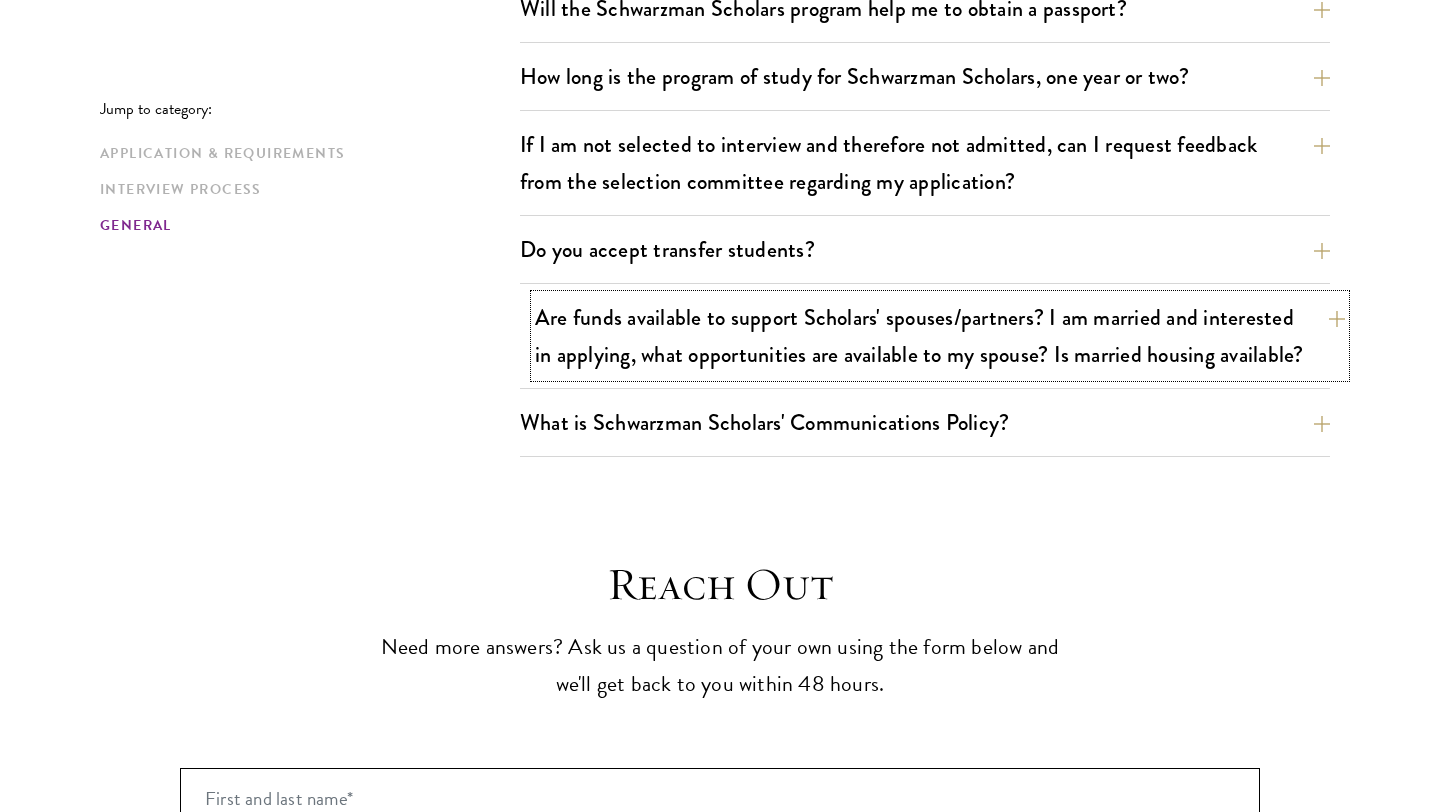 click on "Are funds available to support Scholars' spouses/partners? I am married and interested in applying, what opportunities are available to my spouse? Is married housing available?" at bounding box center (940, 336) 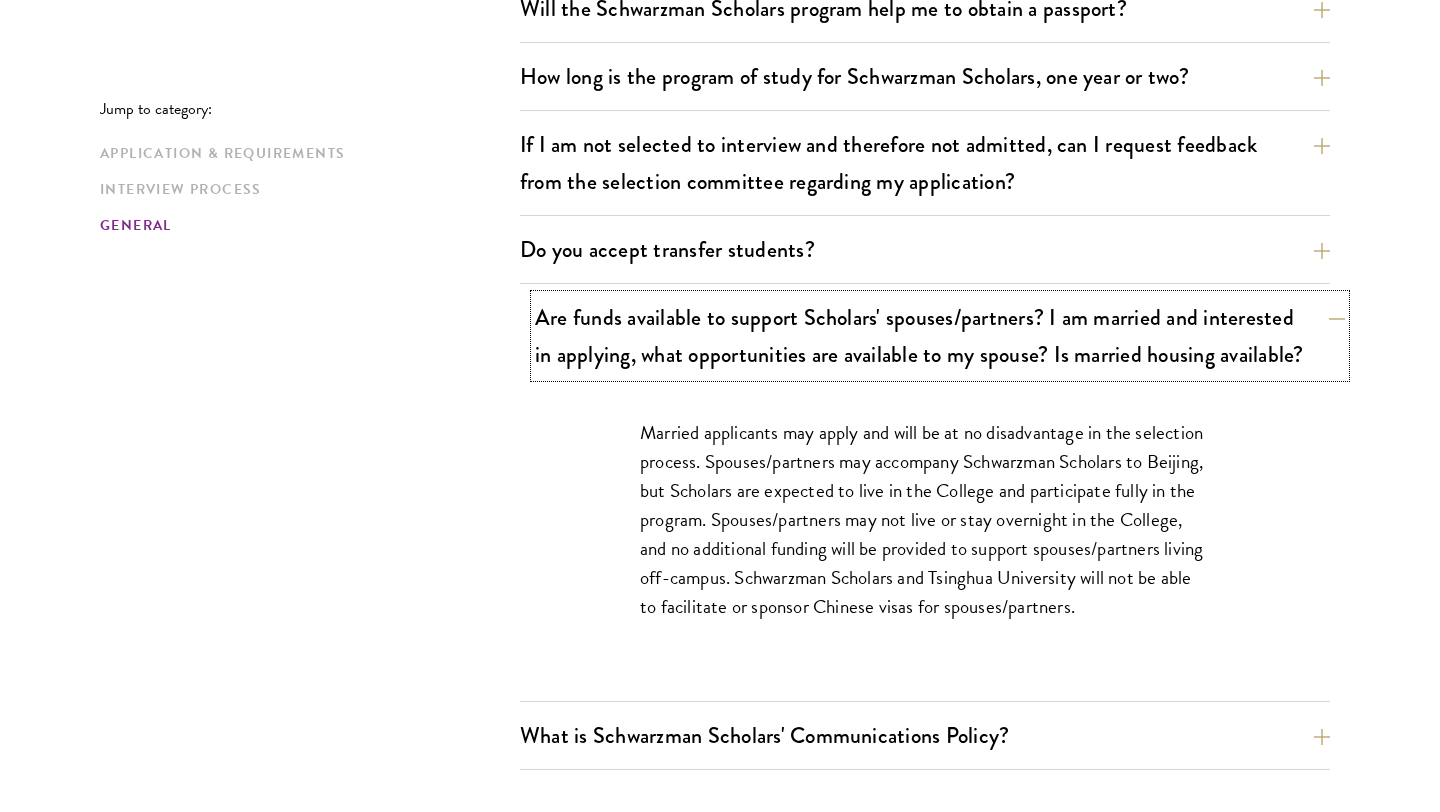 click on "Are funds available to support Scholars' spouses/partners? I am married and interested in applying, what opportunities are available to my spouse? Is married housing available?" at bounding box center (940, 336) 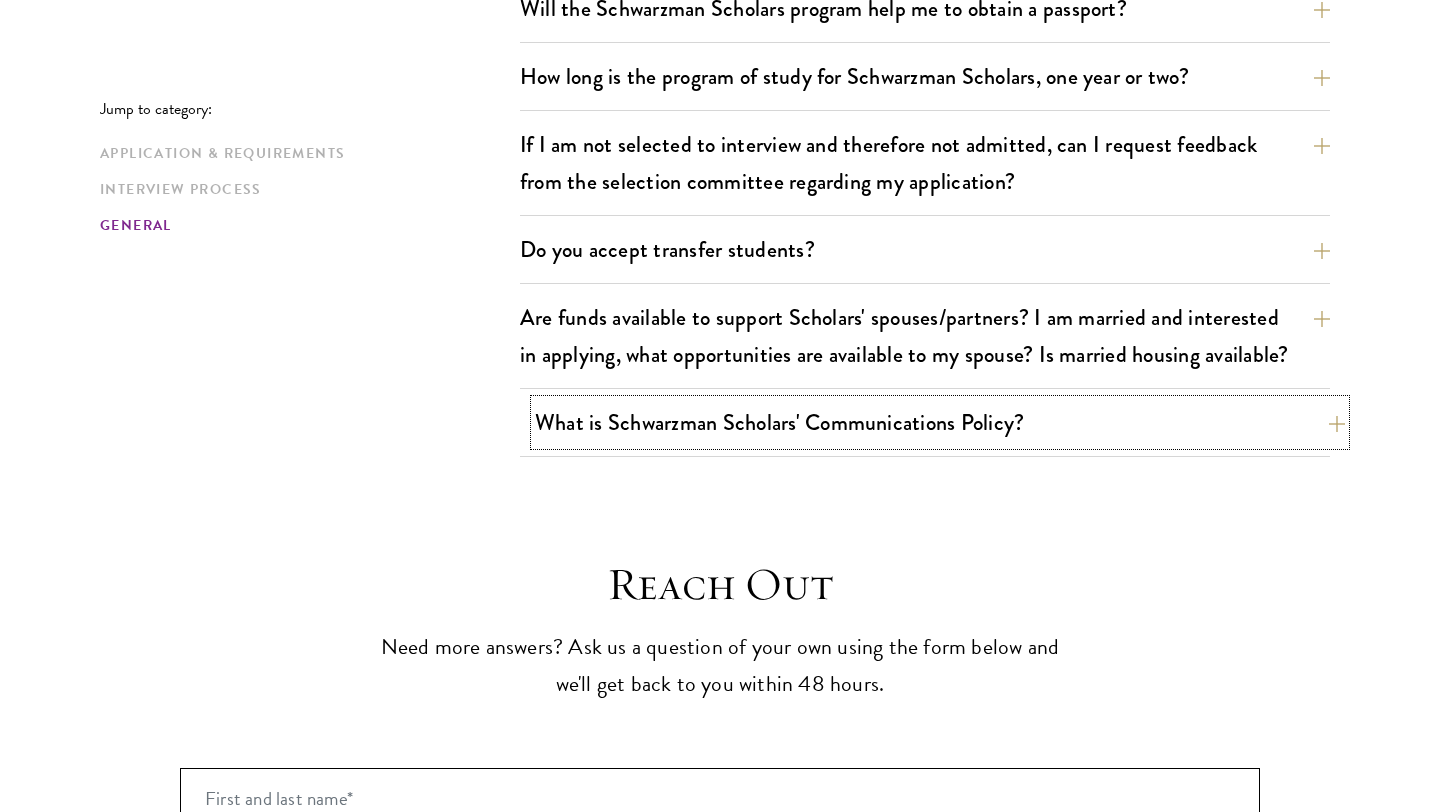 click on "What is Schwarzman Scholars' Communications Policy?" at bounding box center (940, 422) 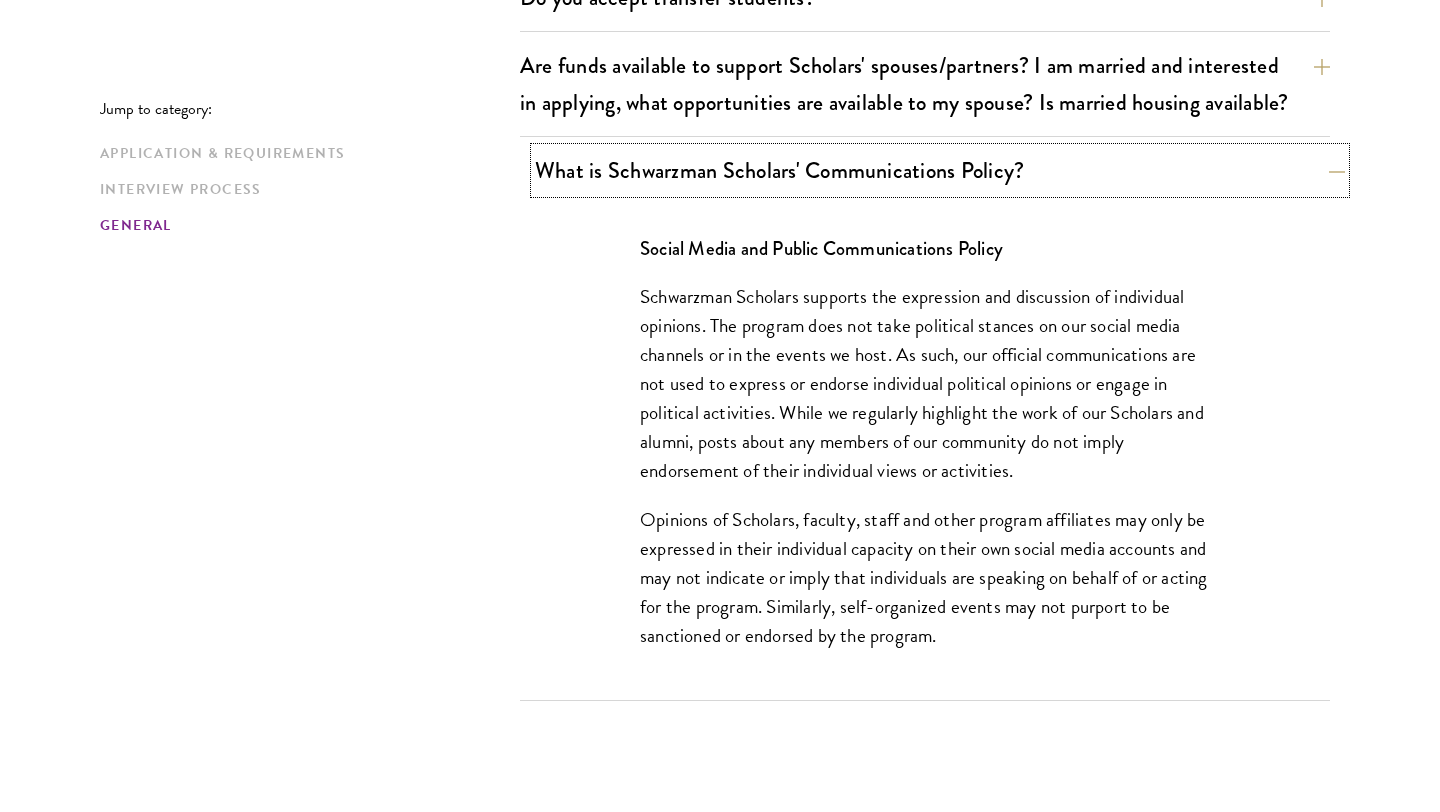 scroll, scrollTop: 3457, scrollLeft: 0, axis: vertical 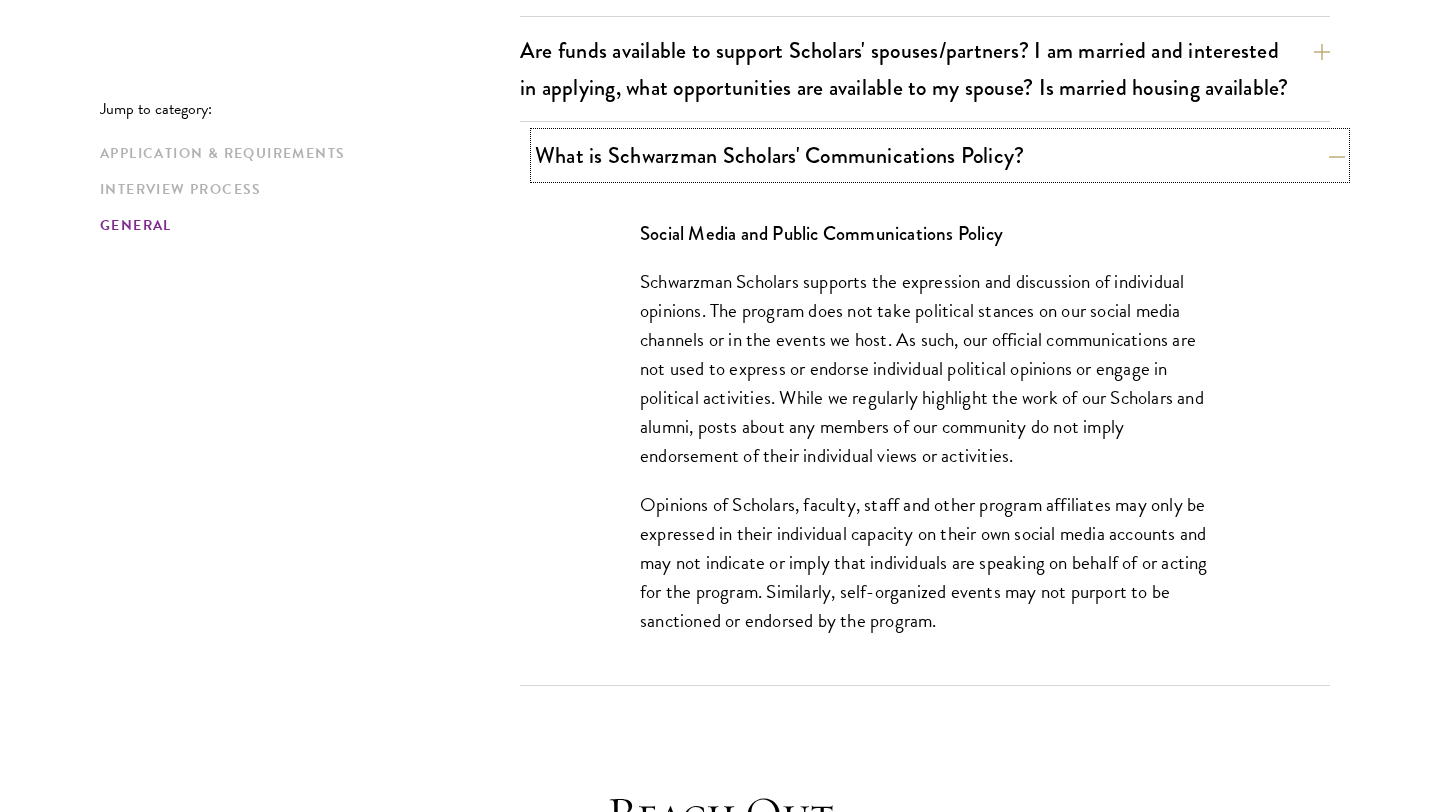 click on "What is Schwarzman Scholars' Communications Policy?" at bounding box center (940, 155) 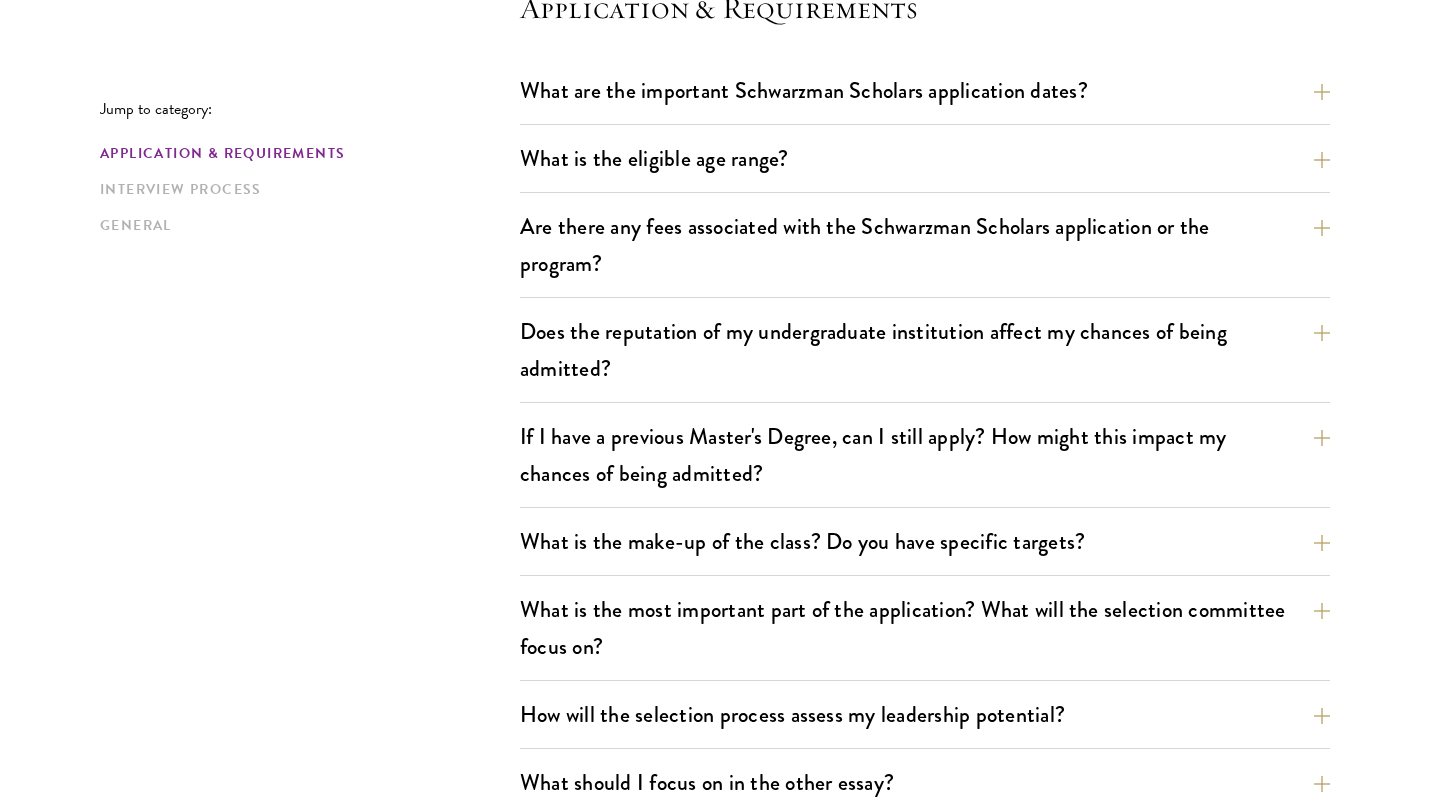 scroll, scrollTop: 0, scrollLeft: 0, axis: both 